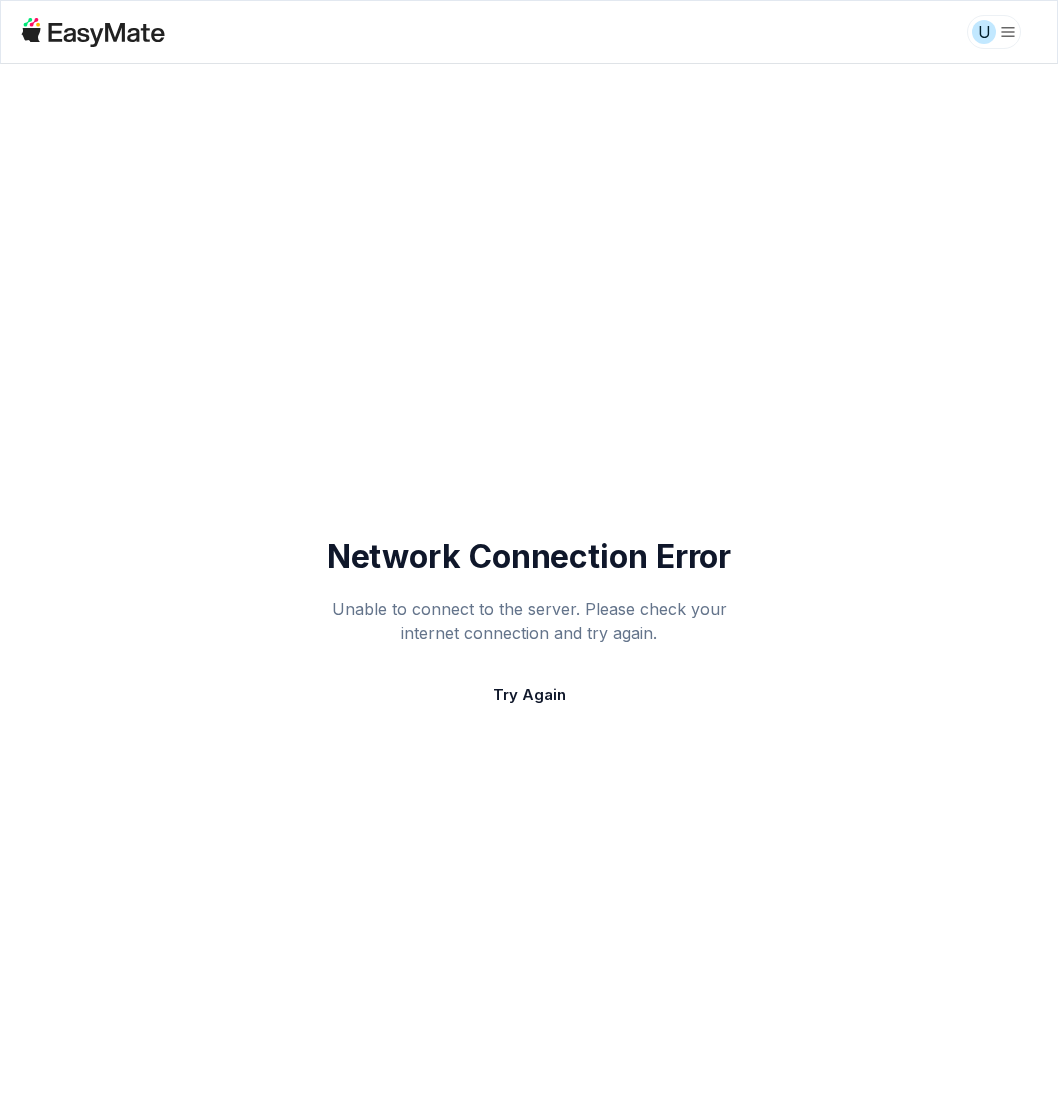 scroll, scrollTop: 0, scrollLeft: 0, axis: both 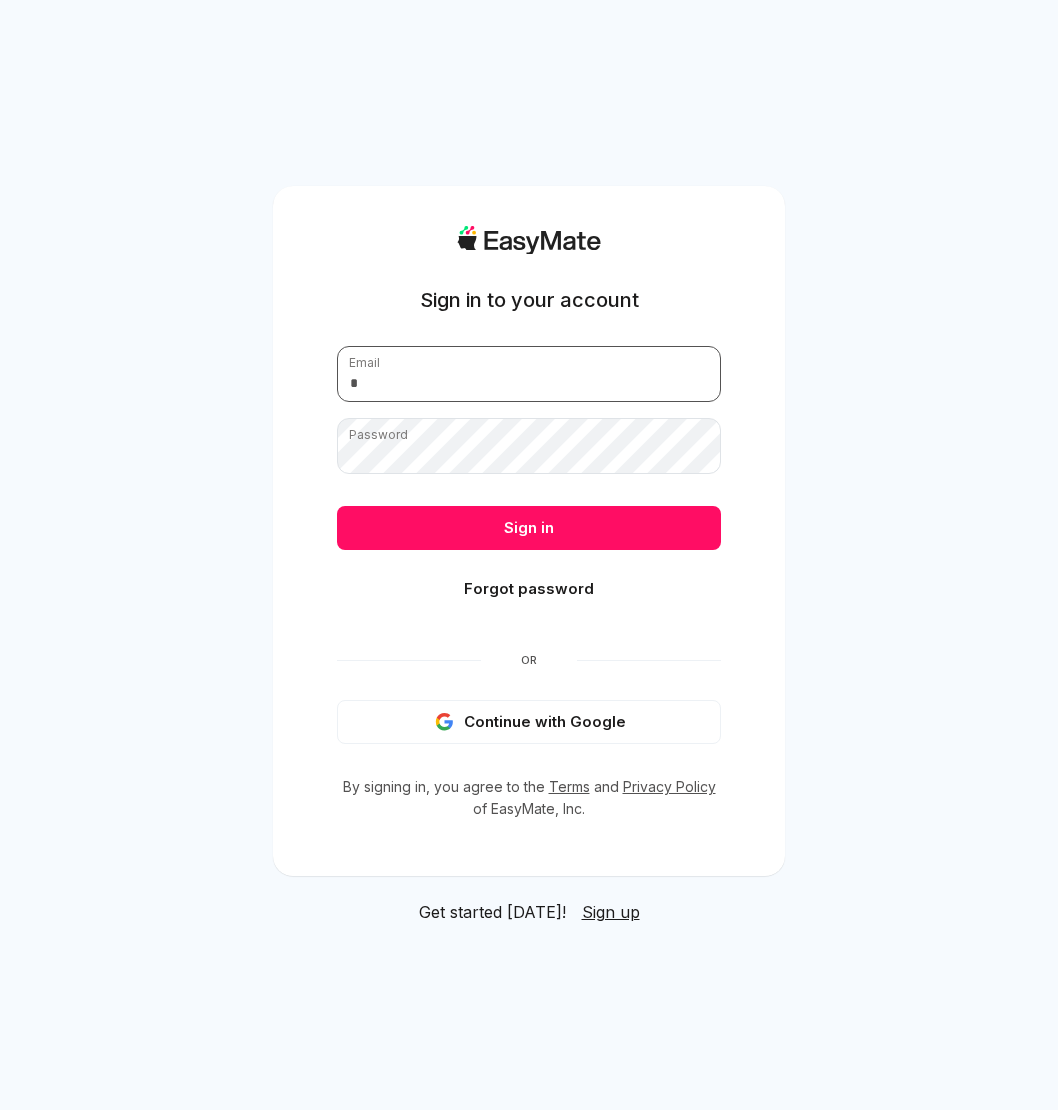 click at bounding box center (529, 374) 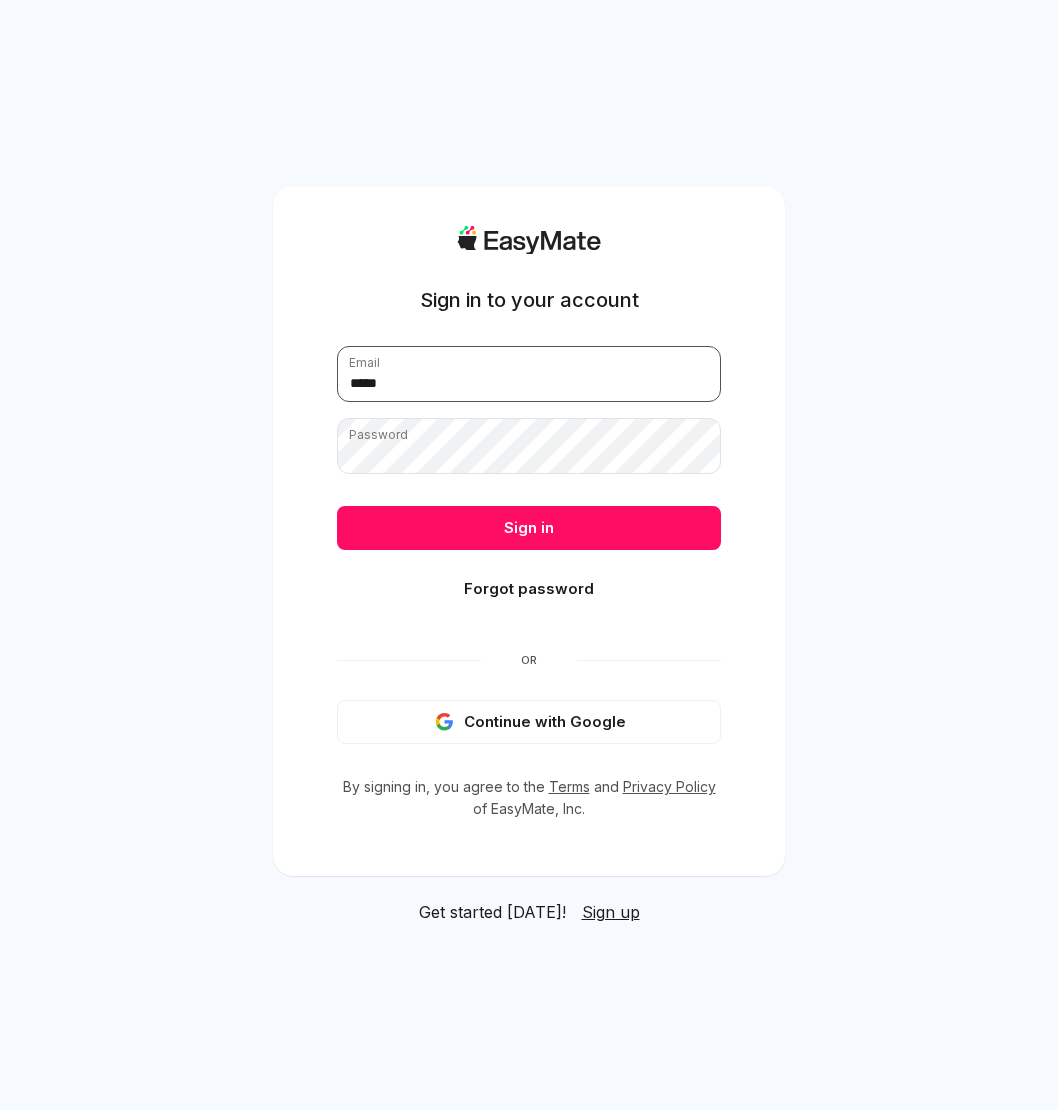 scroll, scrollTop: 0, scrollLeft: 0, axis: both 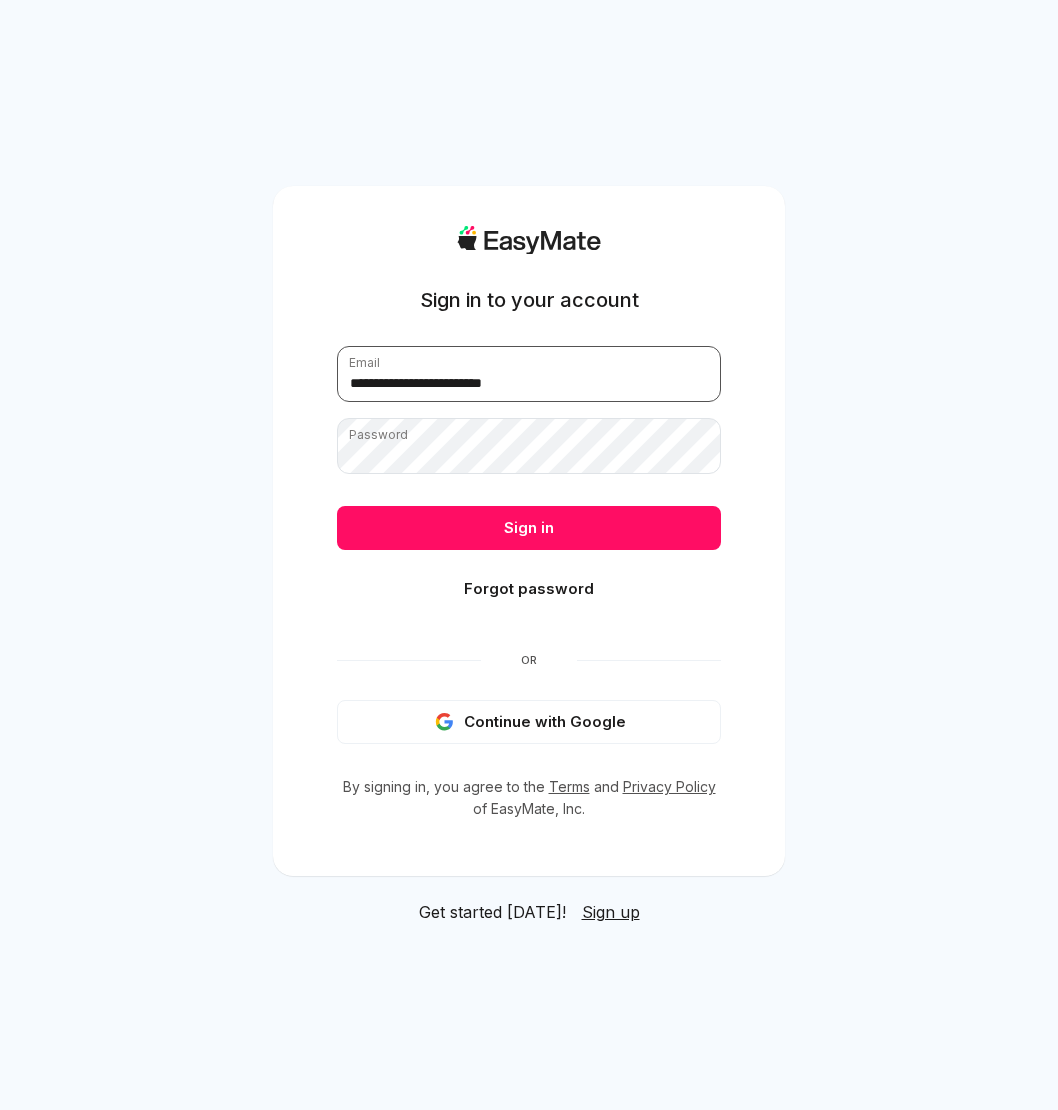 click on "**********" at bounding box center [529, 374] 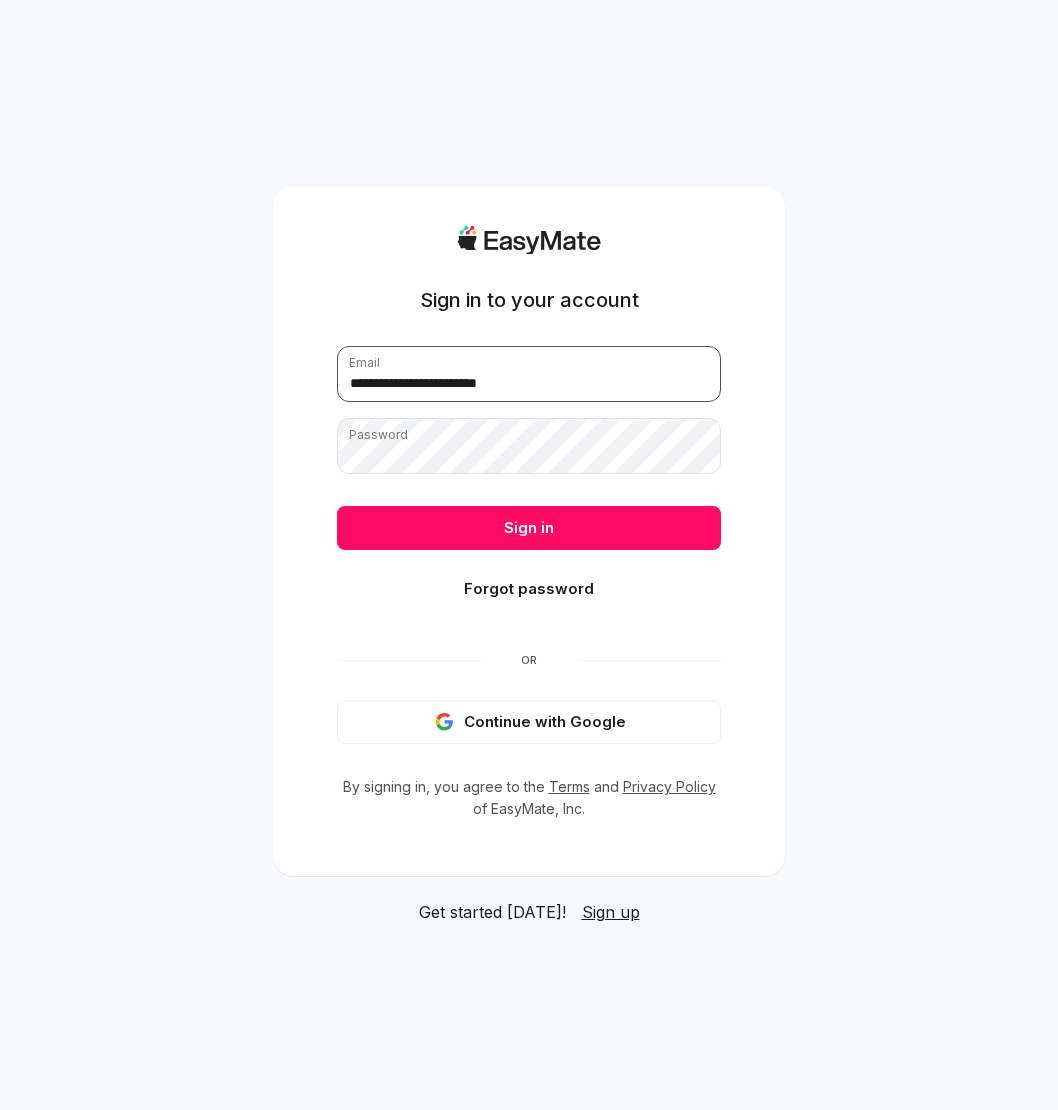type on "**********" 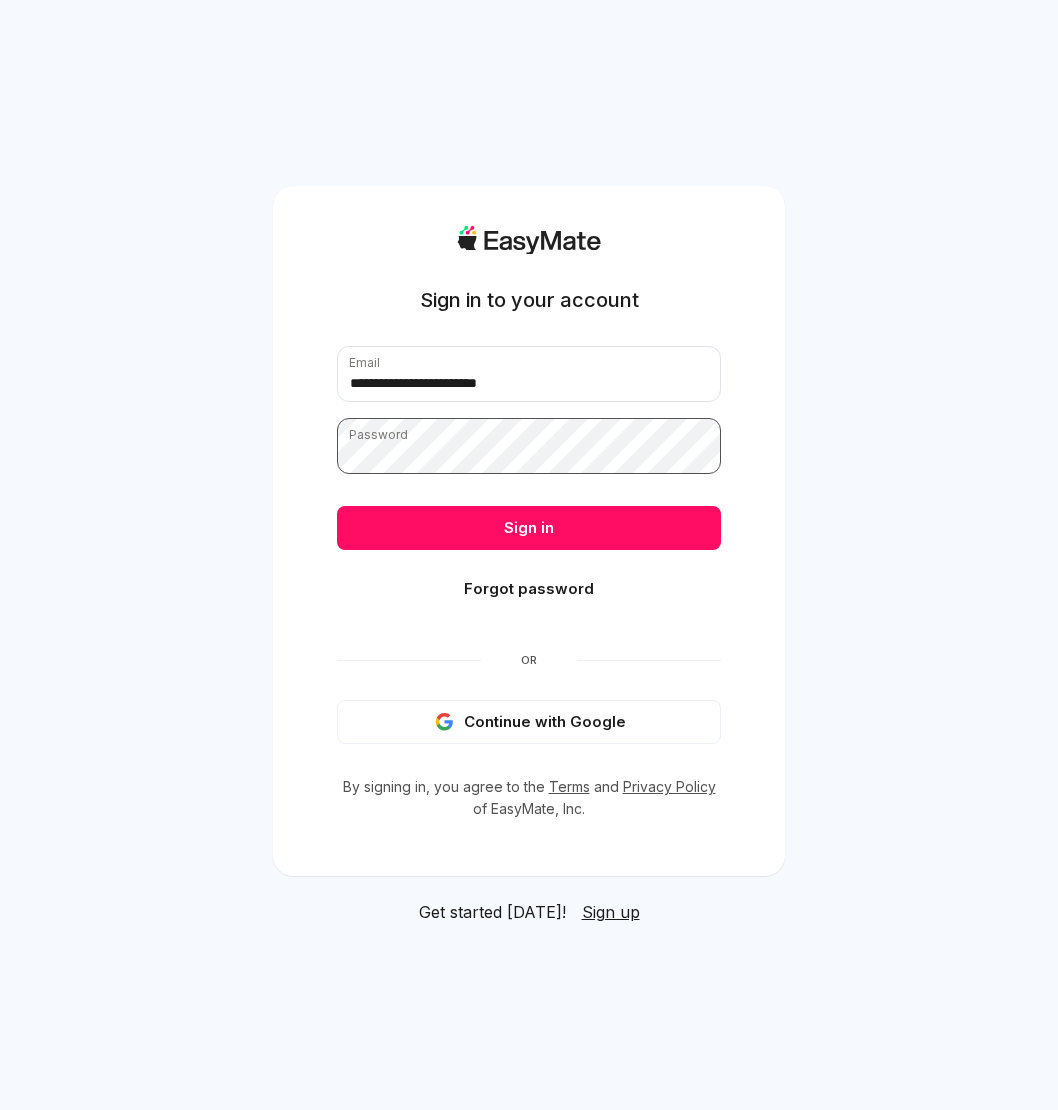 click on "Sign in" at bounding box center [529, 528] 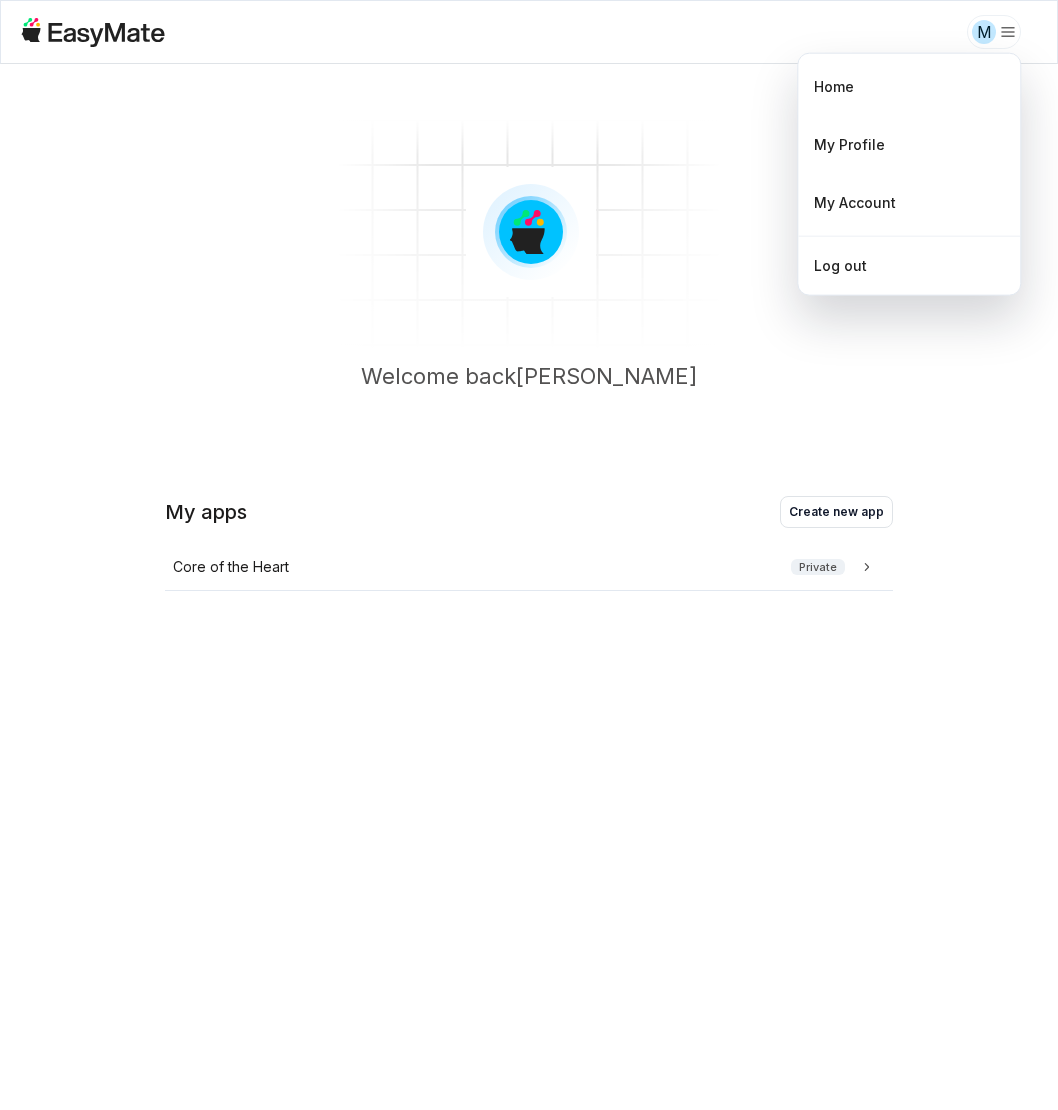 click on "M Welcome back  [PERSON_NAME] My apps Create new app Core of the Heart Private Home My Profile My Account Log out" at bounding box center (529, 555) 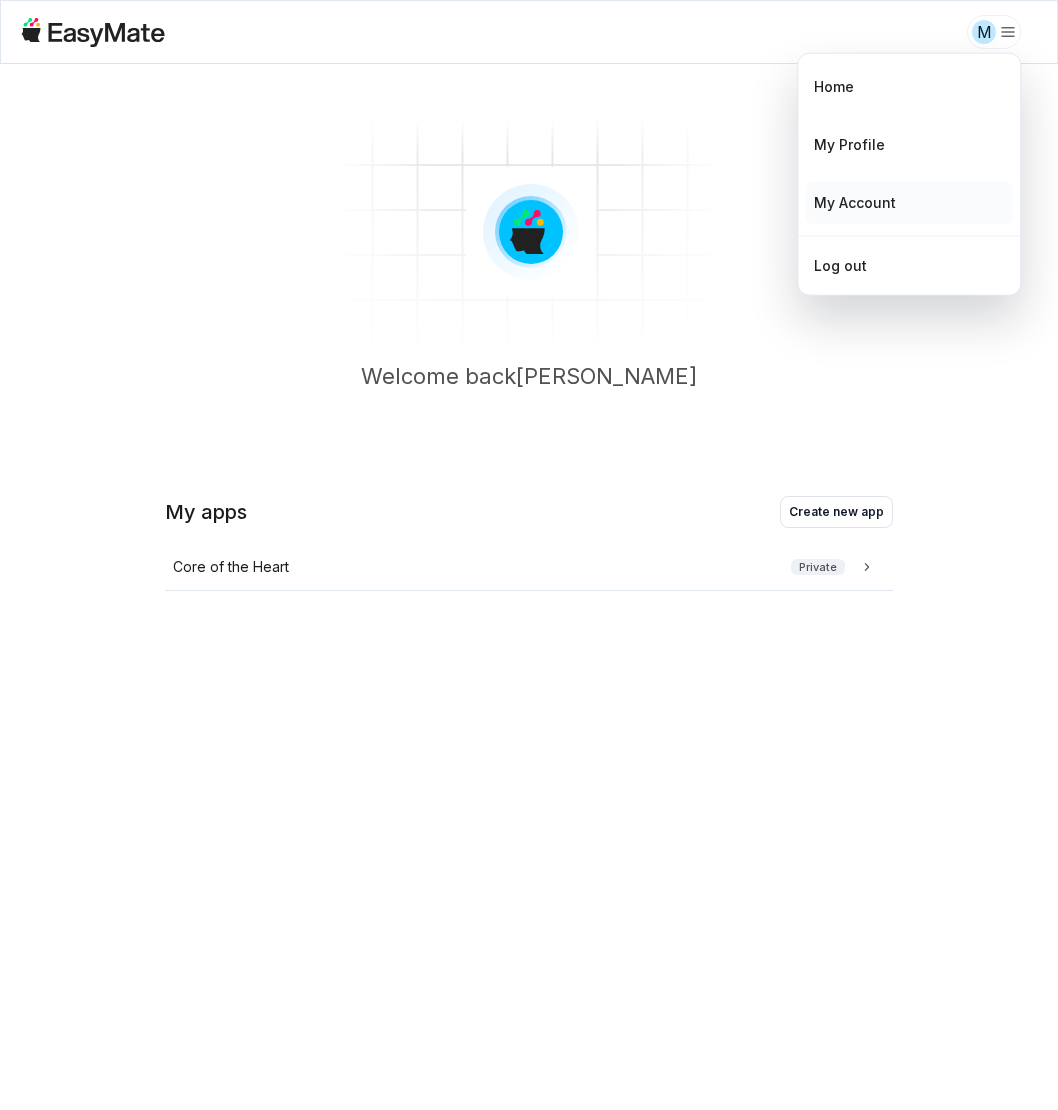 click on "My Account" at bounding box center [855, 203] 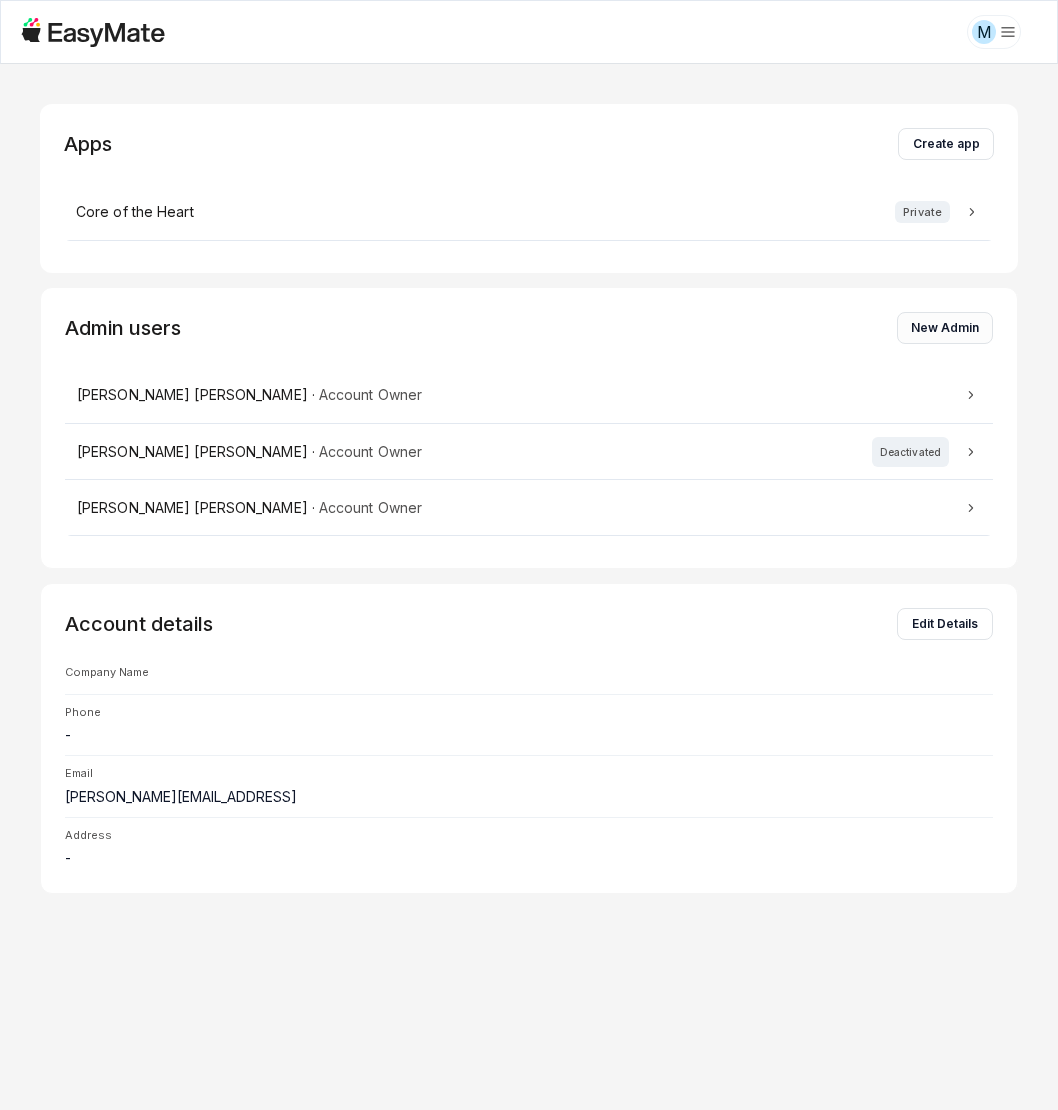 click on "New Admin" at bounding box center [945, 328] 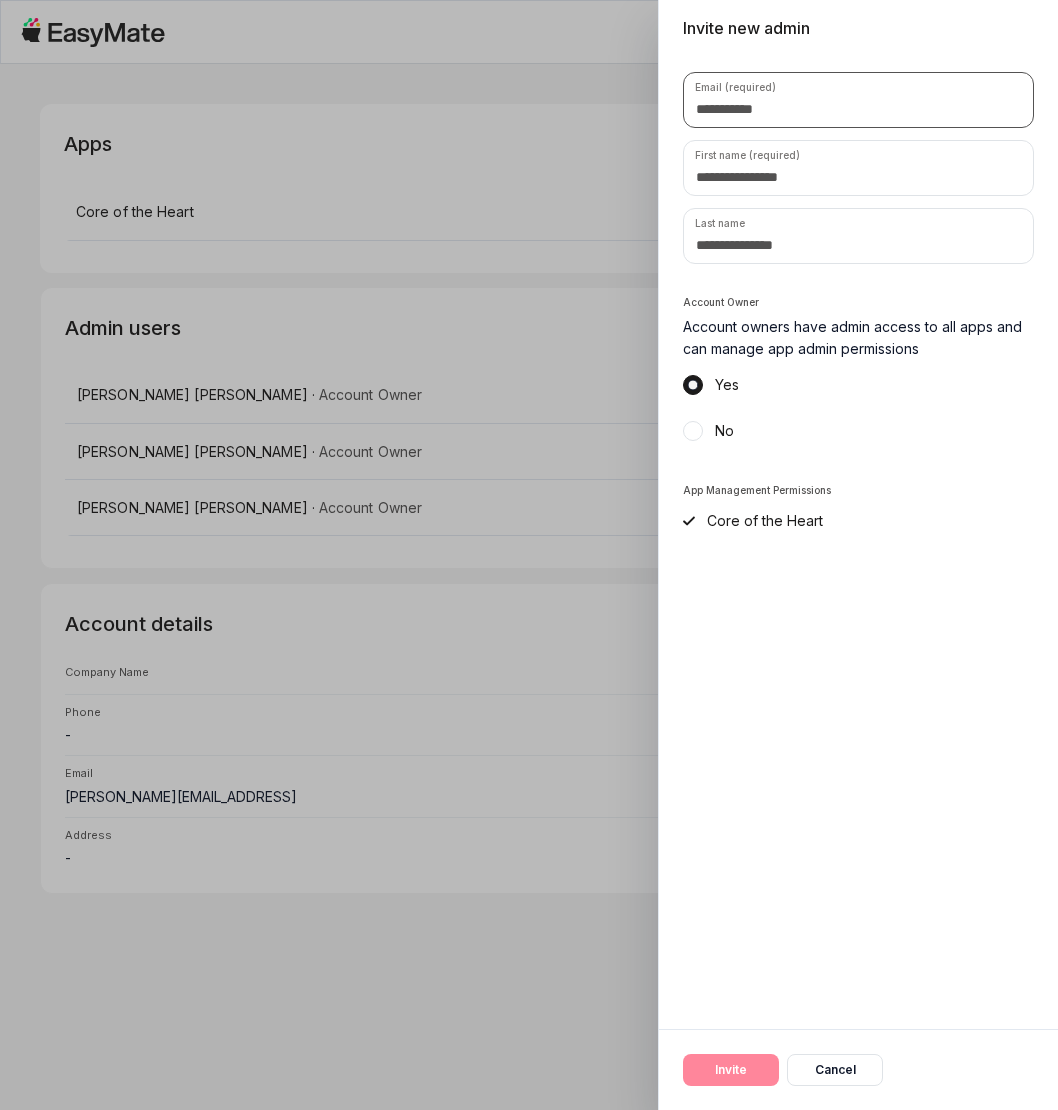 click at bounding box center (858, 100) 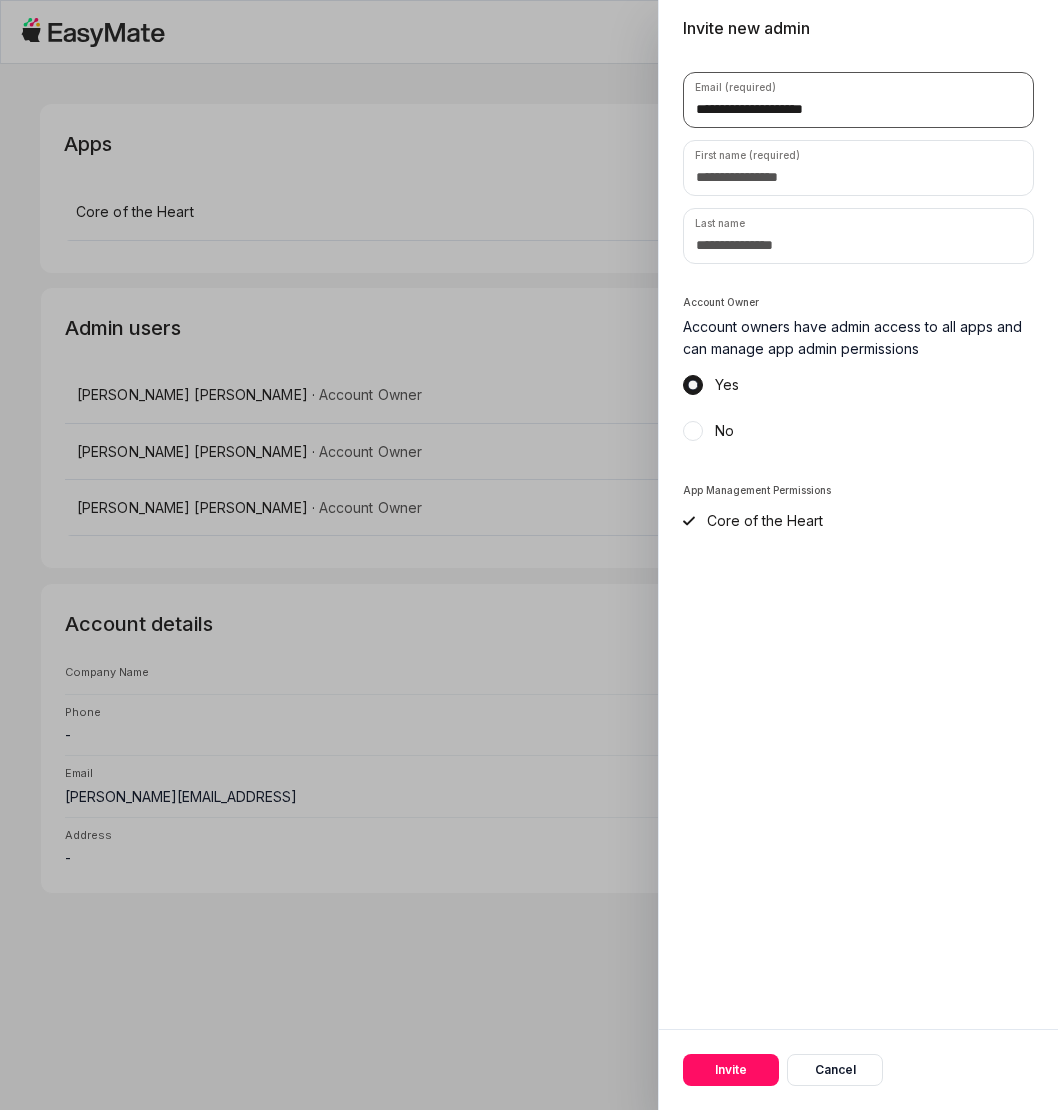 type on "**********" 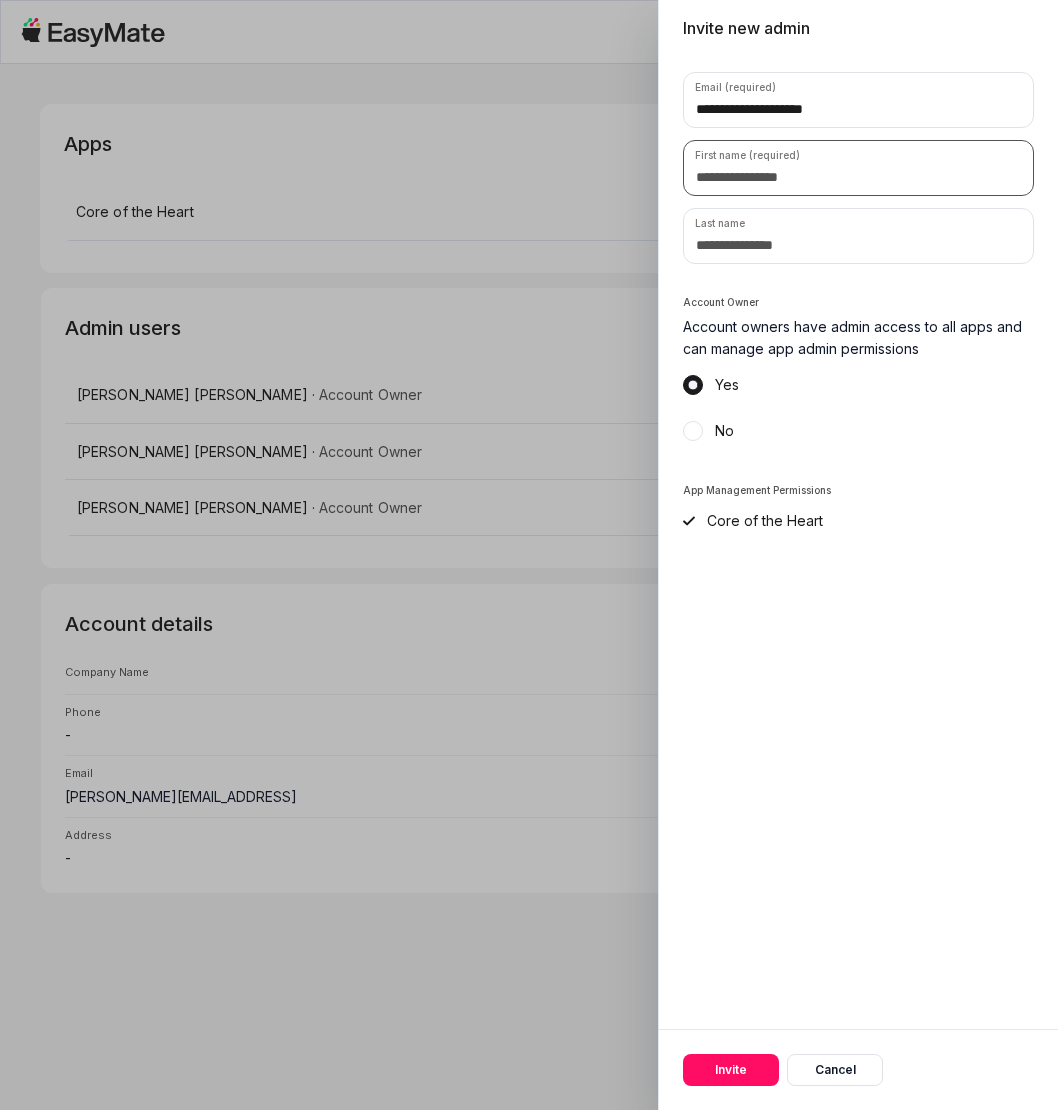 click at bounding box center [858, 168] 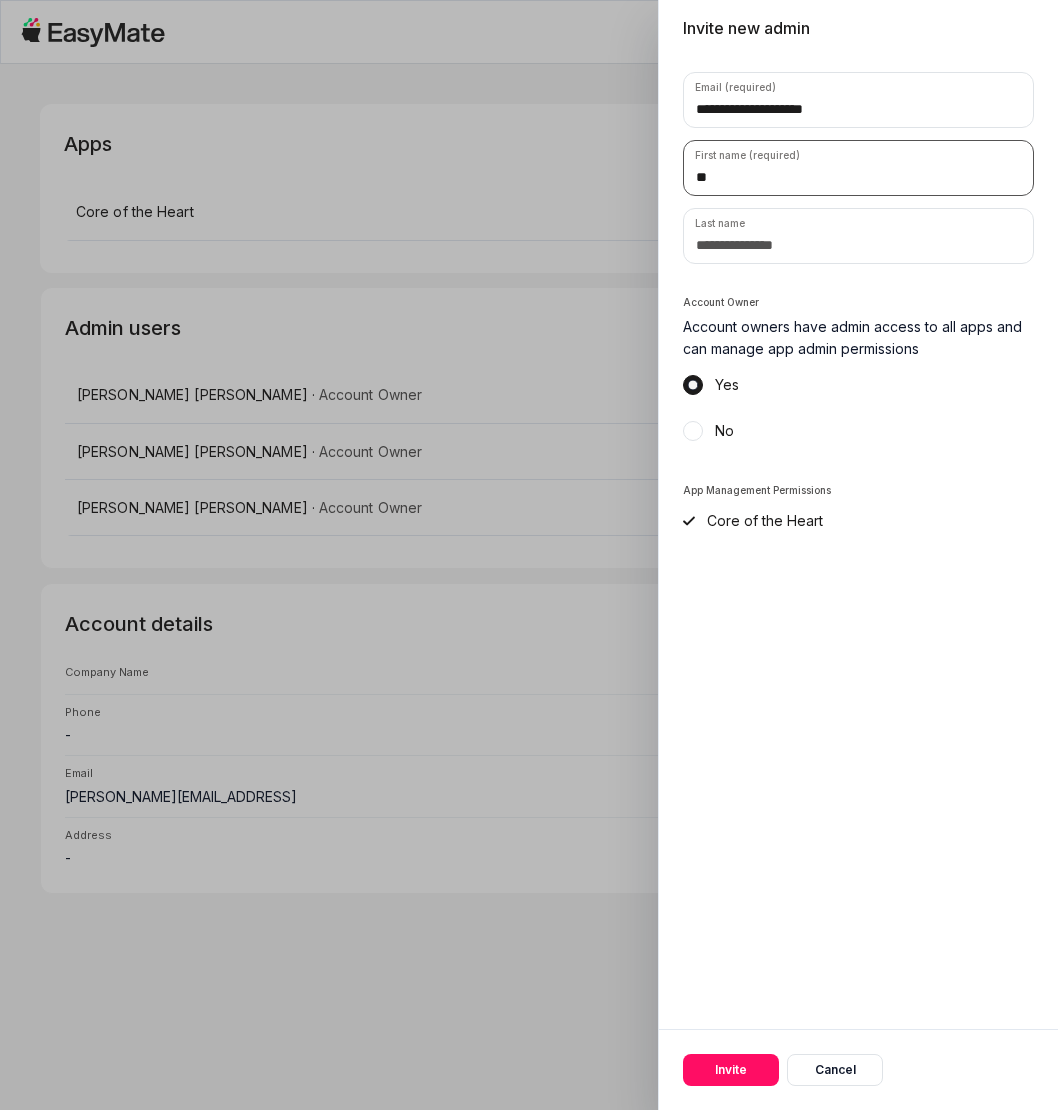 type on "**" 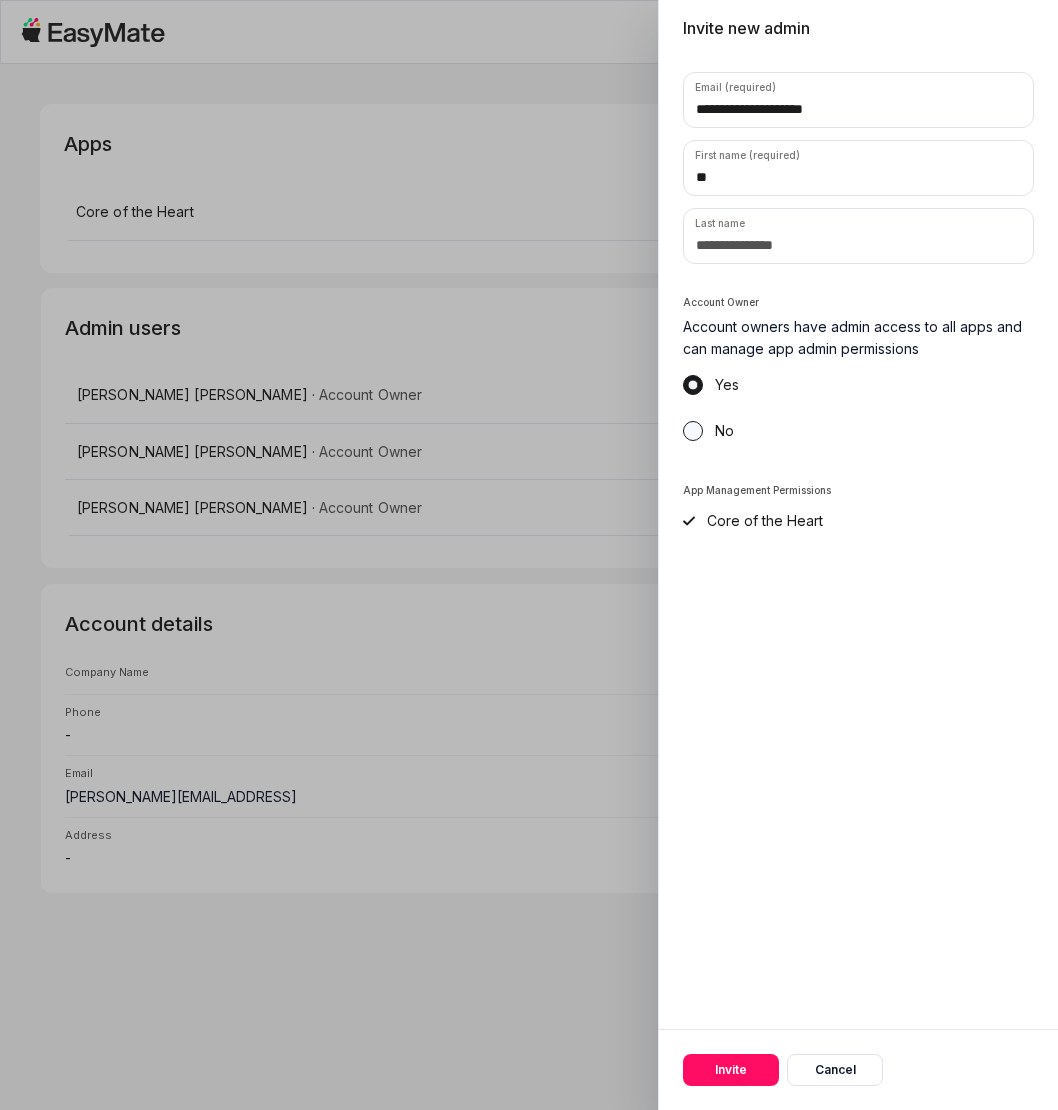 click on "No" at bounding box center [693, 431] 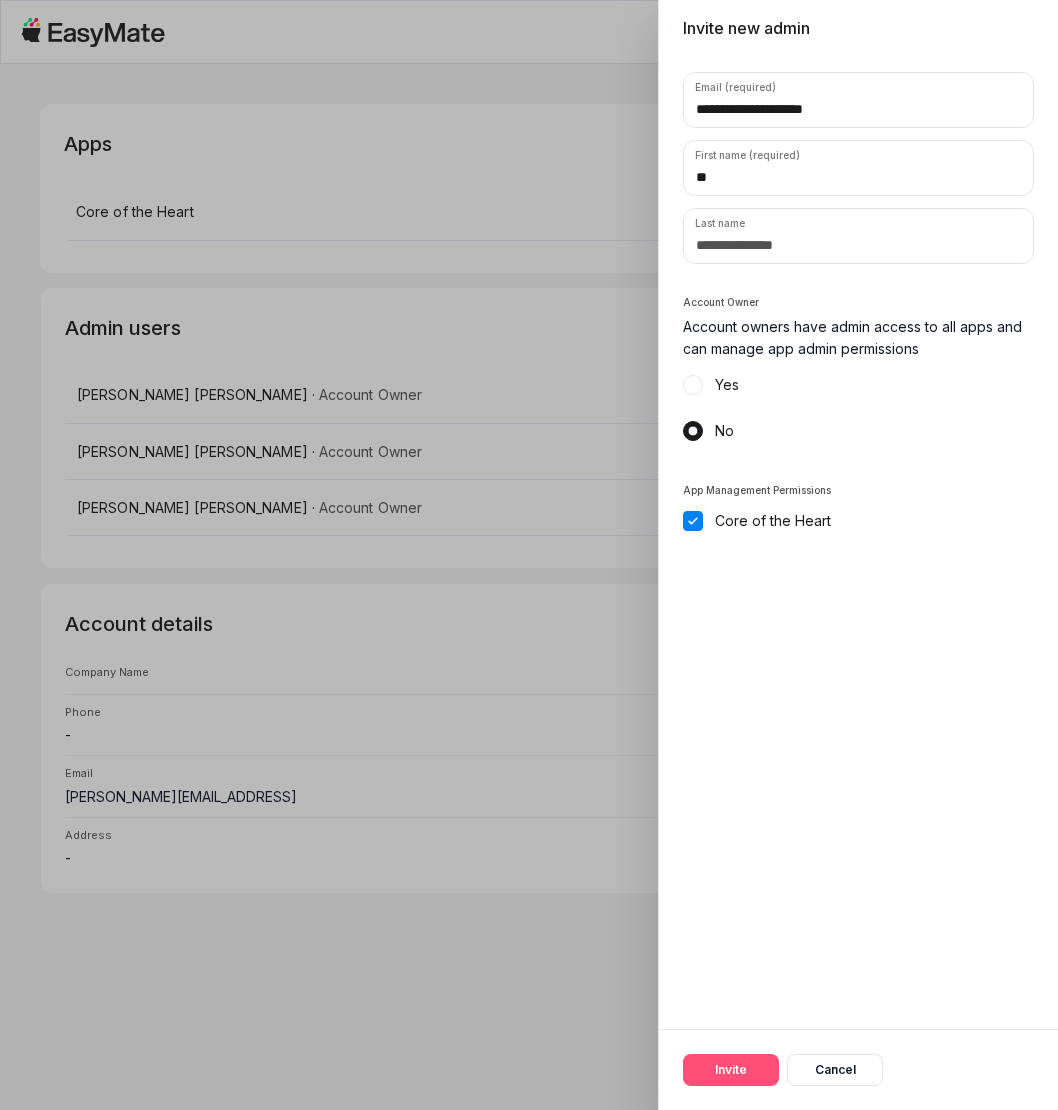 click on "Invite" at bounding box center [731, 1070] 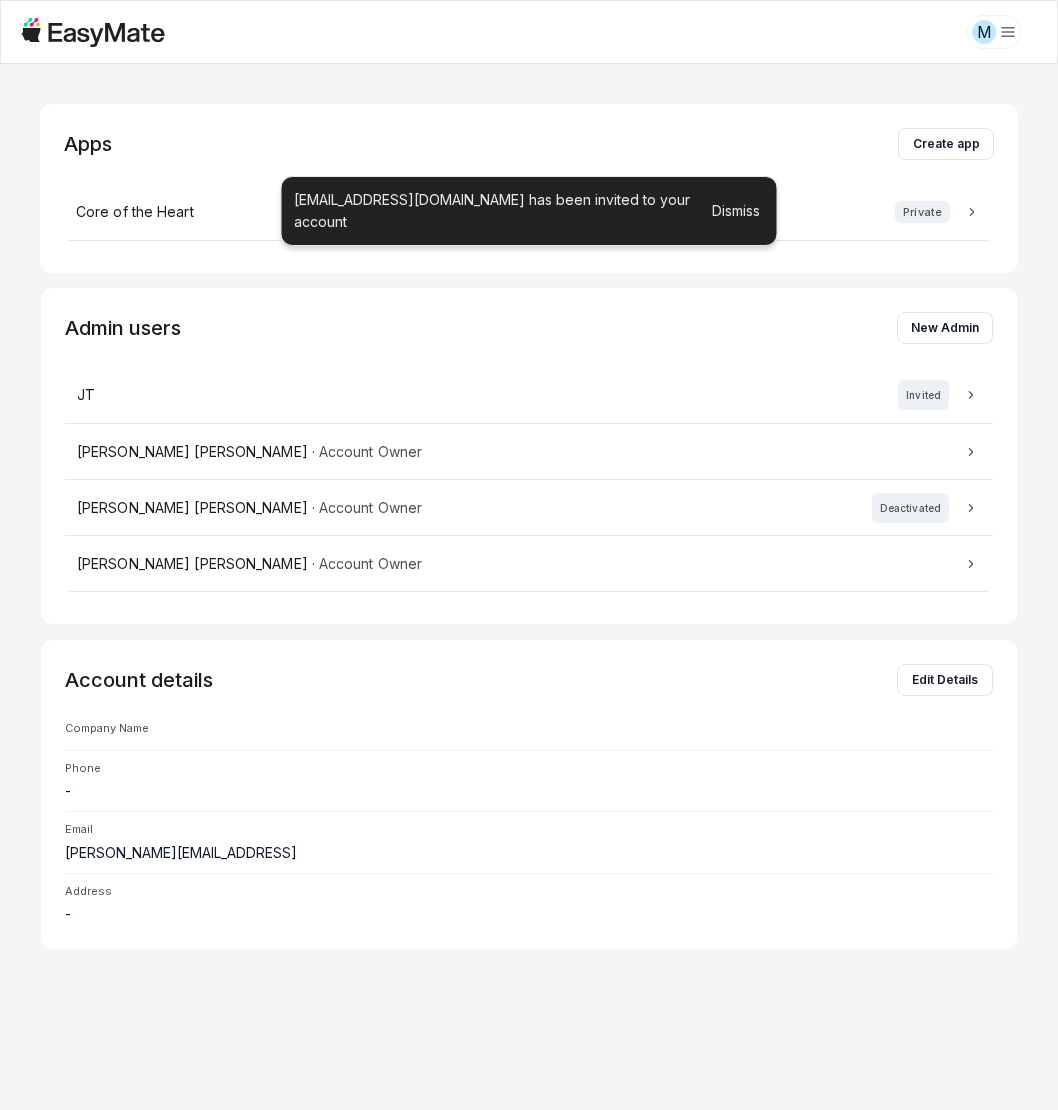 click on "M Apps Create app Core of the Heart Private Admin users New Admin JT   Invited [PERSON_NAME] · Account Owner [PERSON_NAME] · Account Owner Deactivated [PERSON_NAME] · Account Owner Account details Edit Details Company Name Phone - Email [PERSON_NAME][EMAIL_ADDRESS] Address - [EMAIL_ADDRESS][DOMAIN_NAME] has been invited to your account Dismiss" at bounding box center [529, 555] 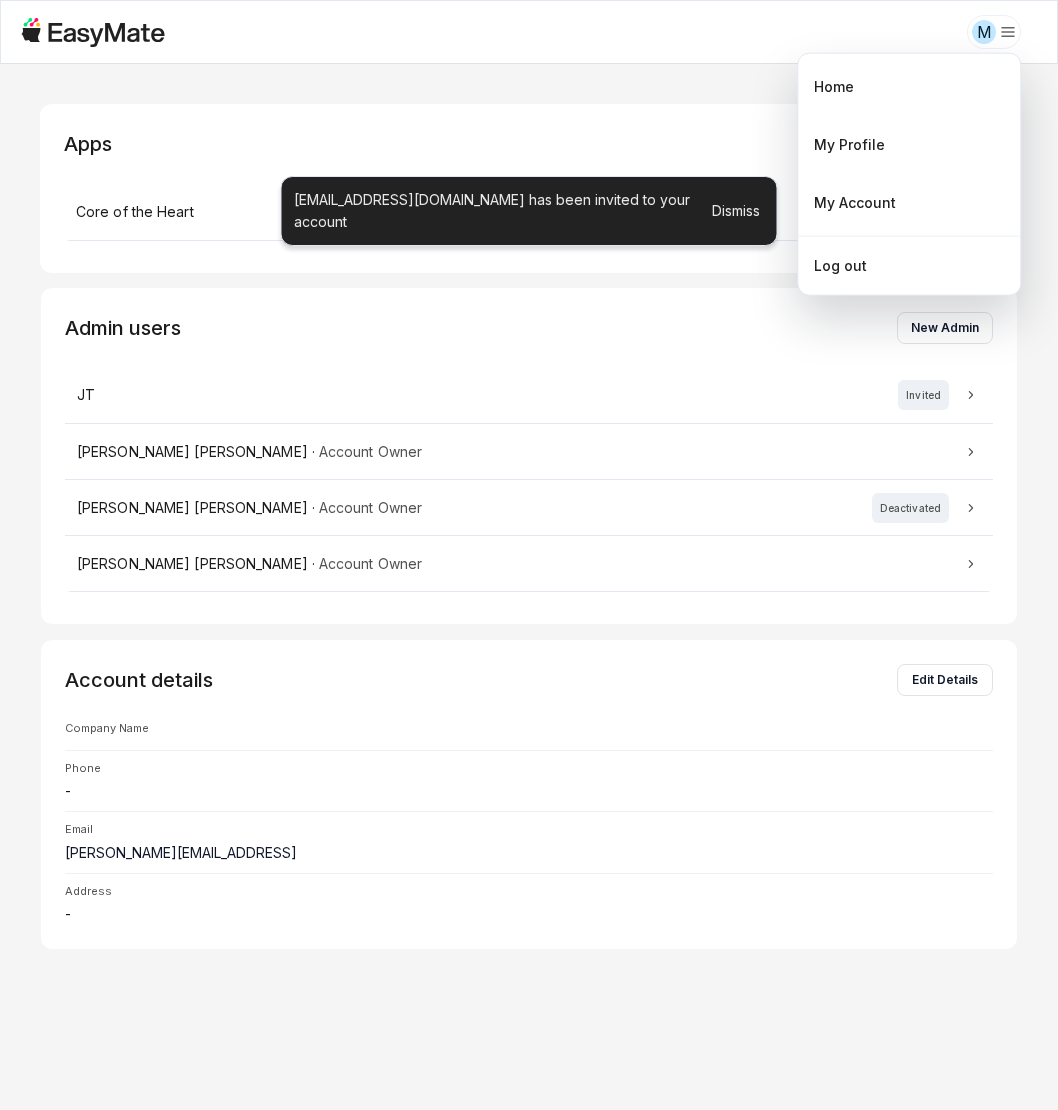 click on "M Apps Create app Core of the Heart Private Admin users New Admin JT   Invited [PERSON_NAME] · Account Owner [PERSON_NAME] · Account Owner Deactivated [PERSON_NAME] · Account Owner Account details Edit Details Company Name Phone - Email [PERSON_NAME][EMAIL_ADDRESS] Address - [EMAIL_ADDRESS][DOMAIN_NAME] has been invited to your account Dismiss Home My Profile My Account Log out" at bounding box center [529, 555] 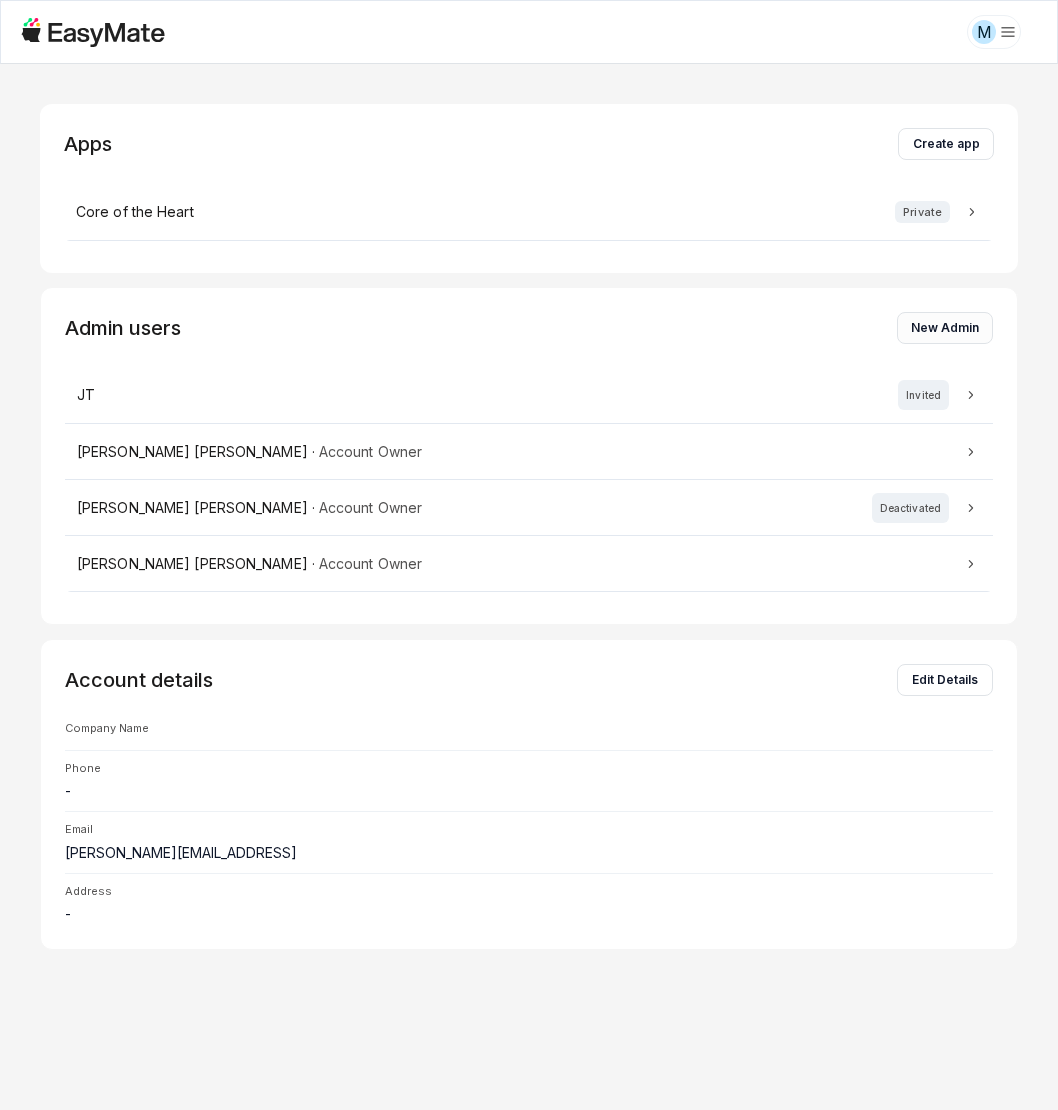 click on "New Admin" at bounding box center (945, 328) 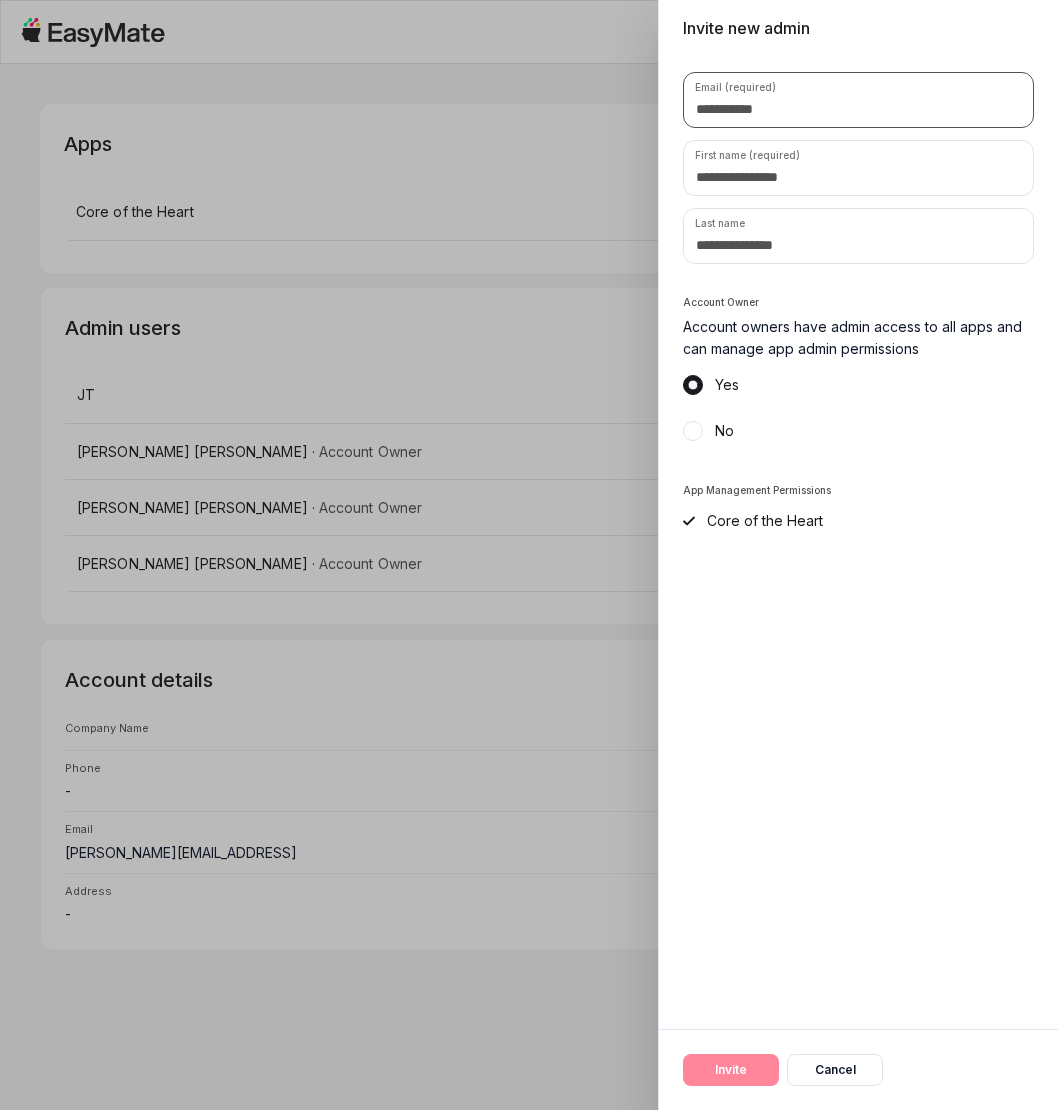 click at bounding box center (858, 100) 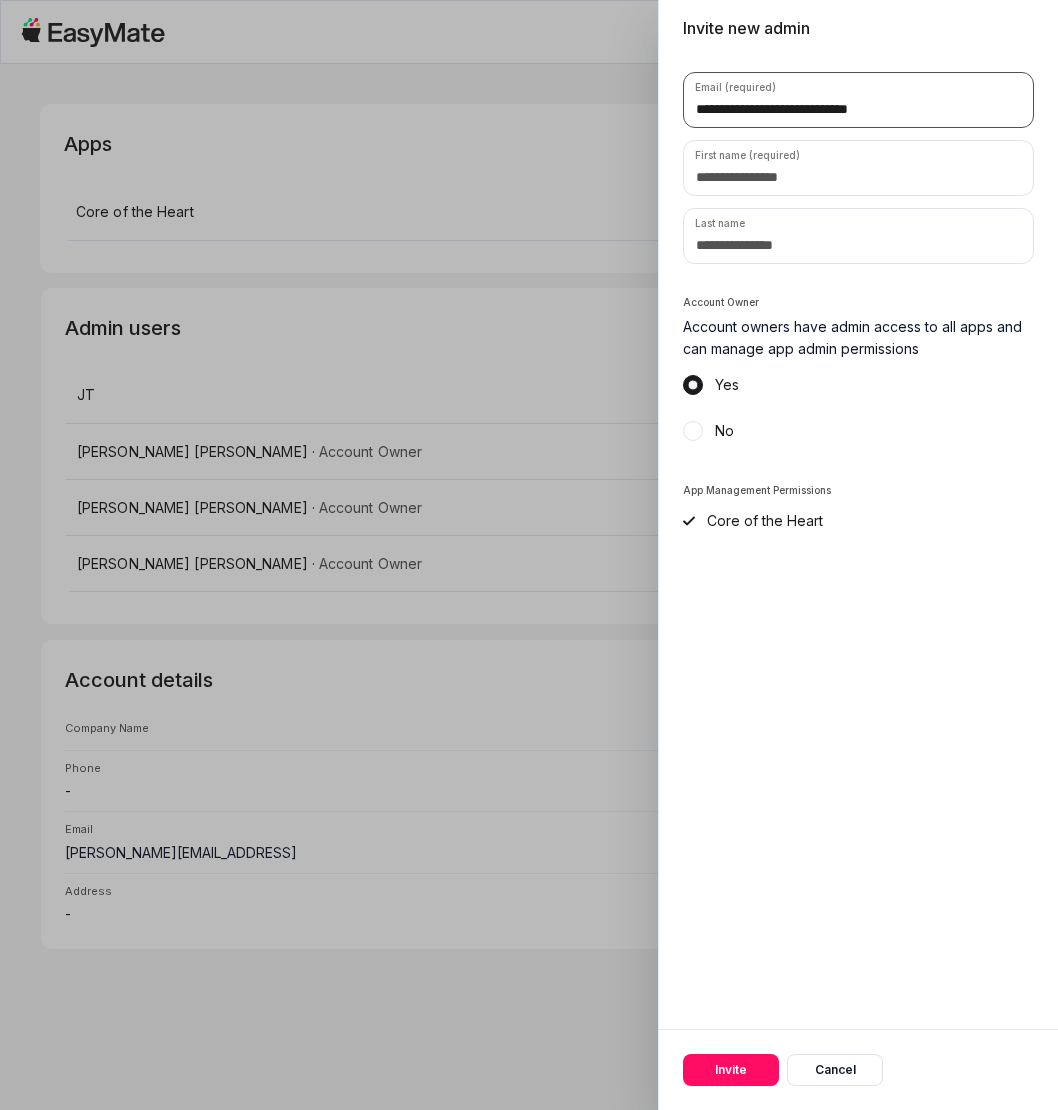 type on "**********" 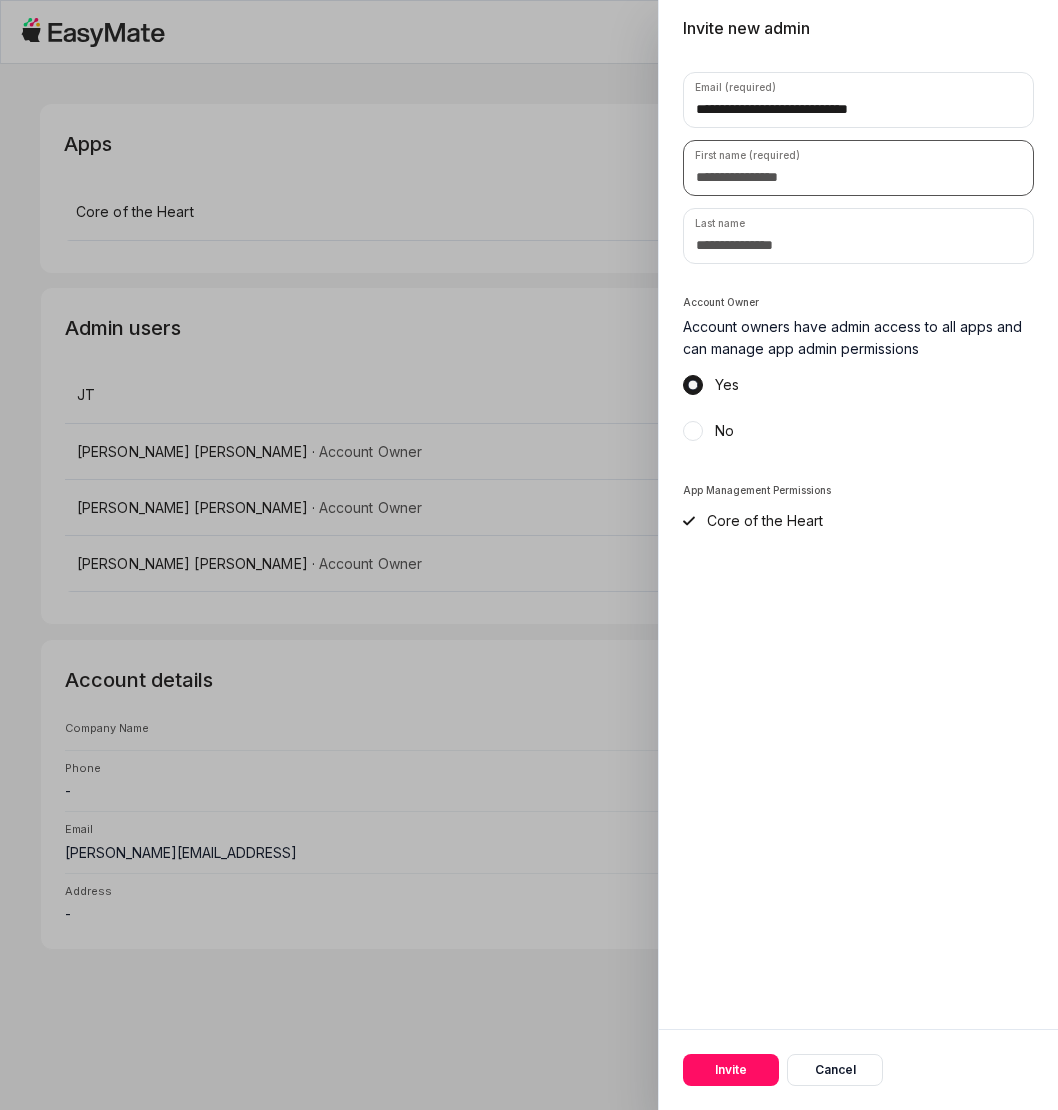 click at bounding box center [858, 168] 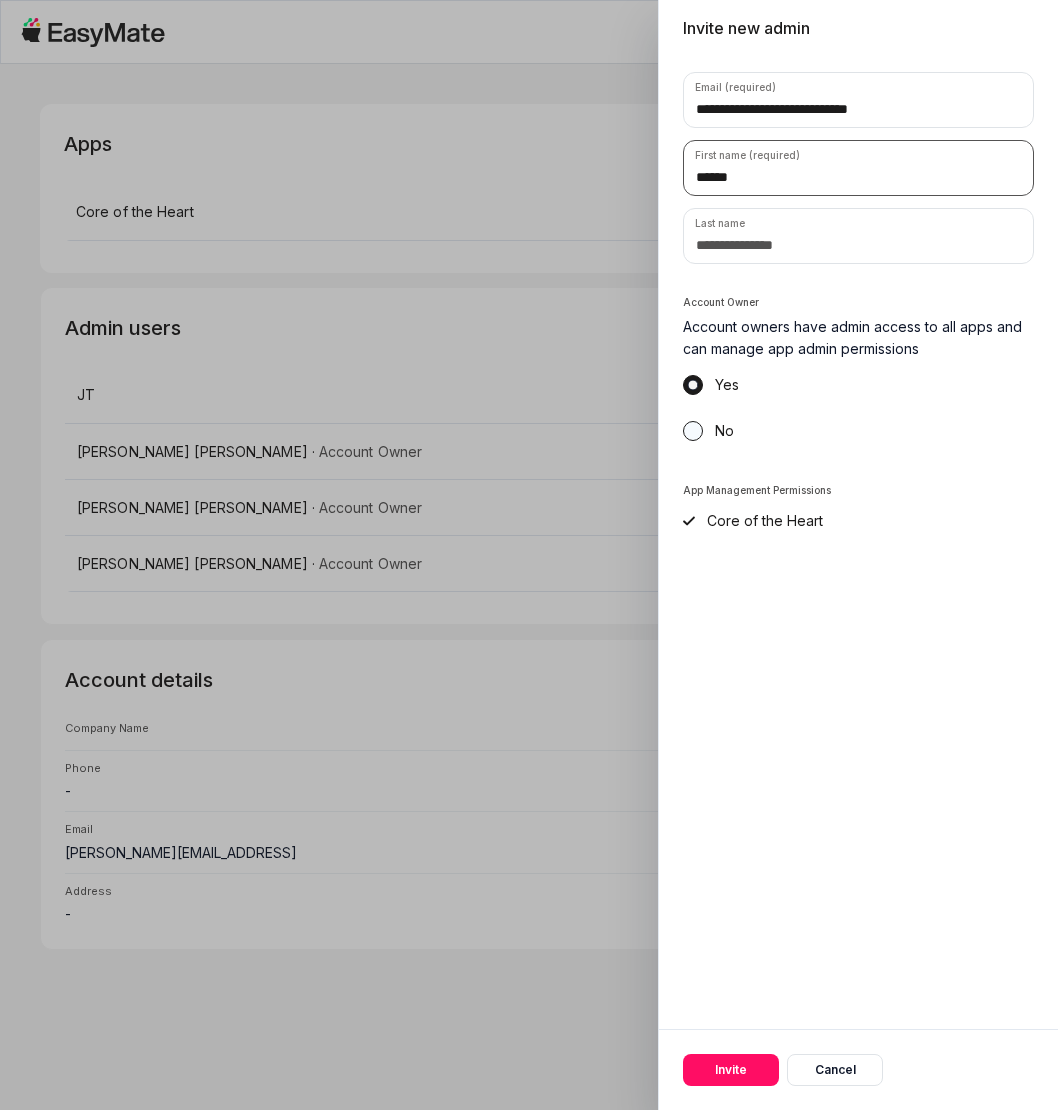 type on "******" 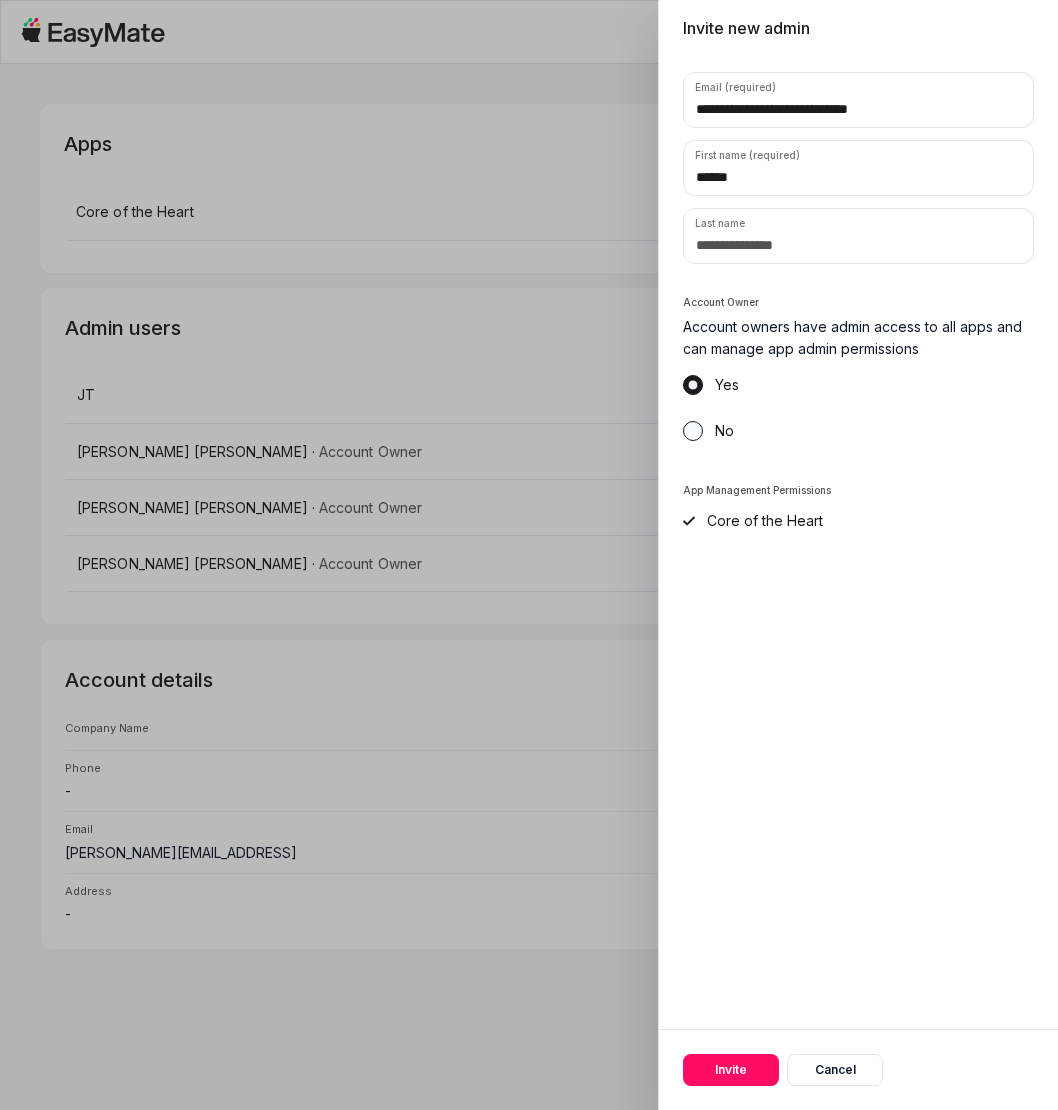 click on "No" at bounding box center (693, 431) 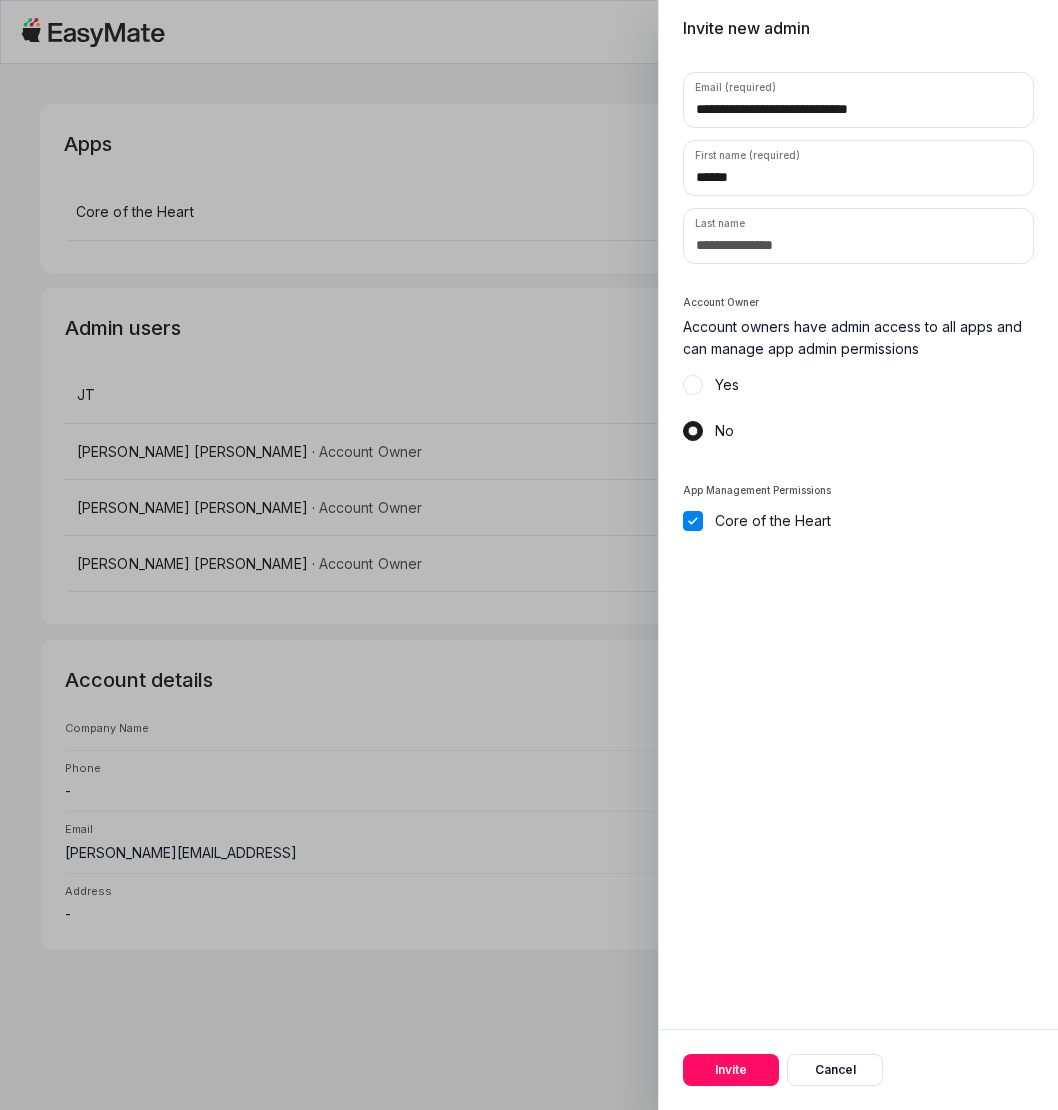 drag, startPoint x: 736, startPoint y: 1067, endPoint x: 709, endPoint y: 941, distance: 128.86038 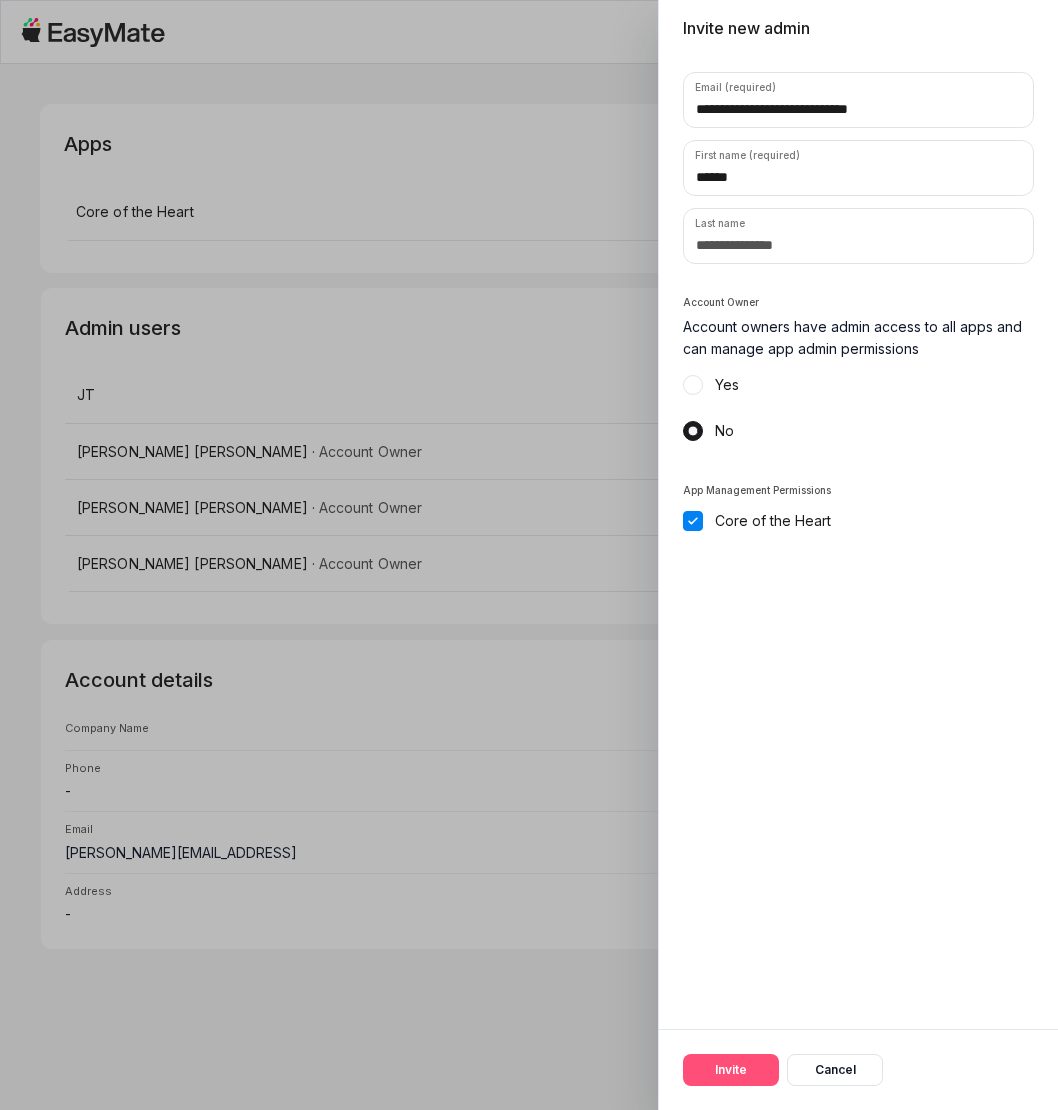 click on "Invite" at bounding box center [731, 1070] 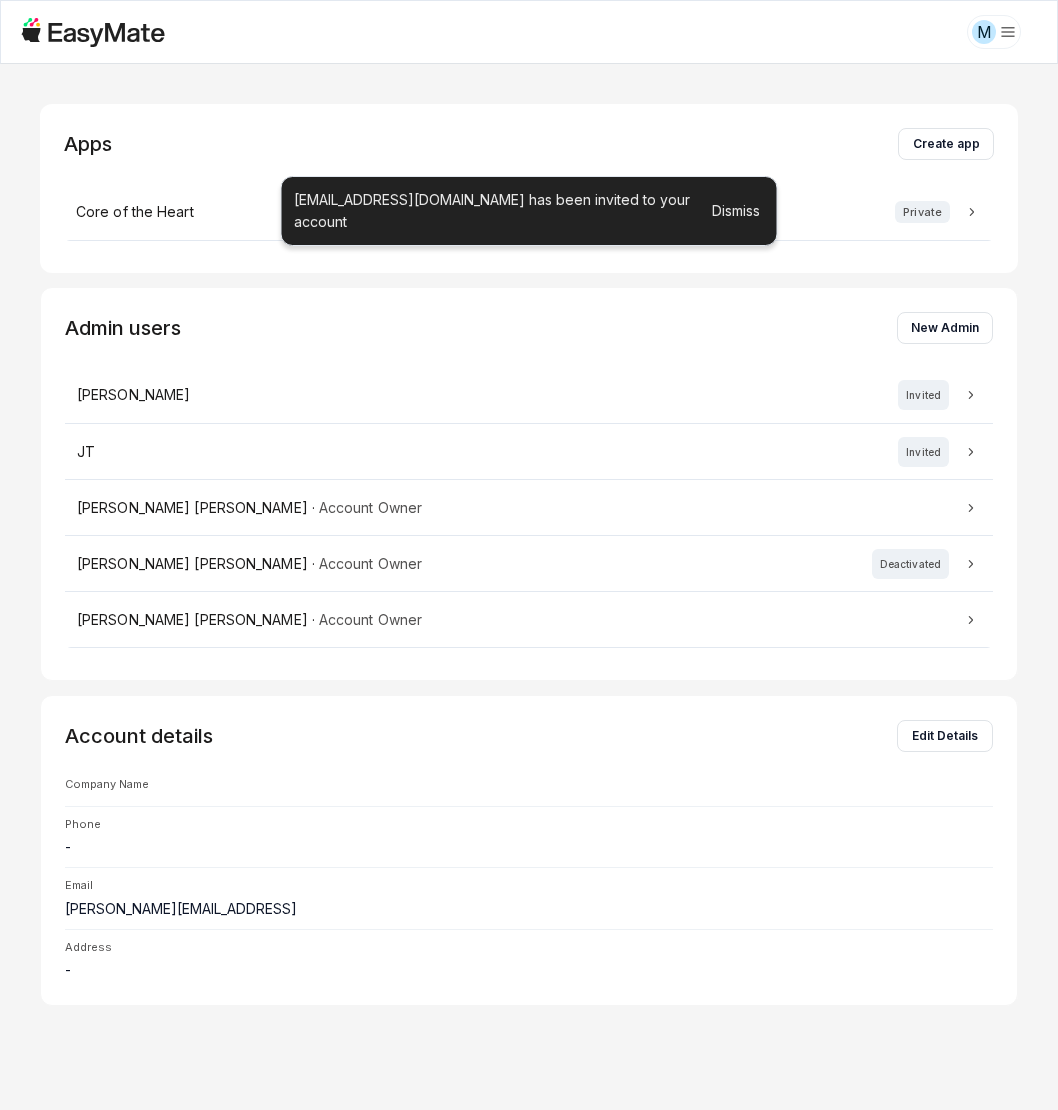 click on "M" at bounding box center [529, 32] 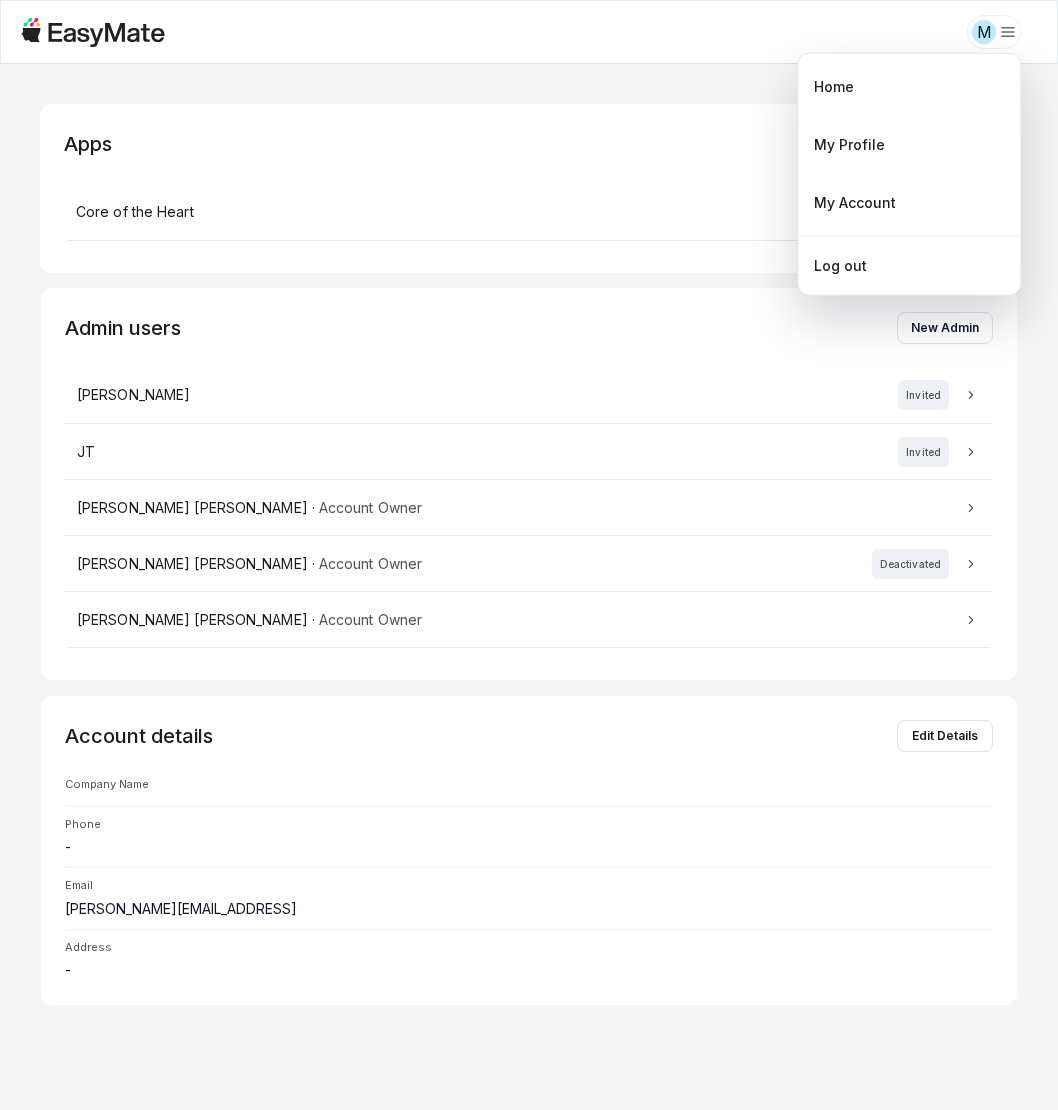 drag, startPoint x: 889, startPoint y: 198, endPoint x: 550, endPoint y: 253, distance: 343.43268 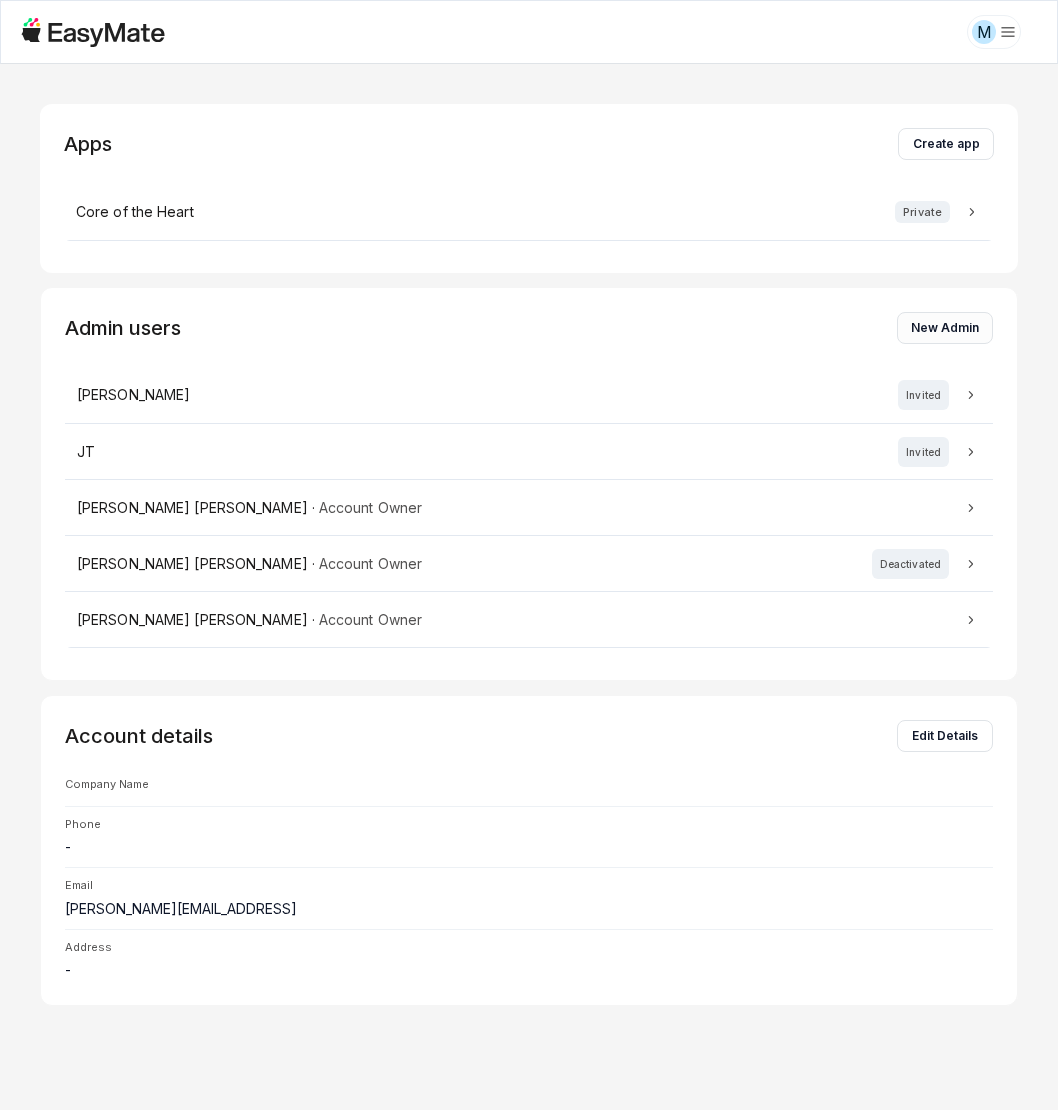 click on "New Admin" at bounding box center [945, 328] 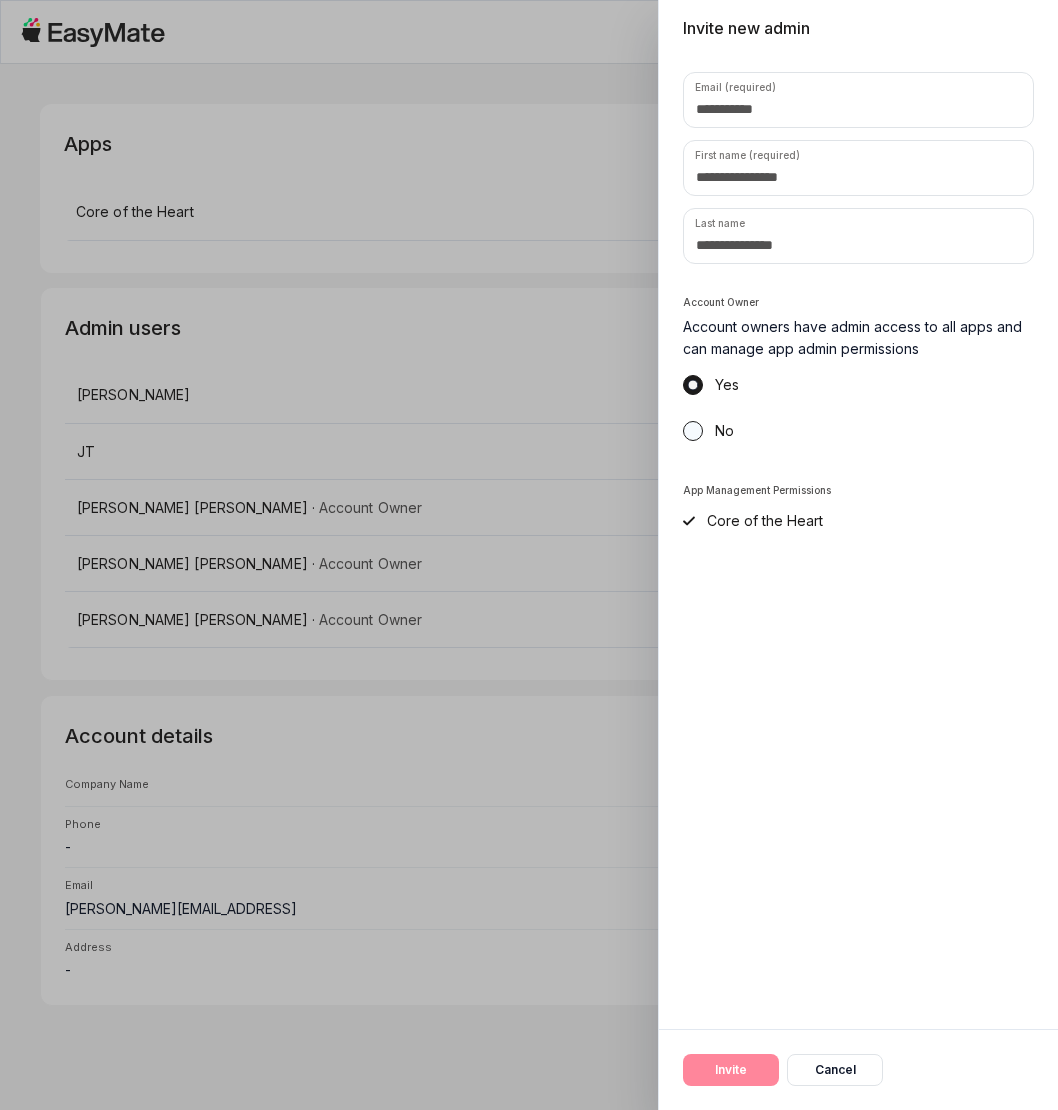 click on "No" at bounding box center (693, 431) 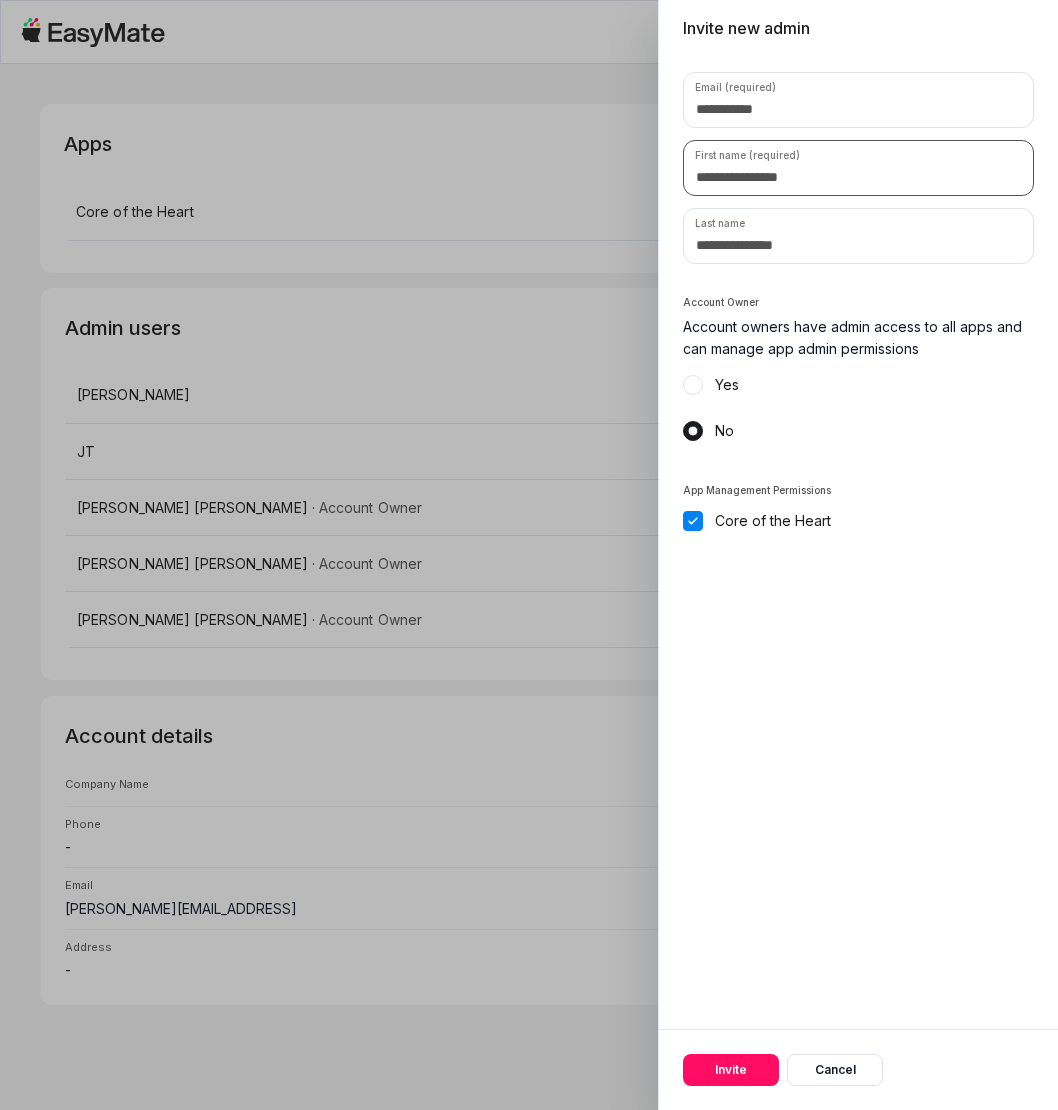 click at bounding box center (858, 168) 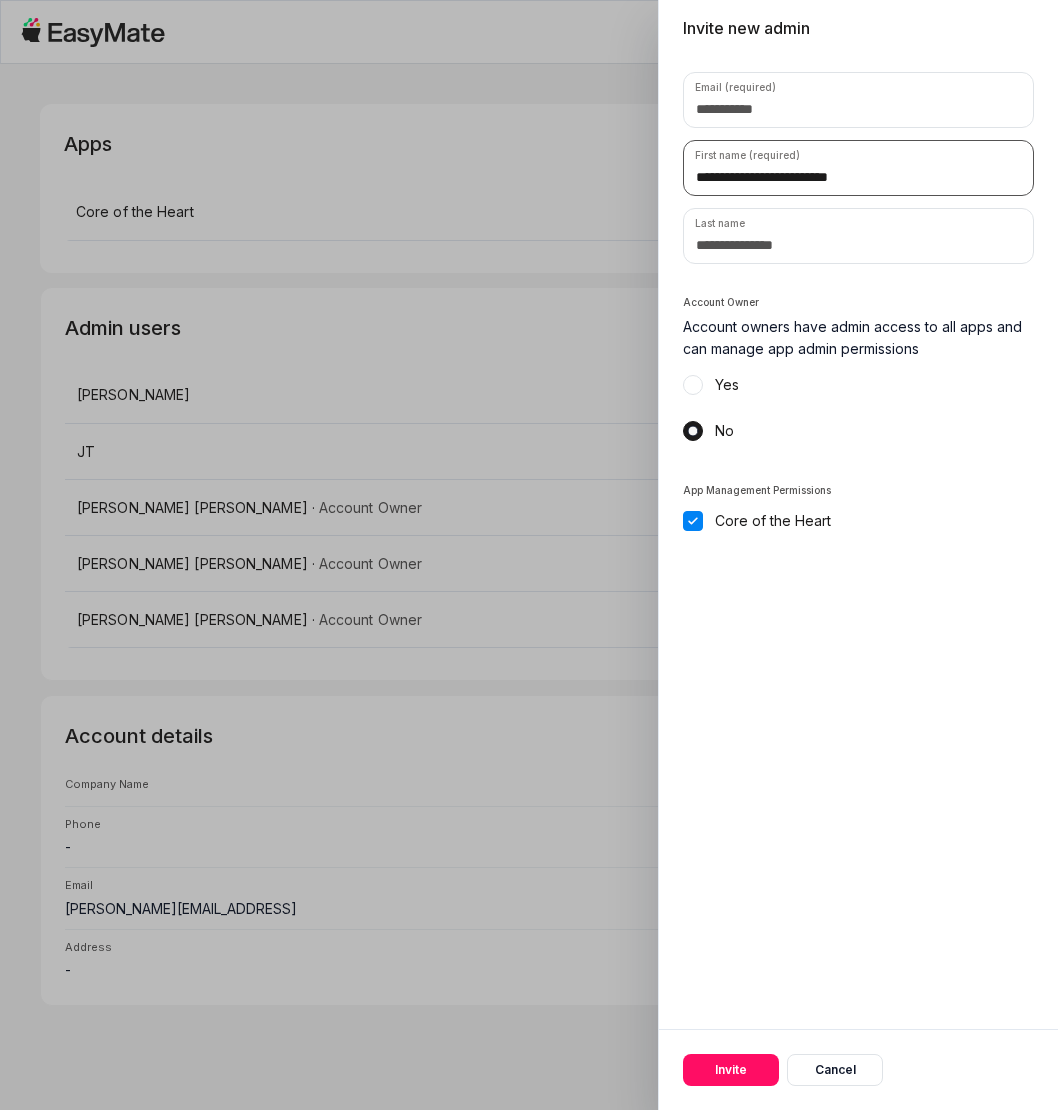 type on "**********" 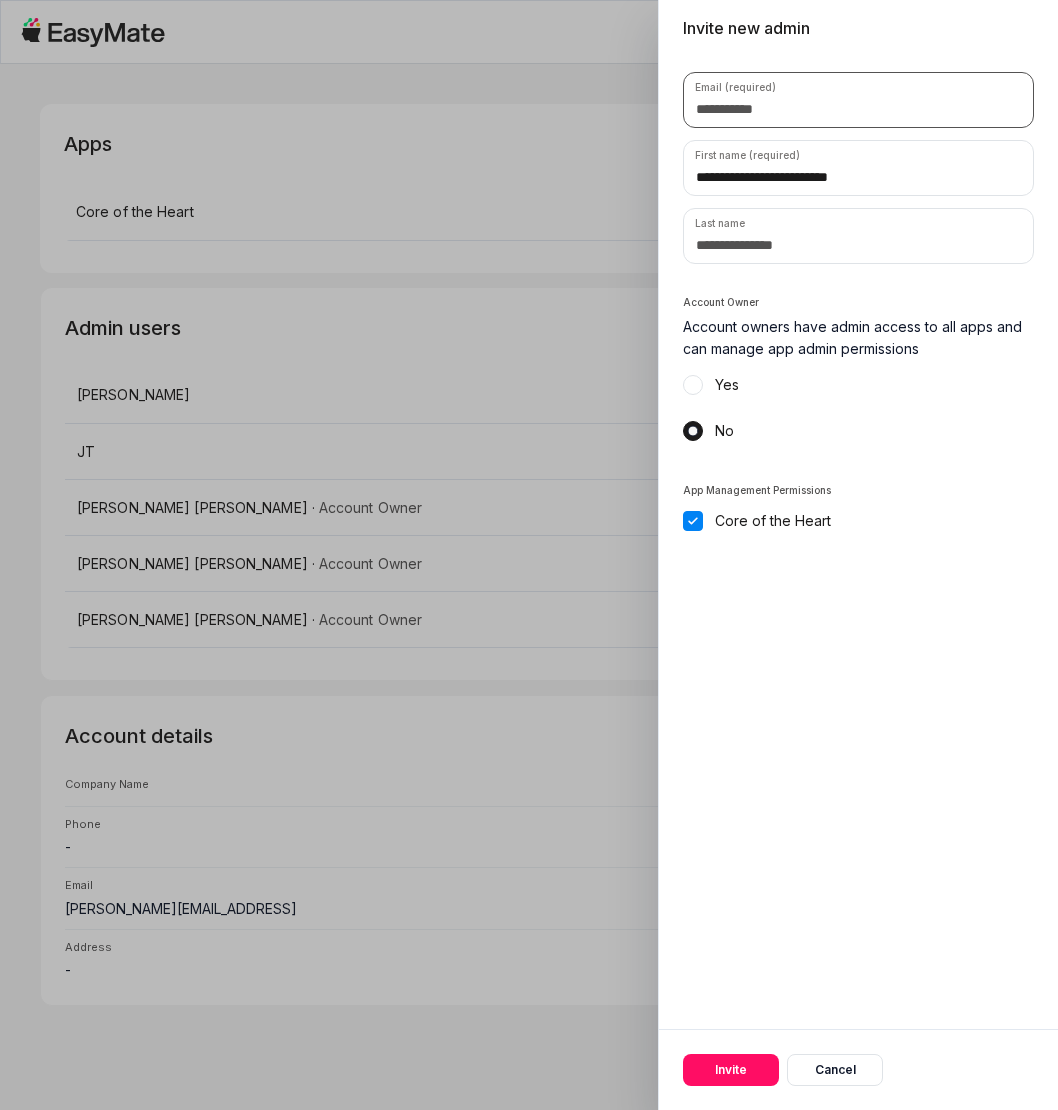 click at bounding box center [858, 100] 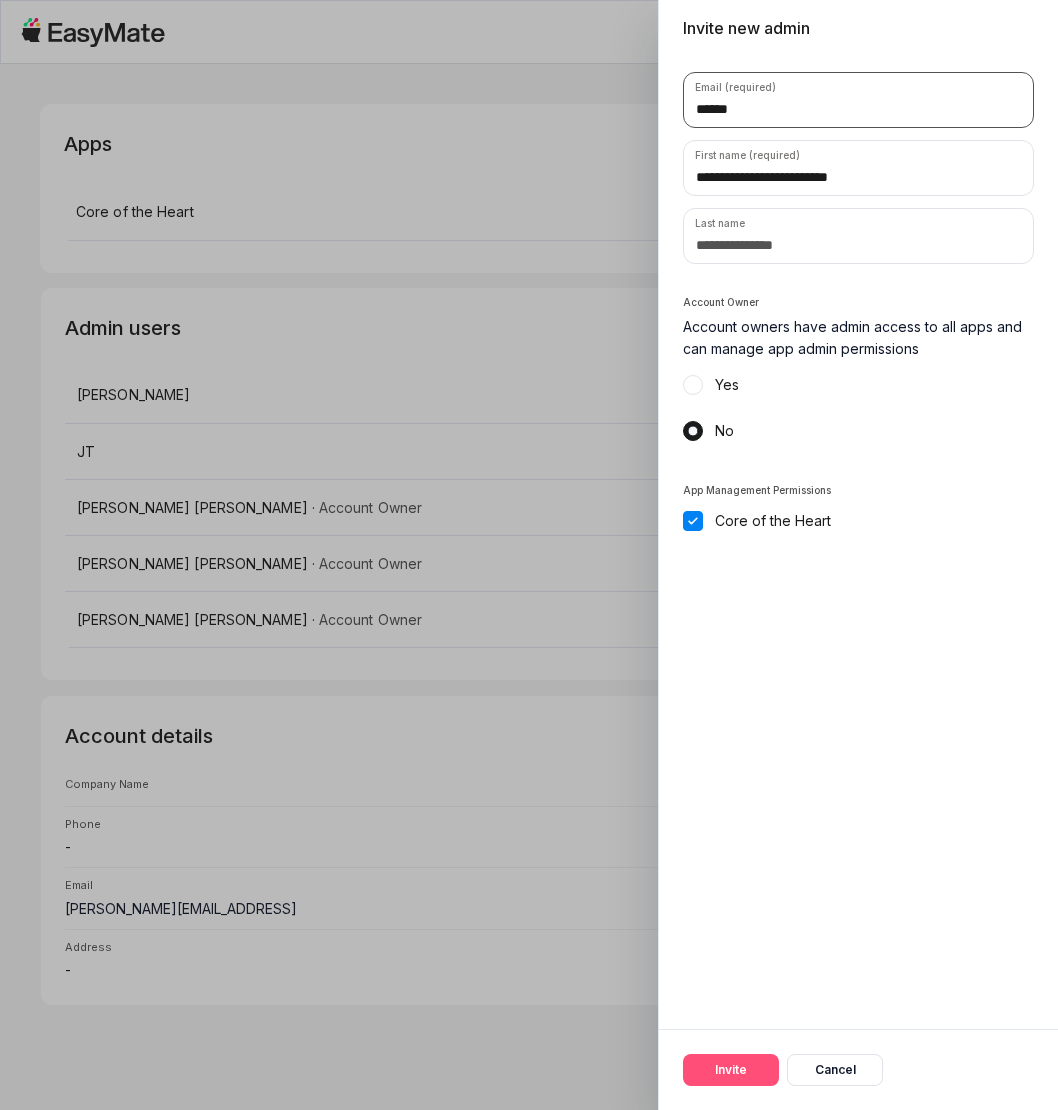 type on "******" 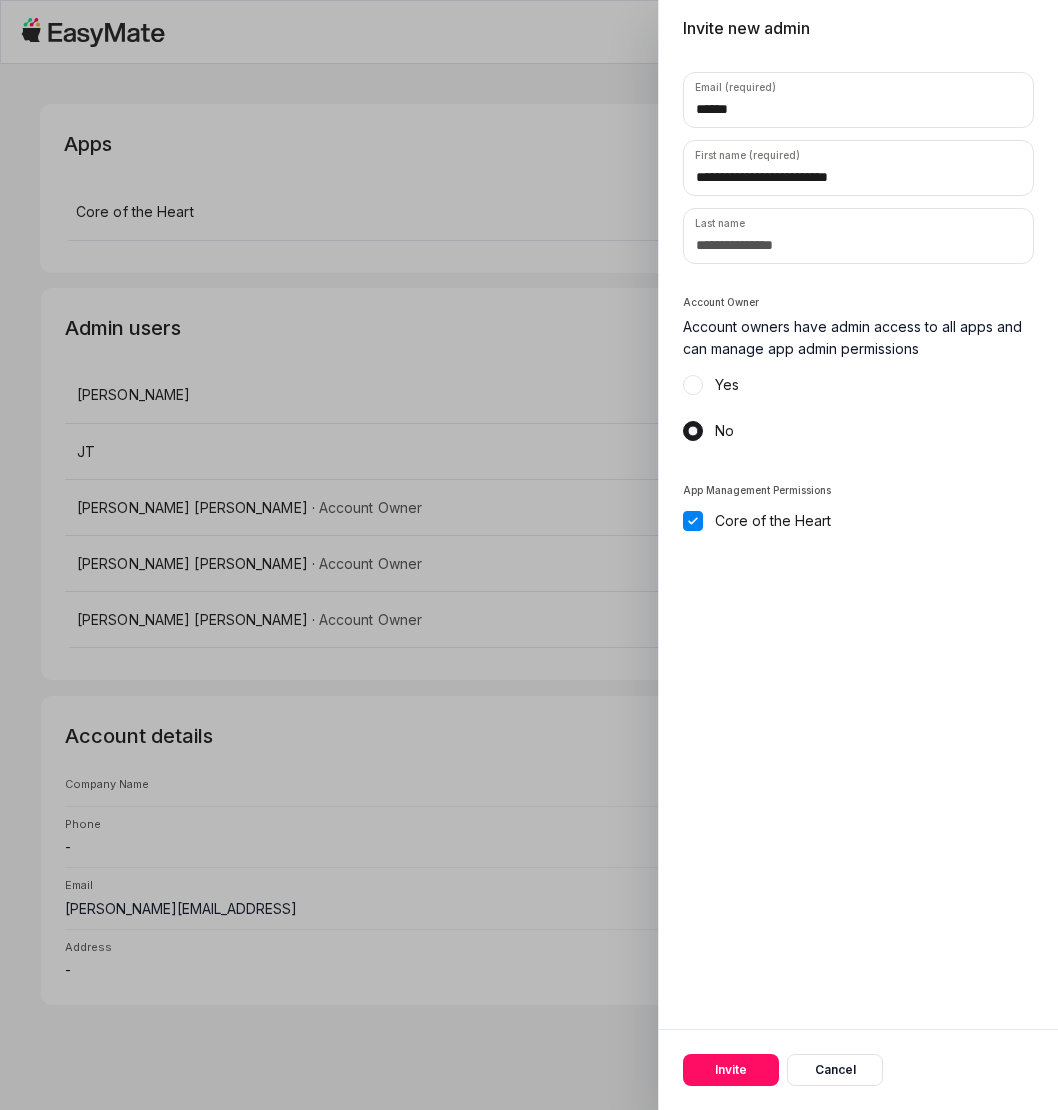 drag, startPoint x: 720, startPoint y: 1074, endPoint x: 680, endPoint y: 984, distance: 98.48858 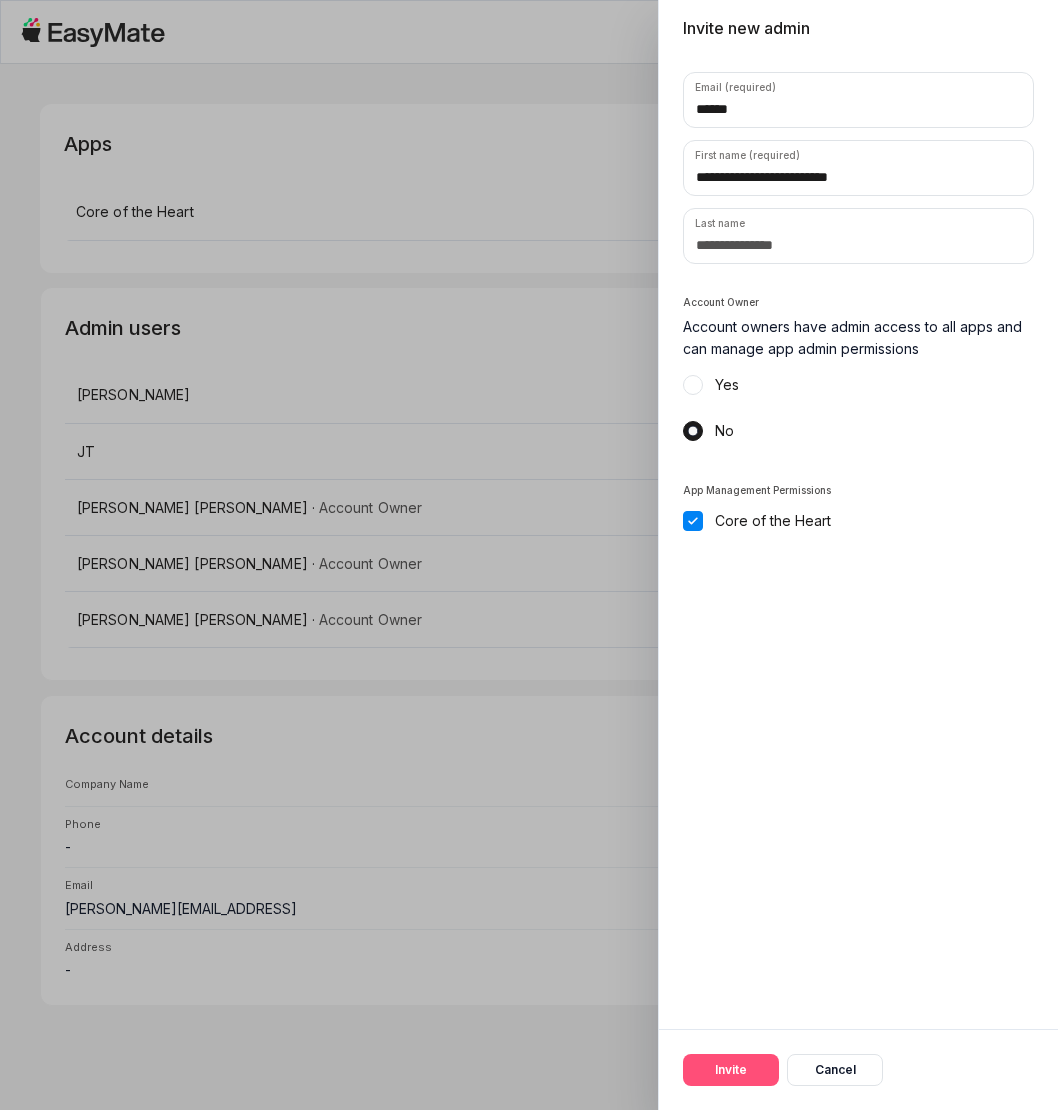 click on "Invite" at bounding box center (731, 1070) 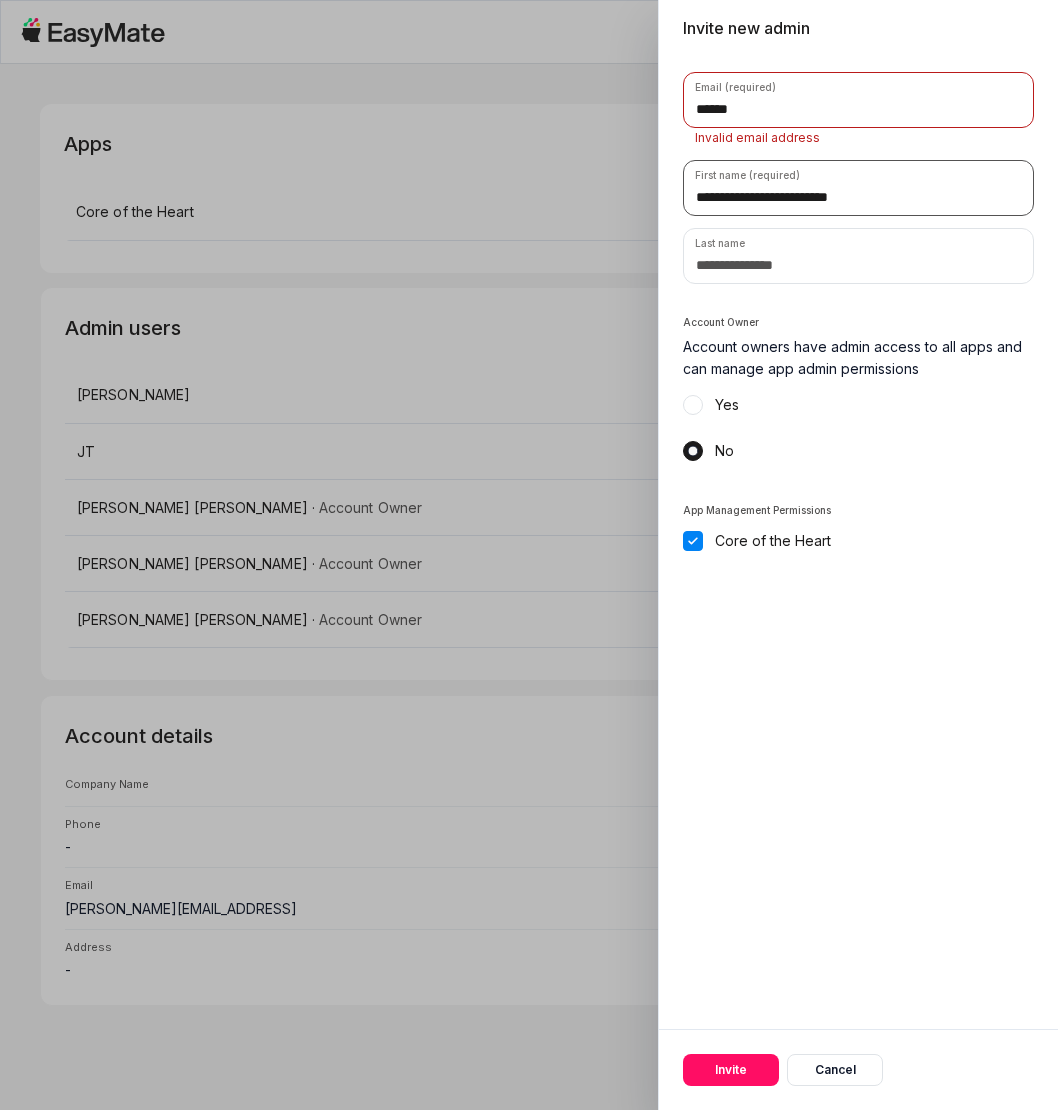 click on "**********" at bounding box center (858, 188) 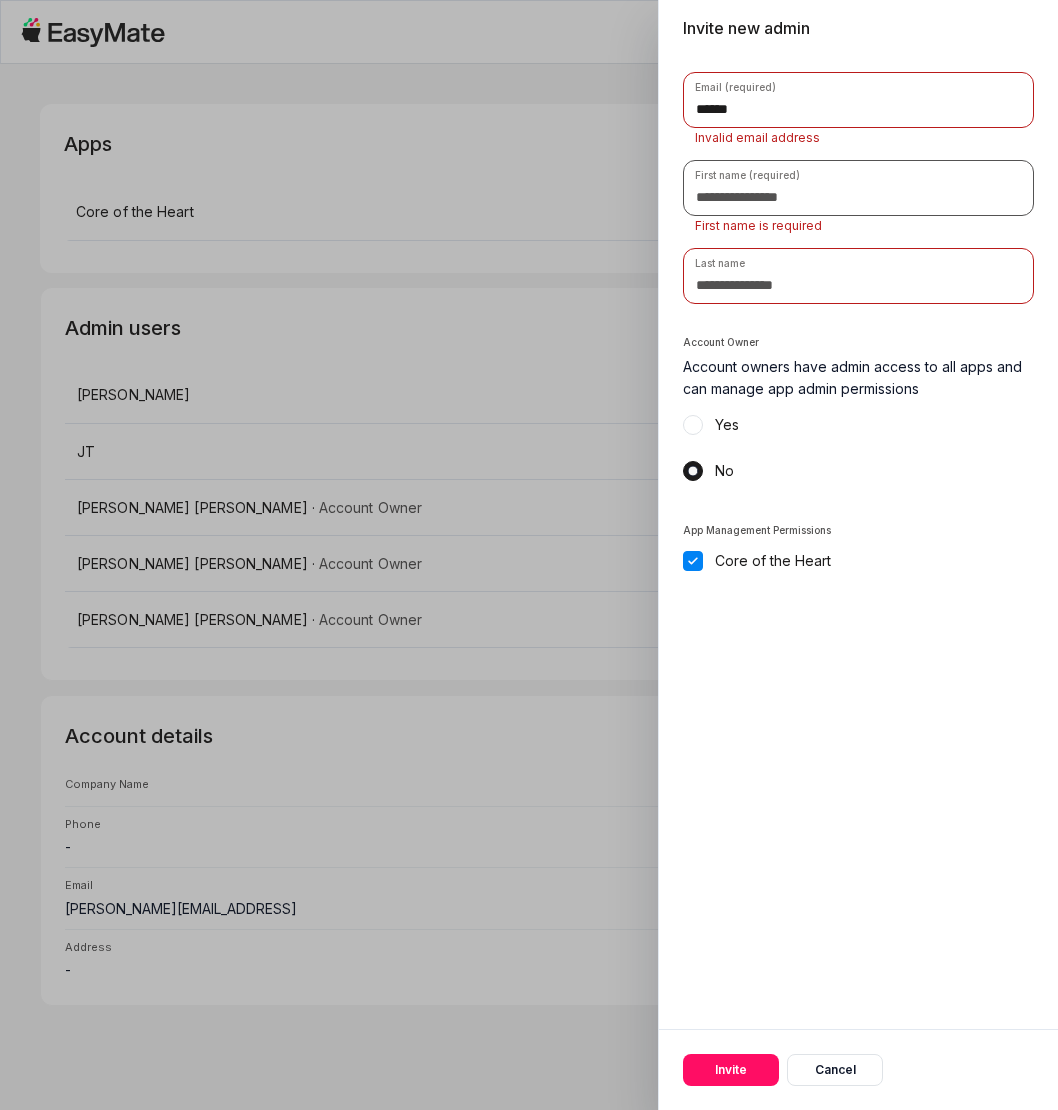type 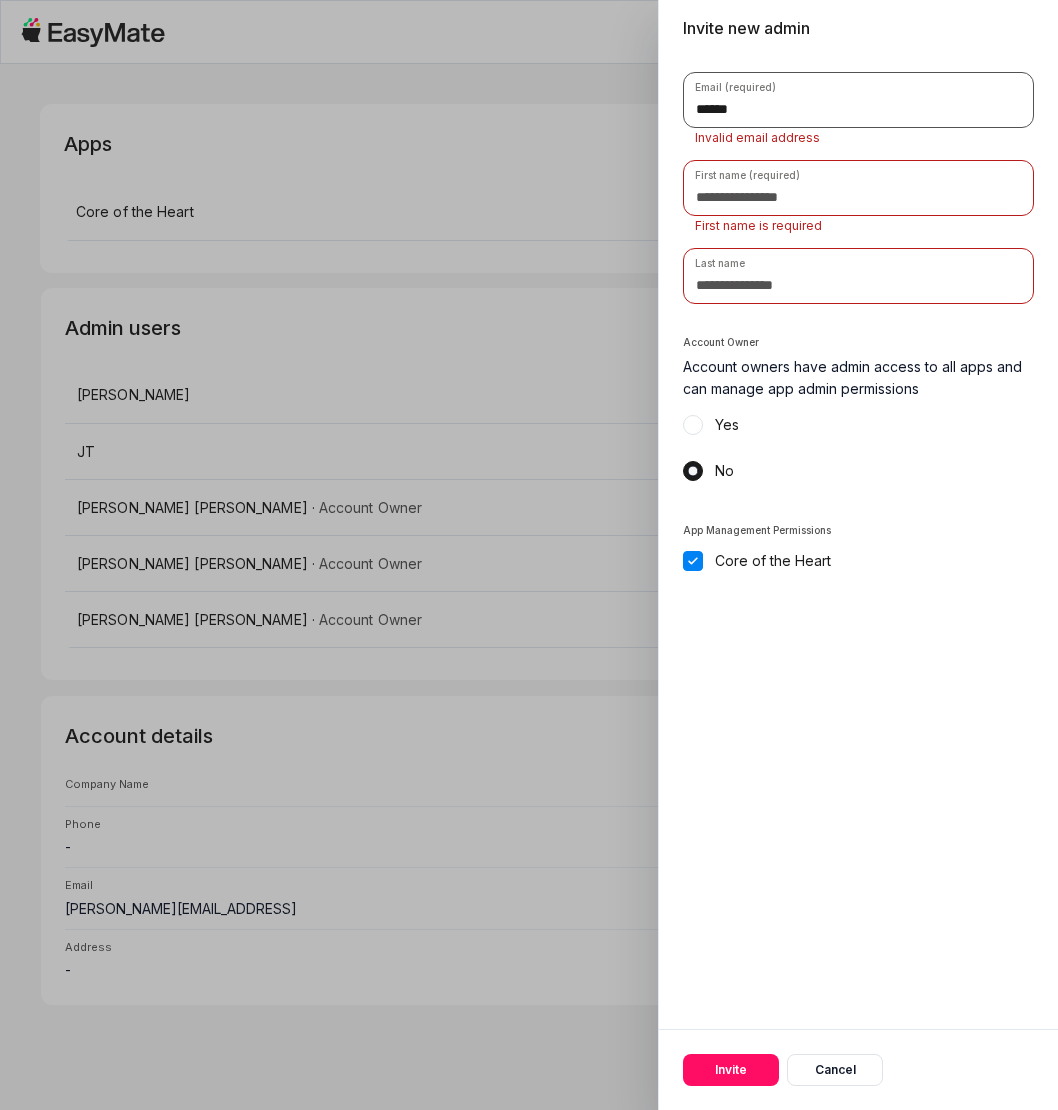 click on "******" at bounding box center (858, 100) 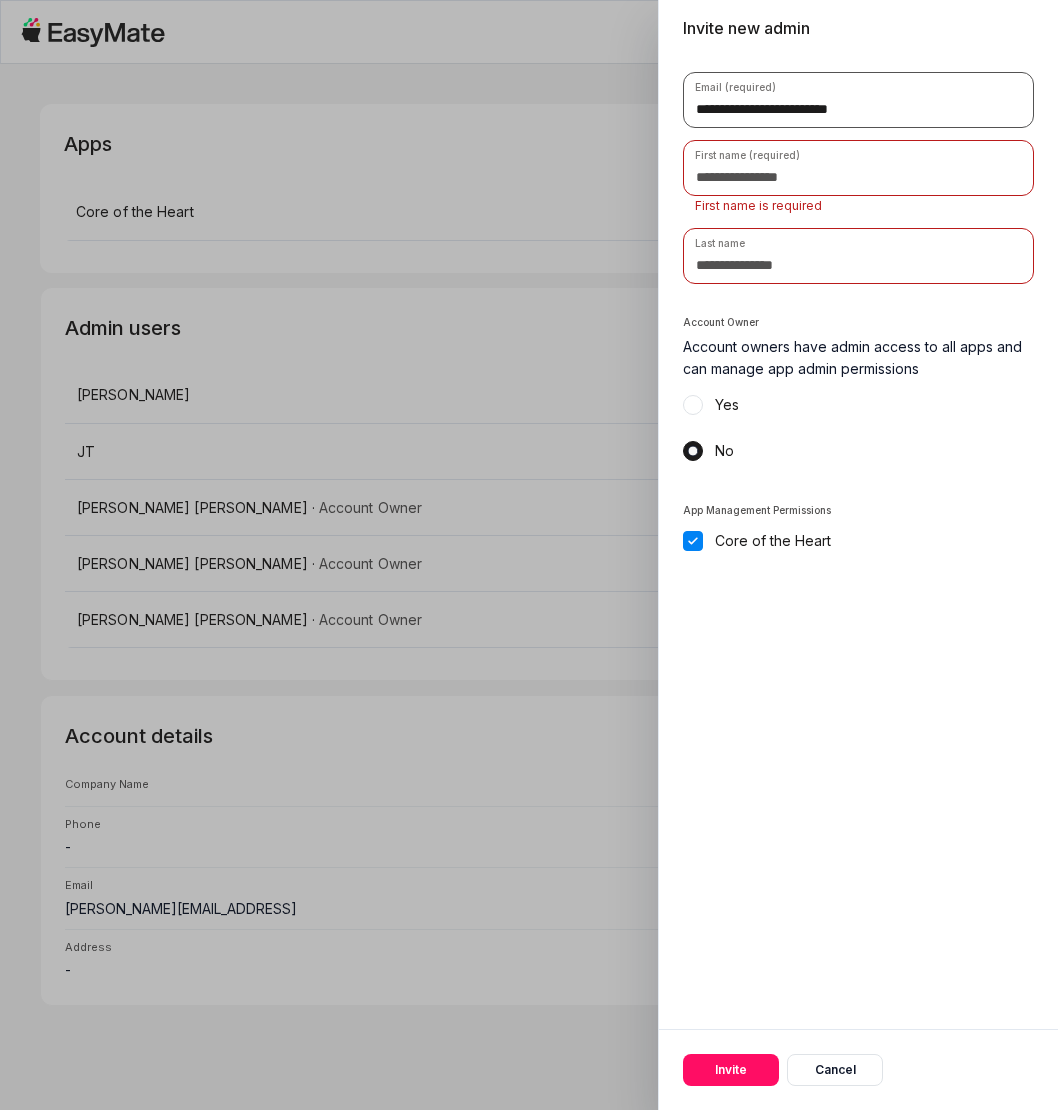 type on "**********" 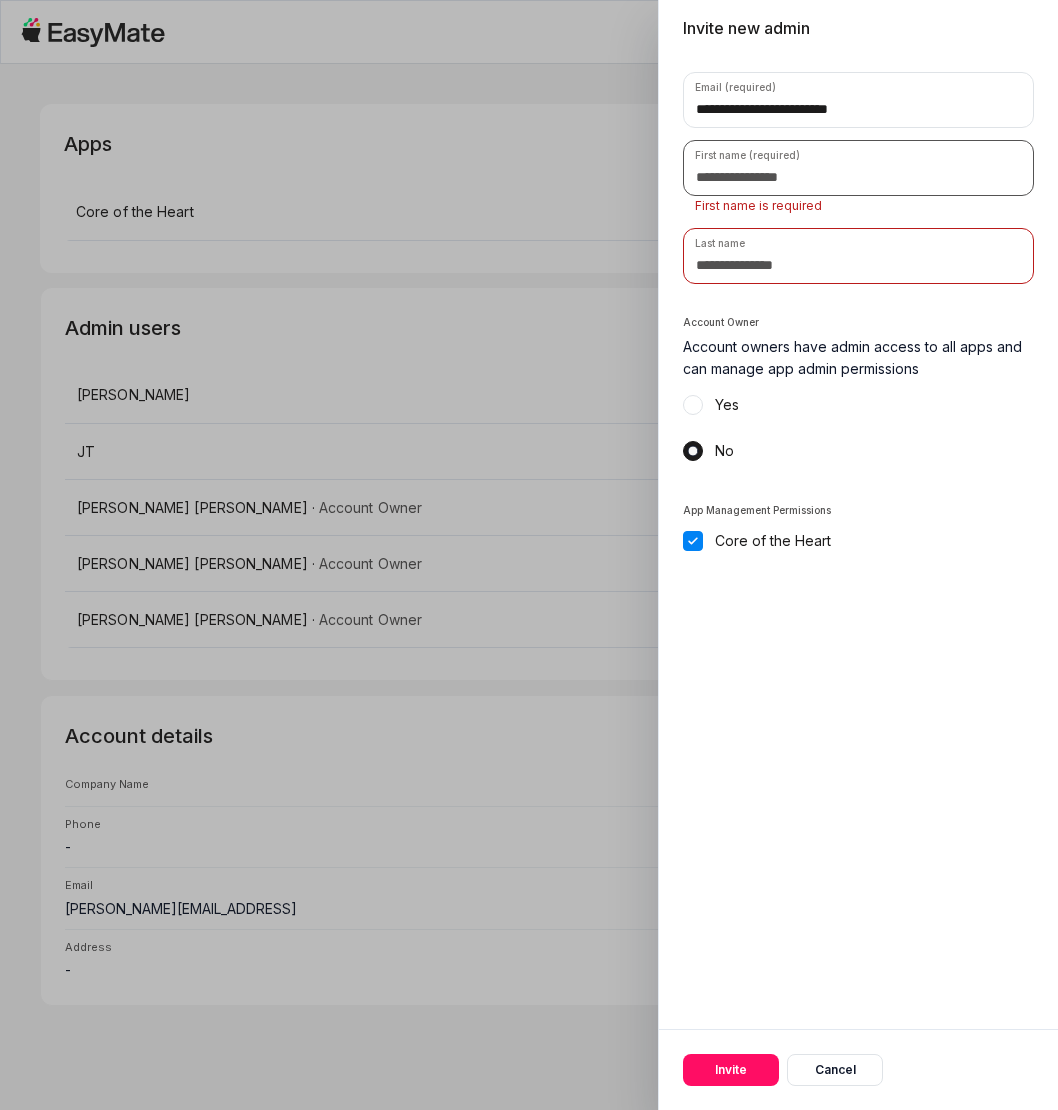 click at bounding box center [858, 168] 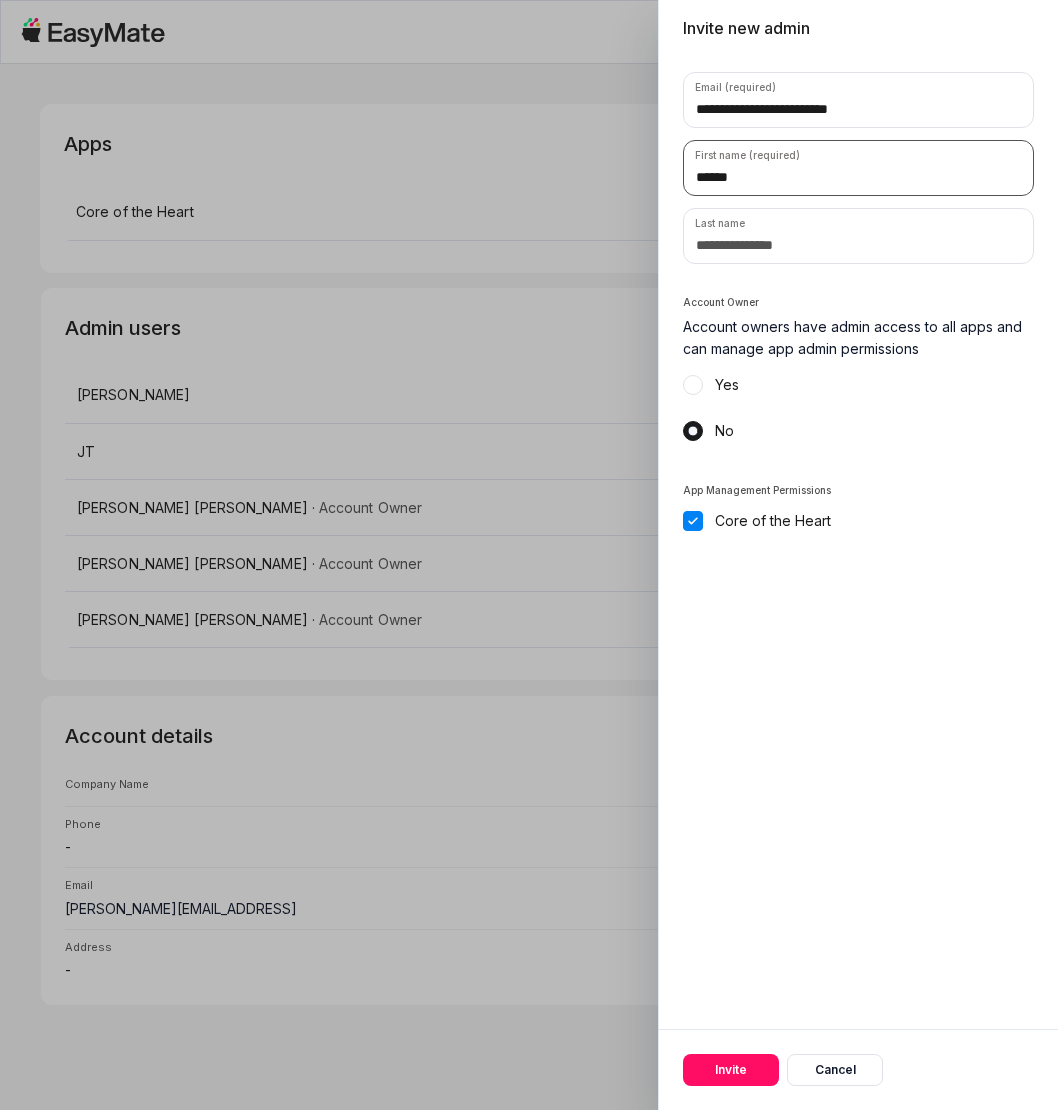 type on "******" 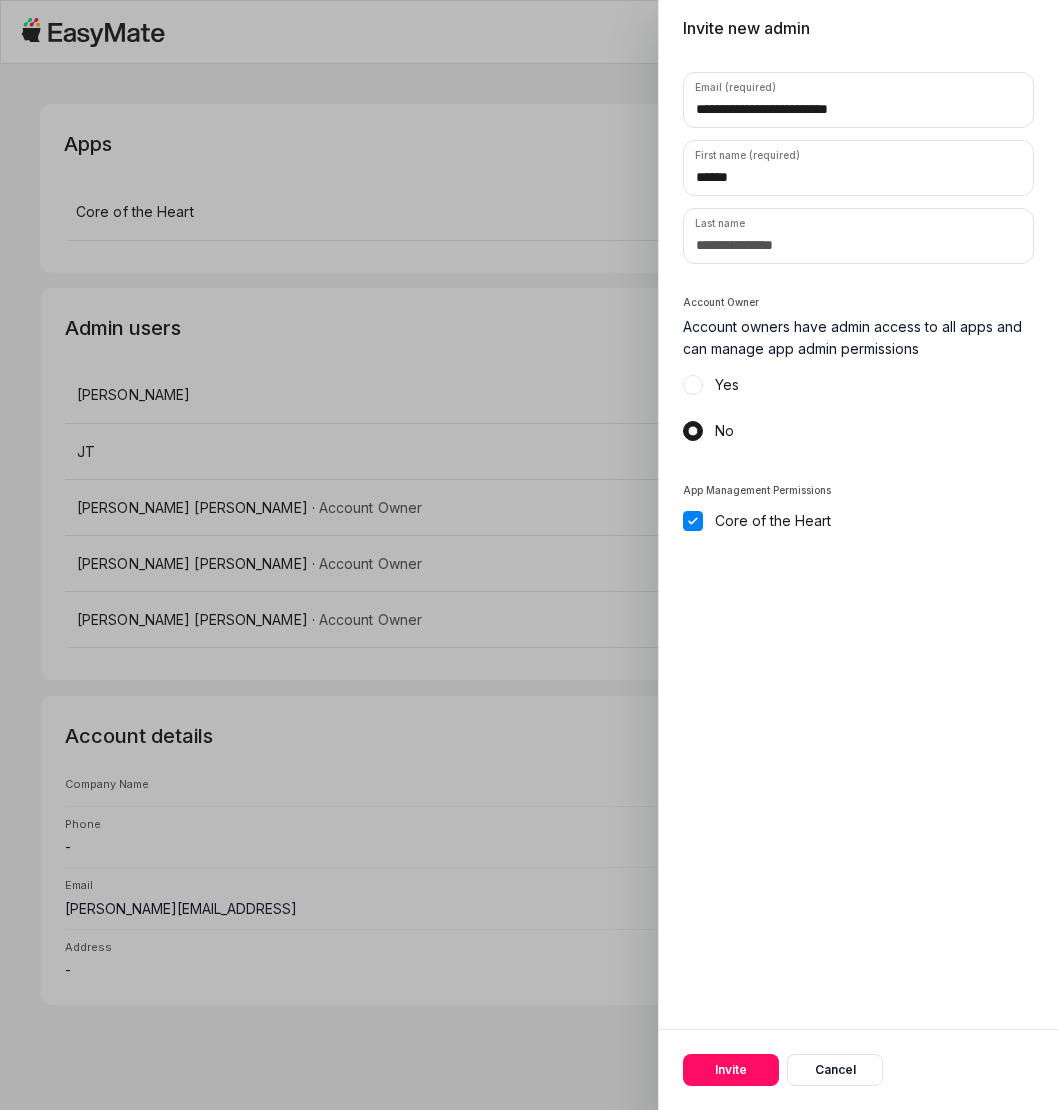 click on "**********" at bounding box center [858, 538] 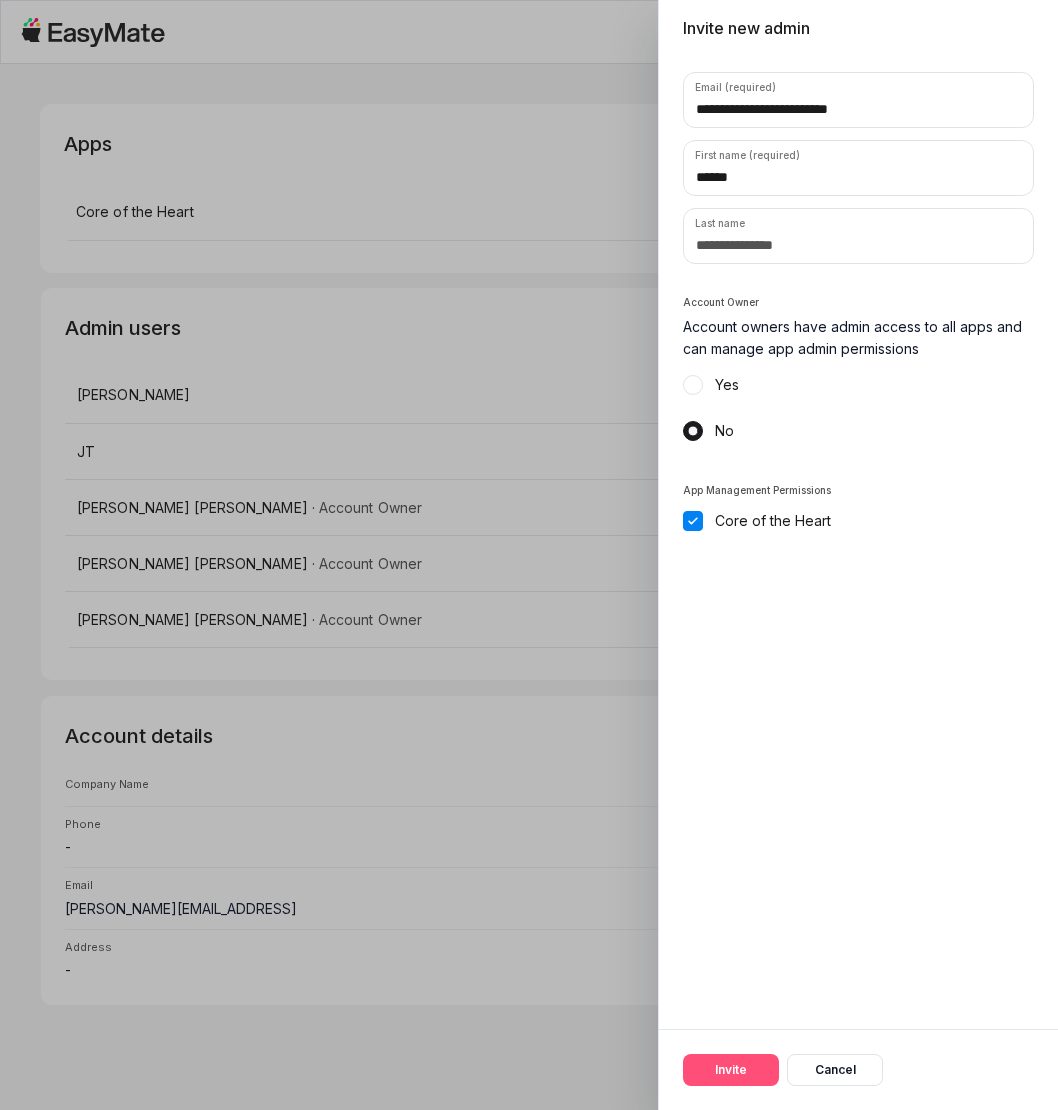 click on "Invite" at bounding box center [731, 1070] 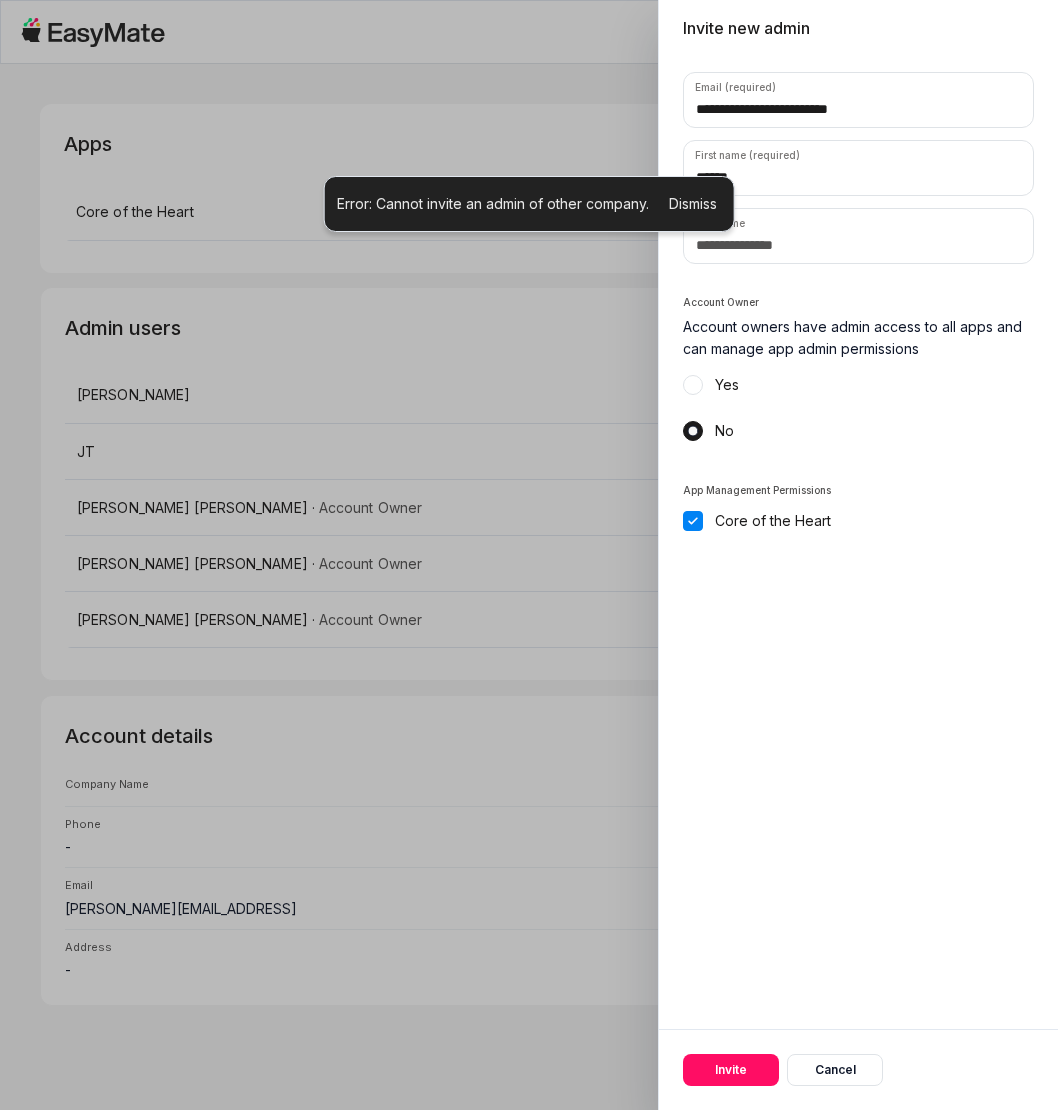 click on "**********" at bounding box center [858, 538] 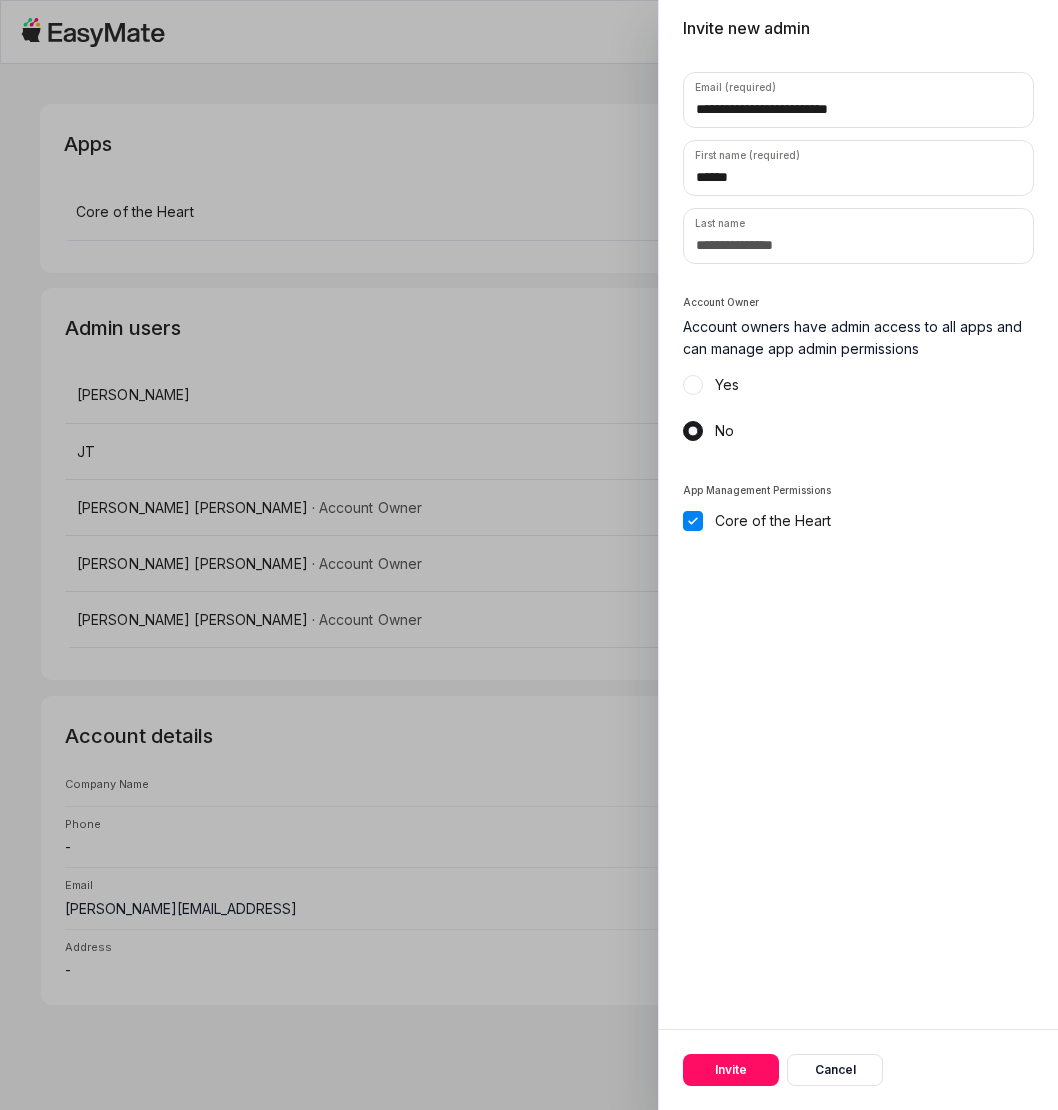 click on "**********" at bounding box center [858, 538] 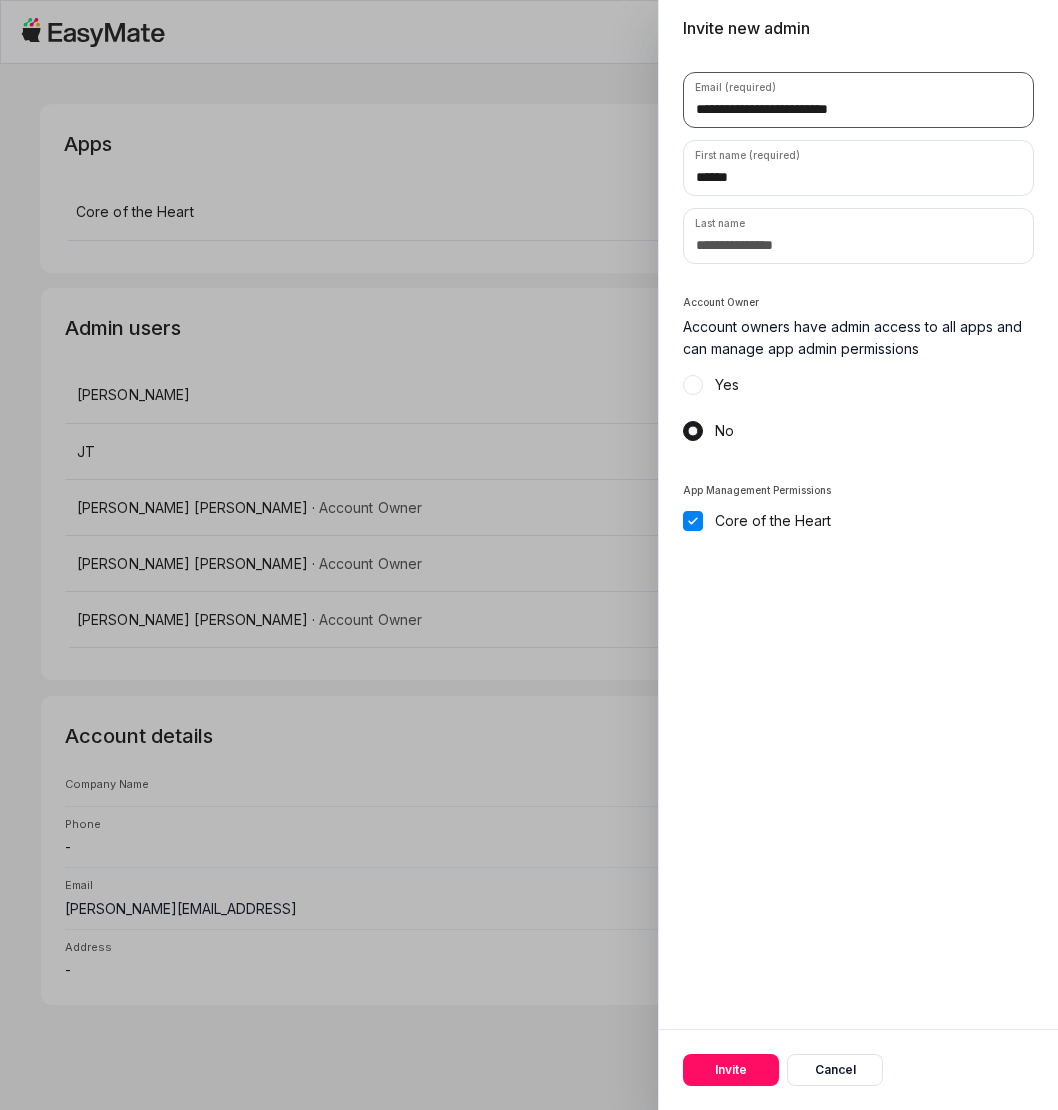 click on "**********" at bounding box center (858, 100) 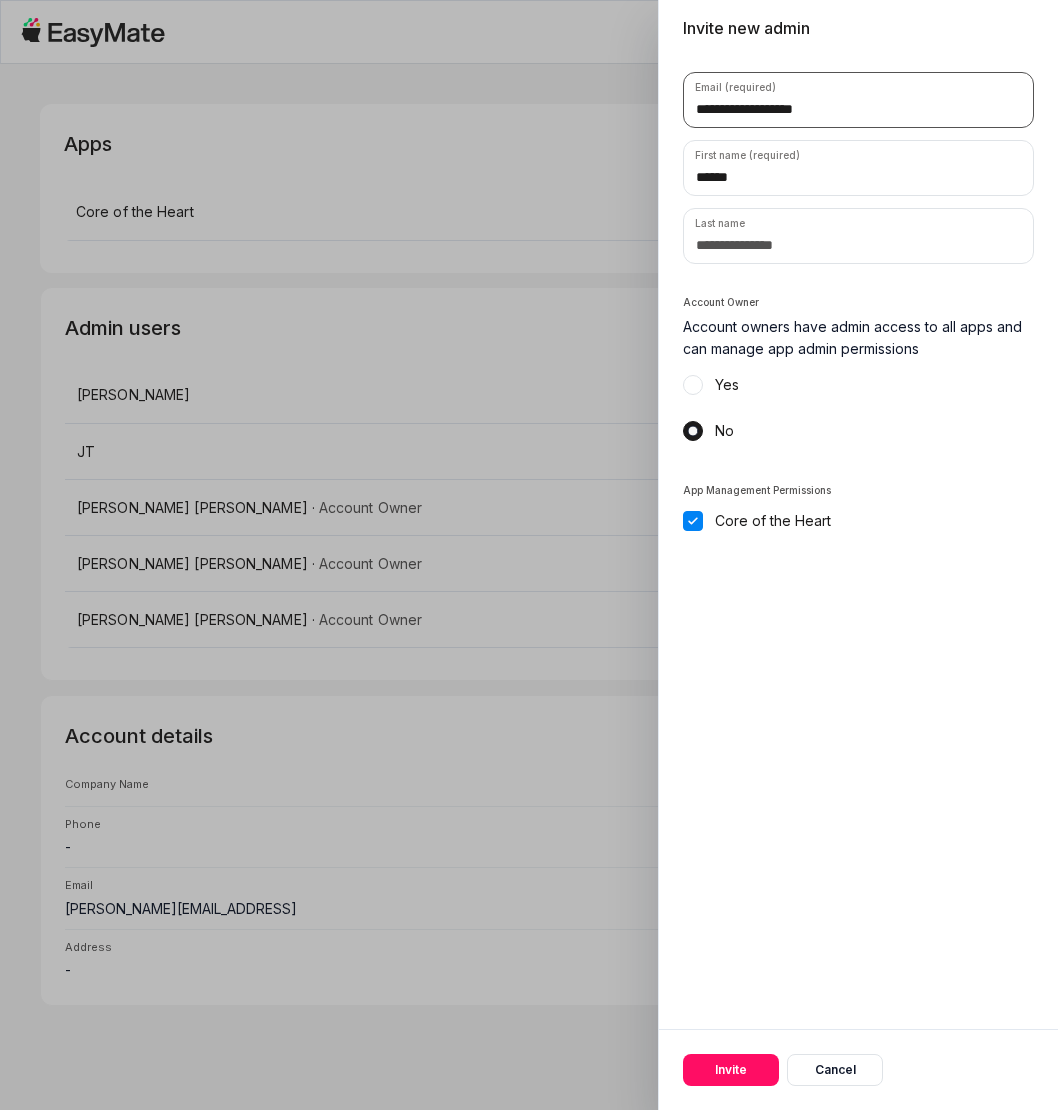 type on "**********" 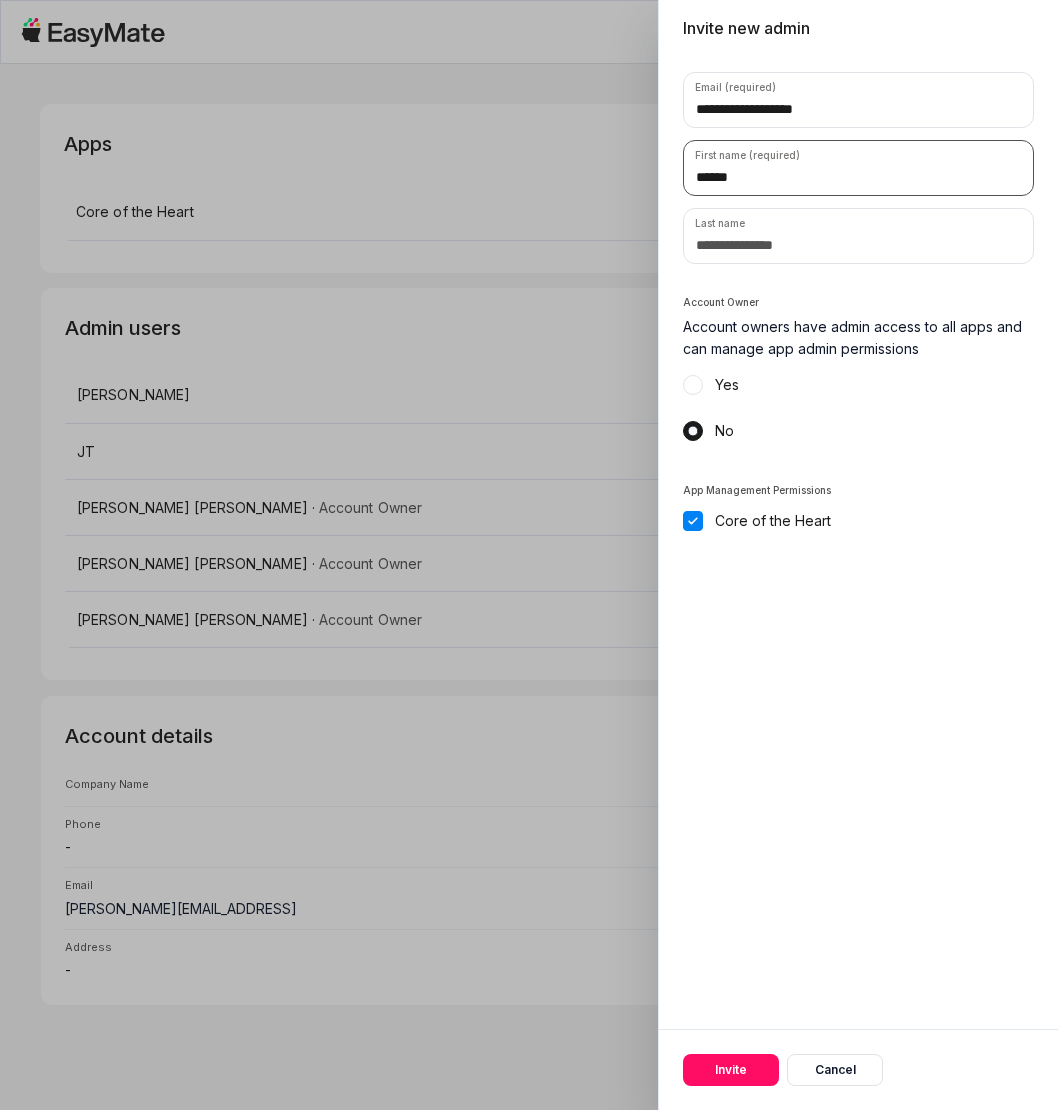 click on "******" at bounding box center [858, 168] 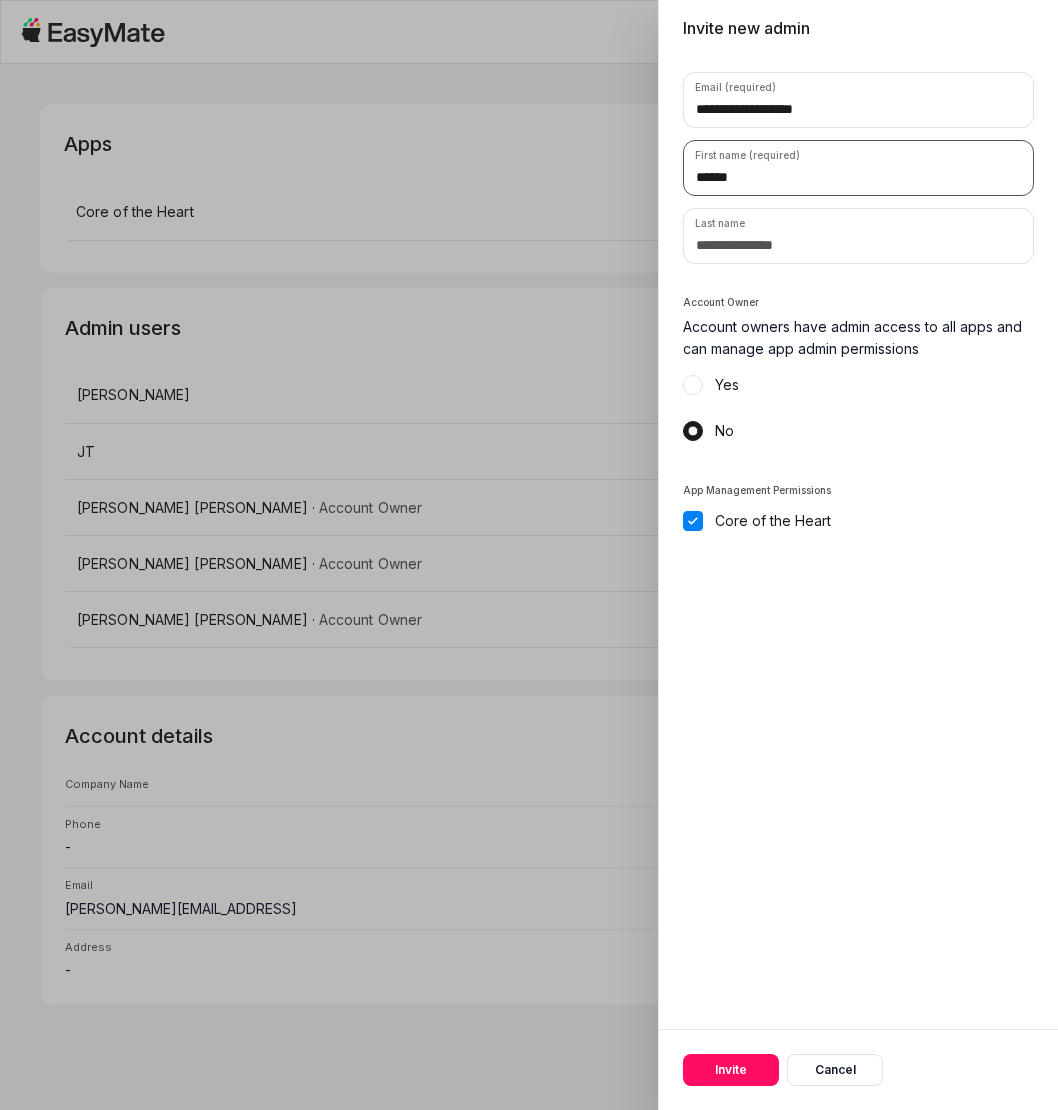 type on "******" 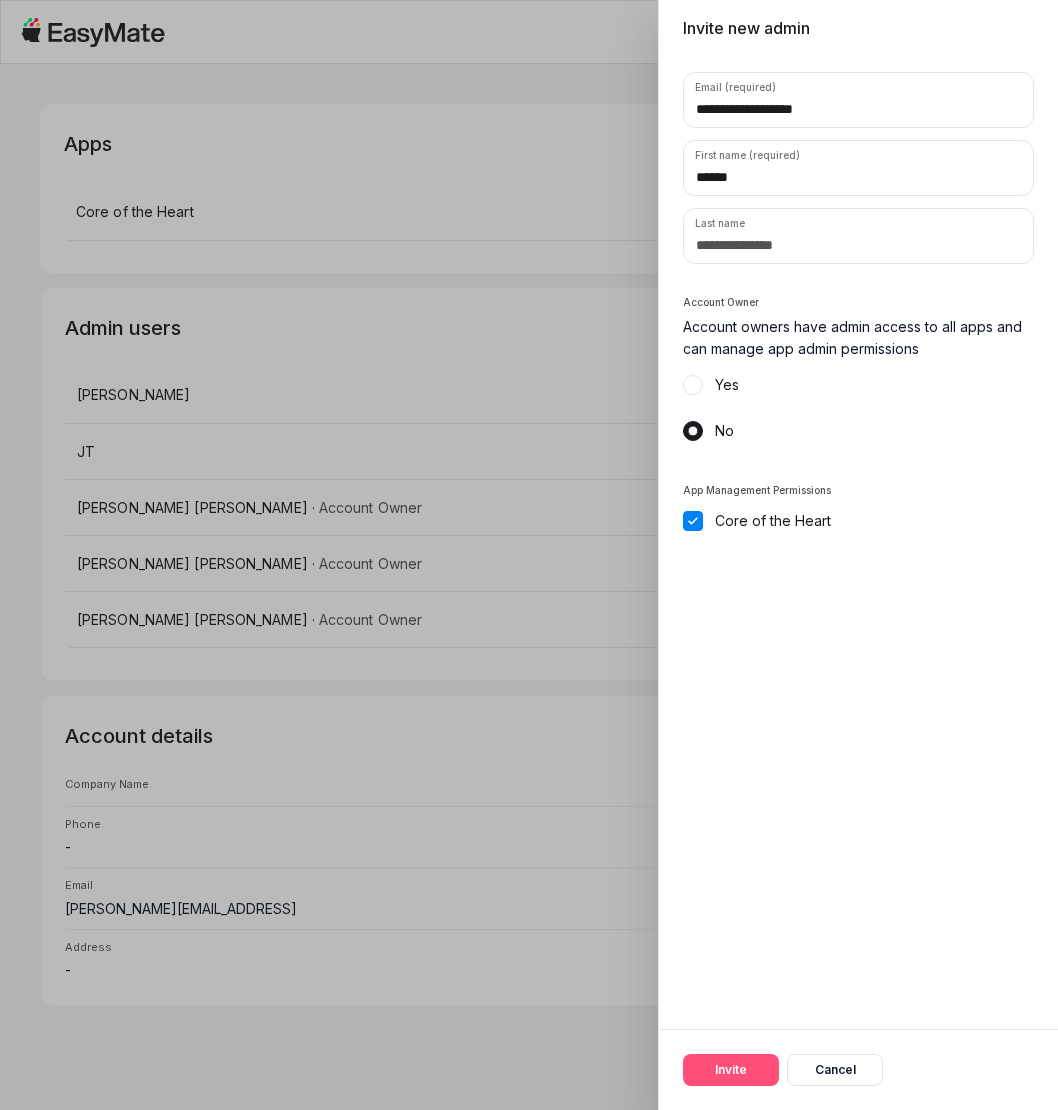 click on "Invite" at bounding box center (731, 1070) 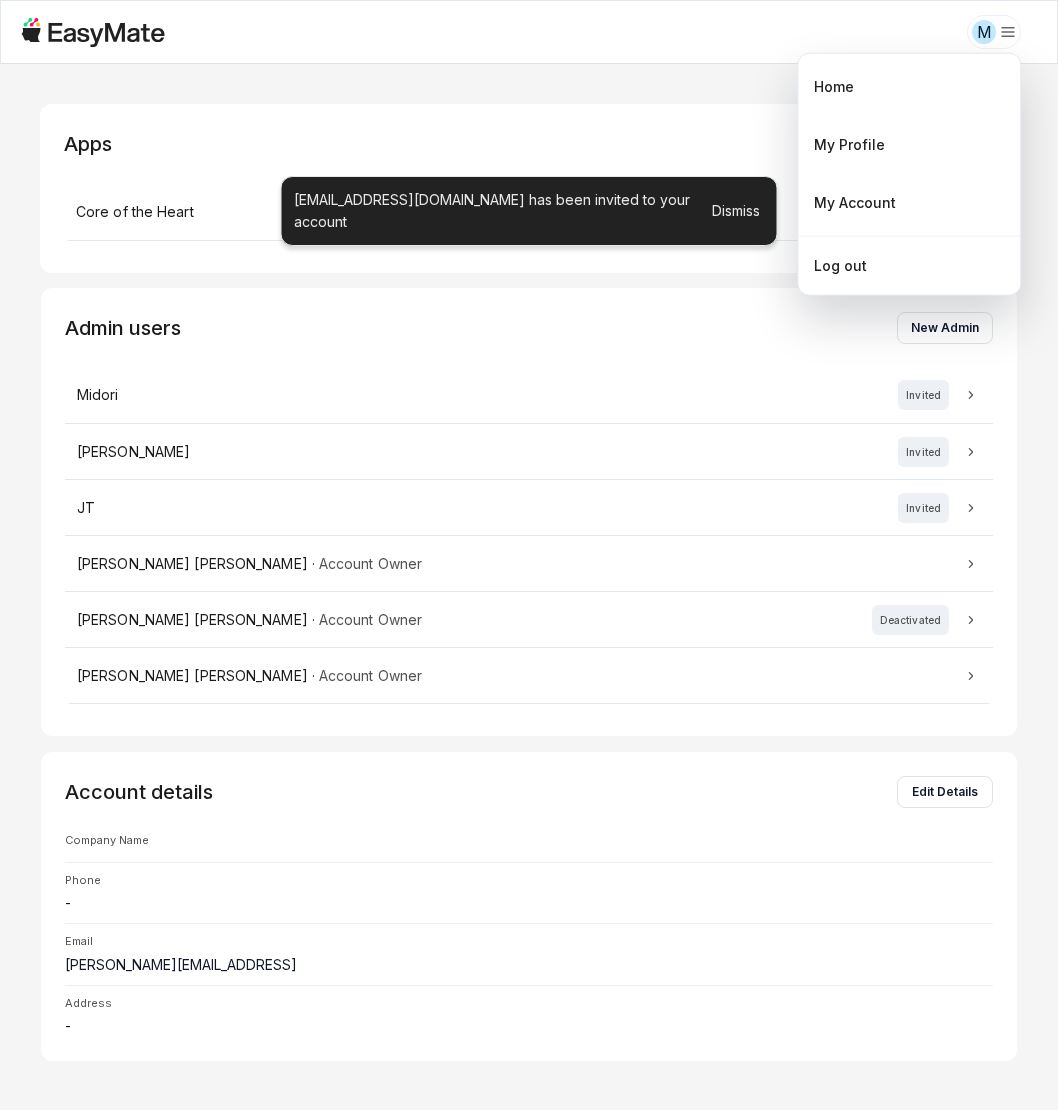 click on "M Apps Create app Core of the Heart Private Admin users New Admin Midori   Invited [PERSON_NAME]   Invited JT   Invited [PERSON_NAME] · Account Owner [PERSON_NAME] · Account Owner Deactivated [PERSON_NAME] · Account Owner Account details Edit Details Company Name Phone - Email [PERSON_NAME][EMAIL_ADDRESS] Address - [EMAIL_ADDRESS][DOMAIN_NAME] has been invited to your account Dismiss Home My Profile My Account Log out" at bounding box center [529, 555] 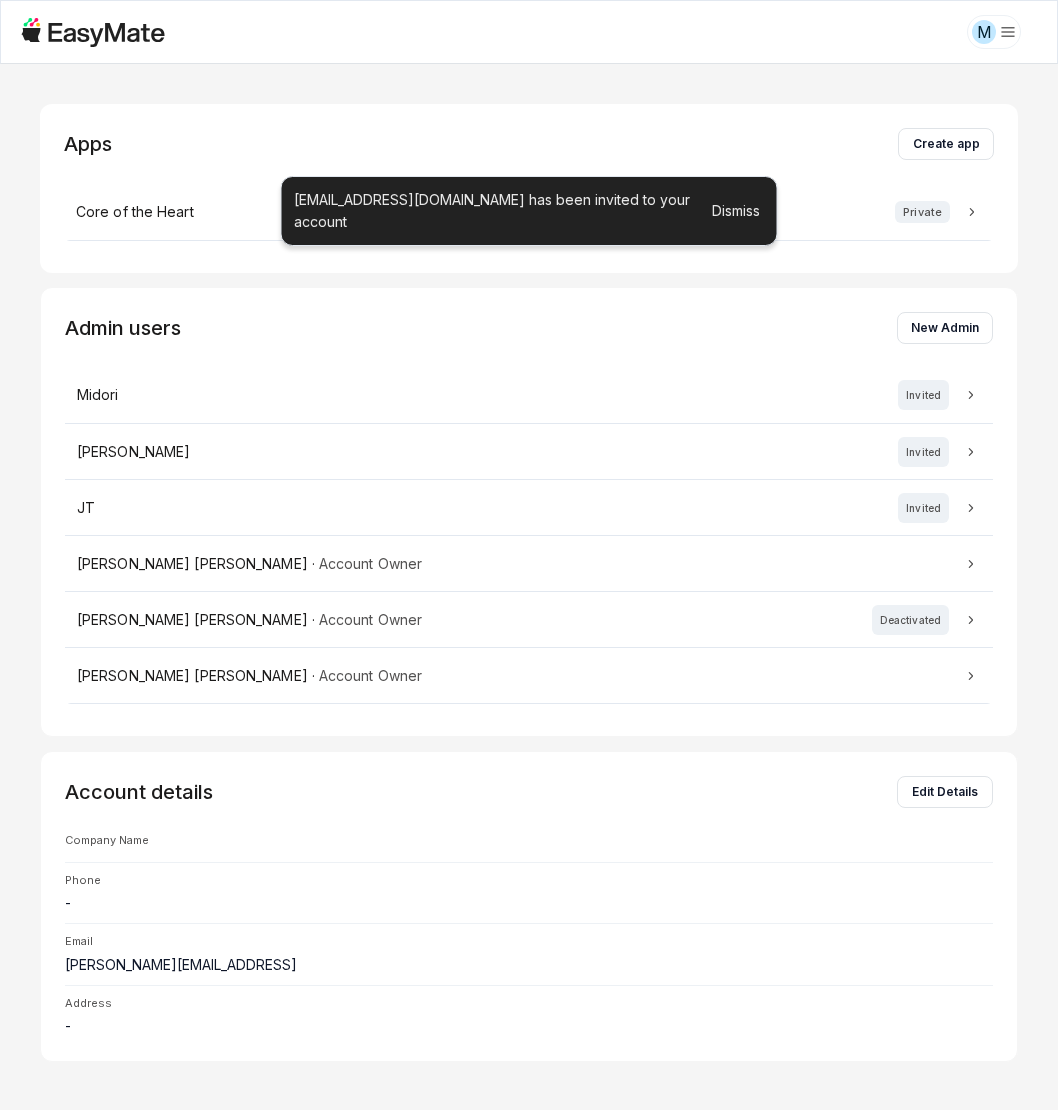 click on "Dismiss" at bounding box center [736, 211] 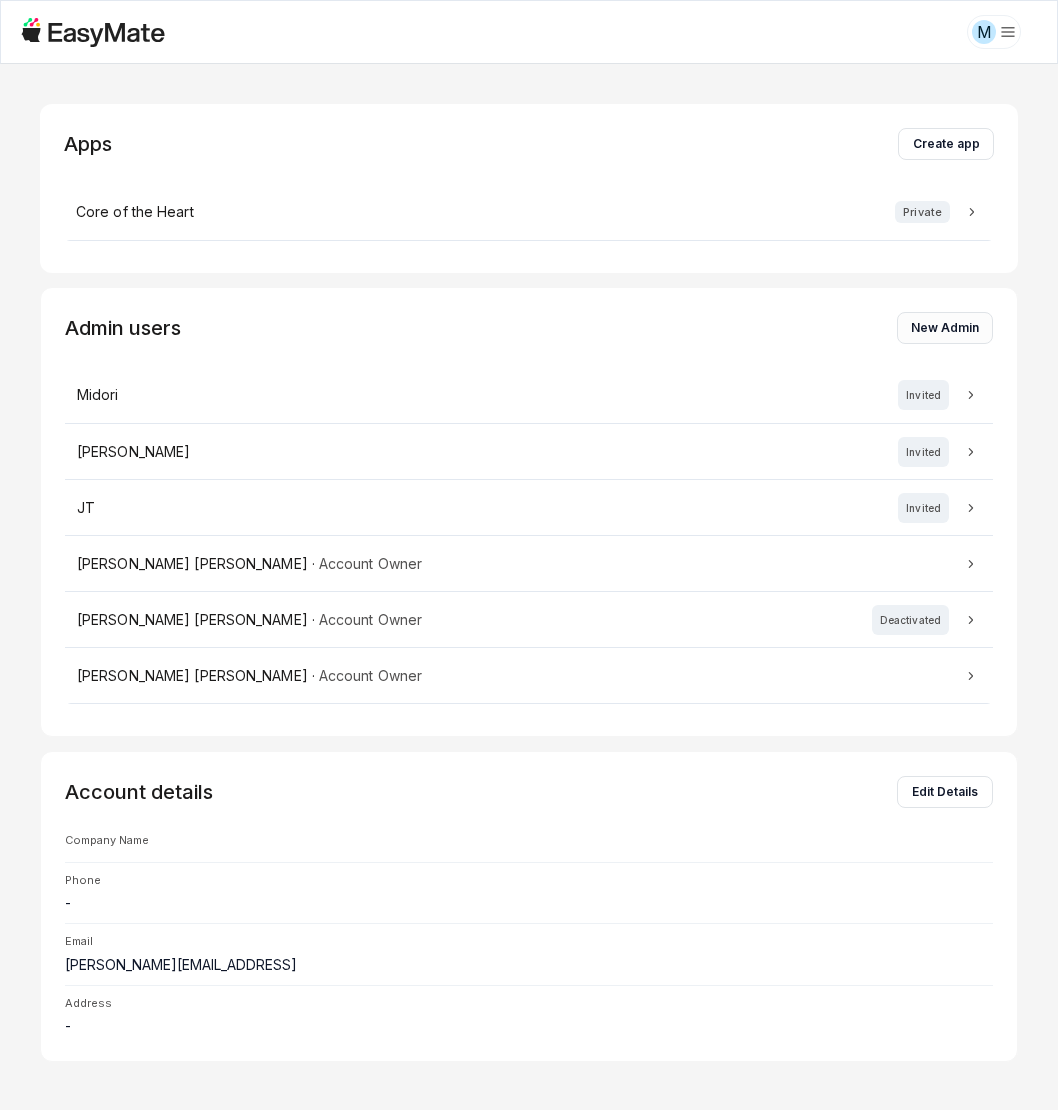 click on "New Admin" at bounding box center (945, 328) 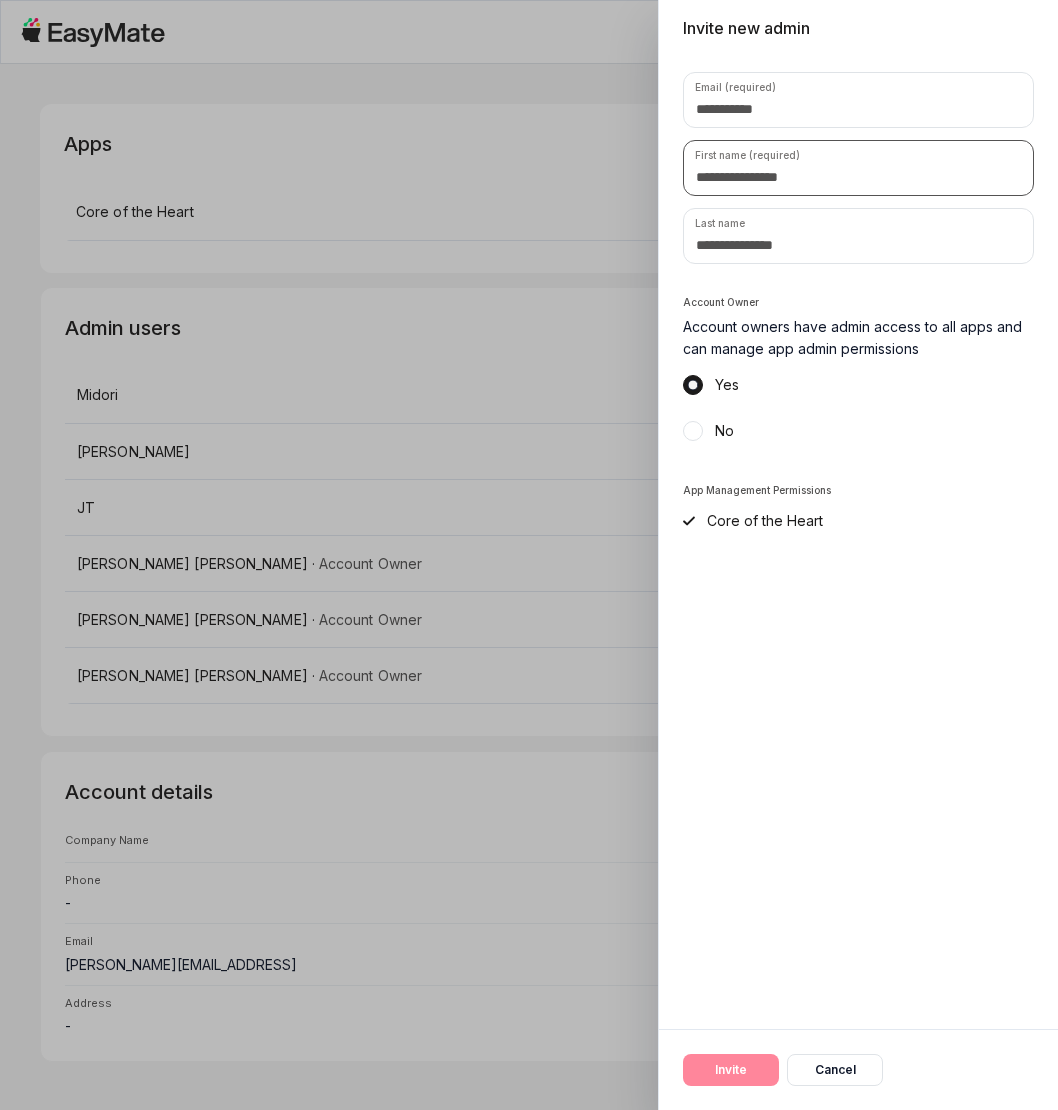 drag, startPoint x: 754, startPoint y: 173, endPoint x: 754, endPoint y: 141, distance: 32 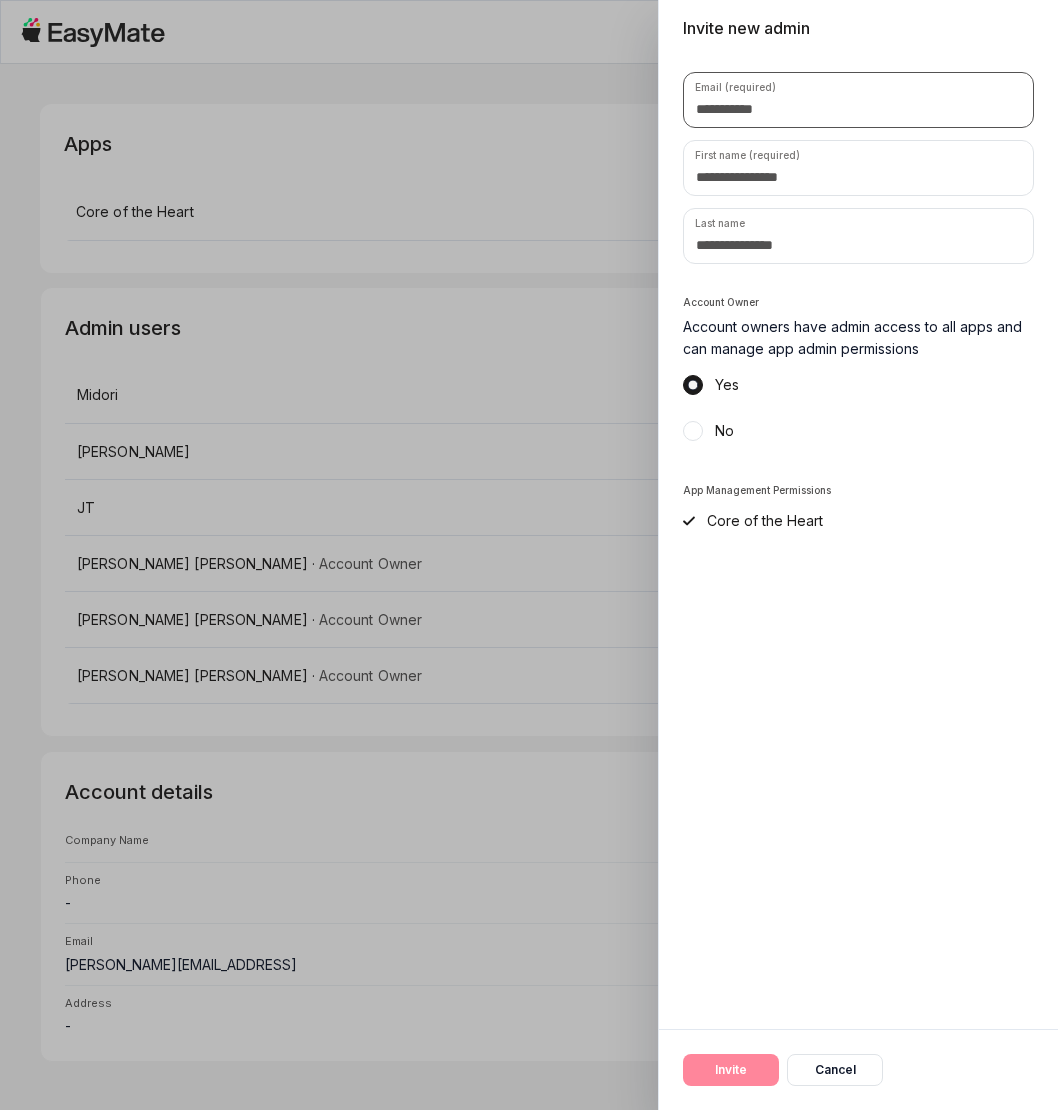 click at bounding box center (858, 100) 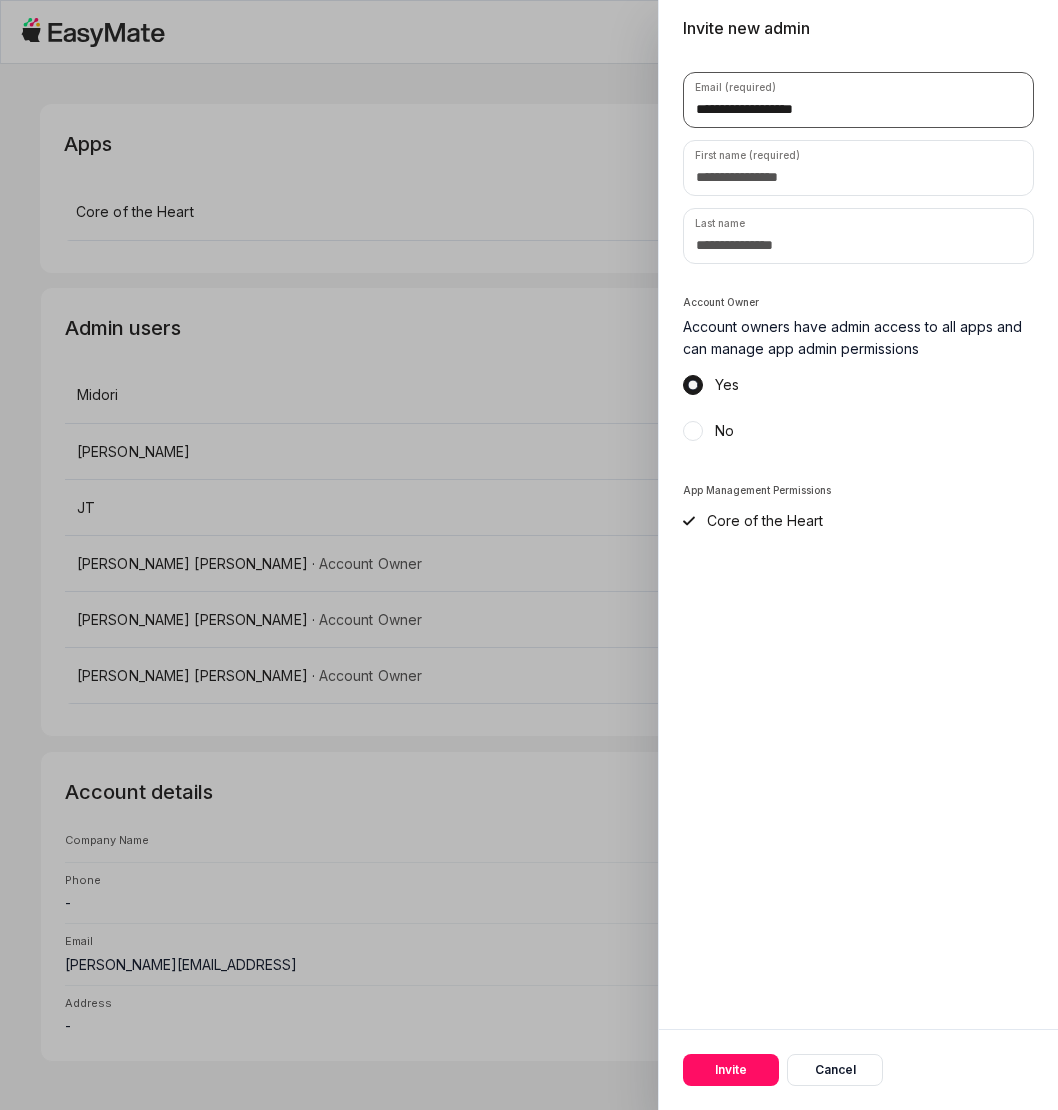 type on "**********" 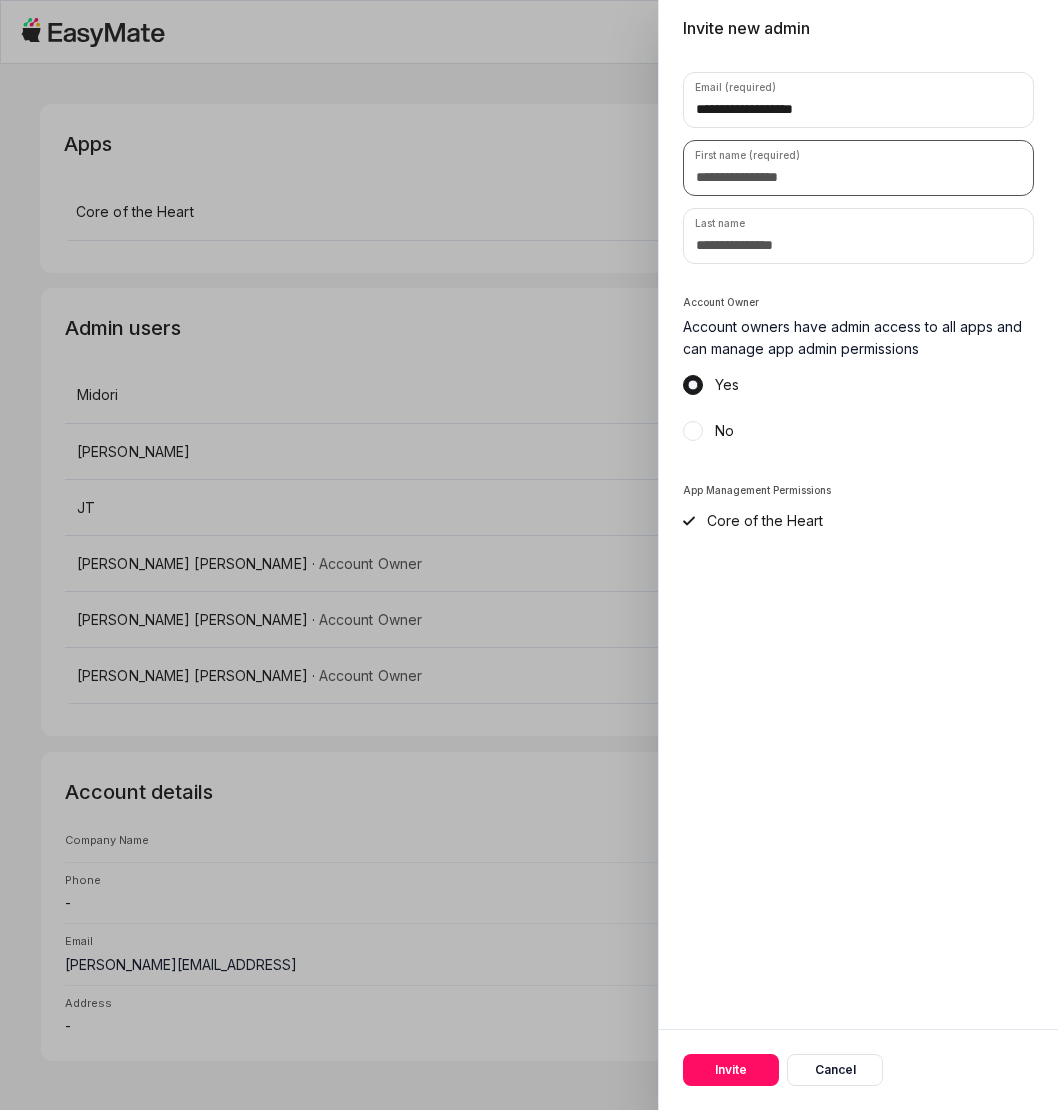 click at bounding box center [858, 168] 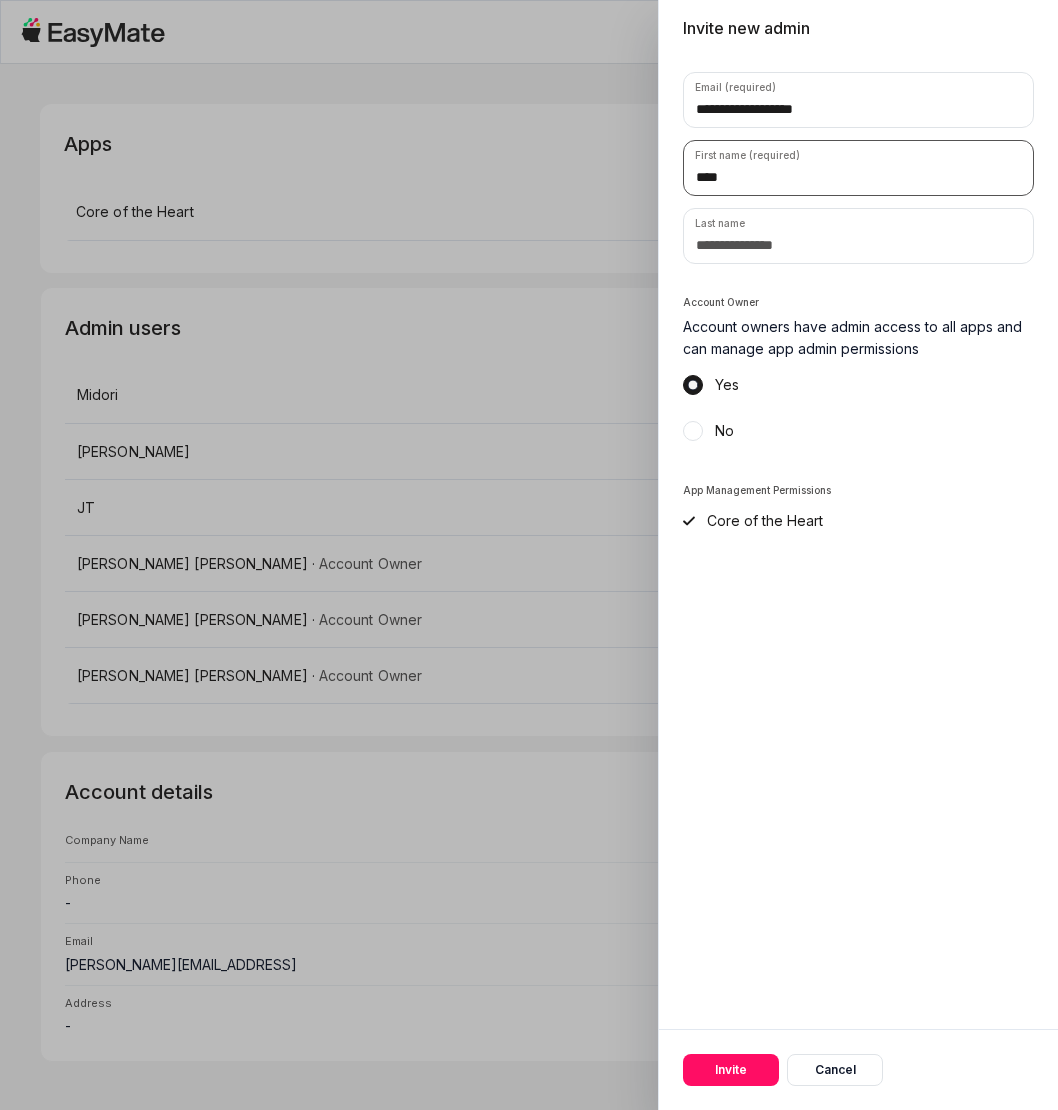 type on "****" 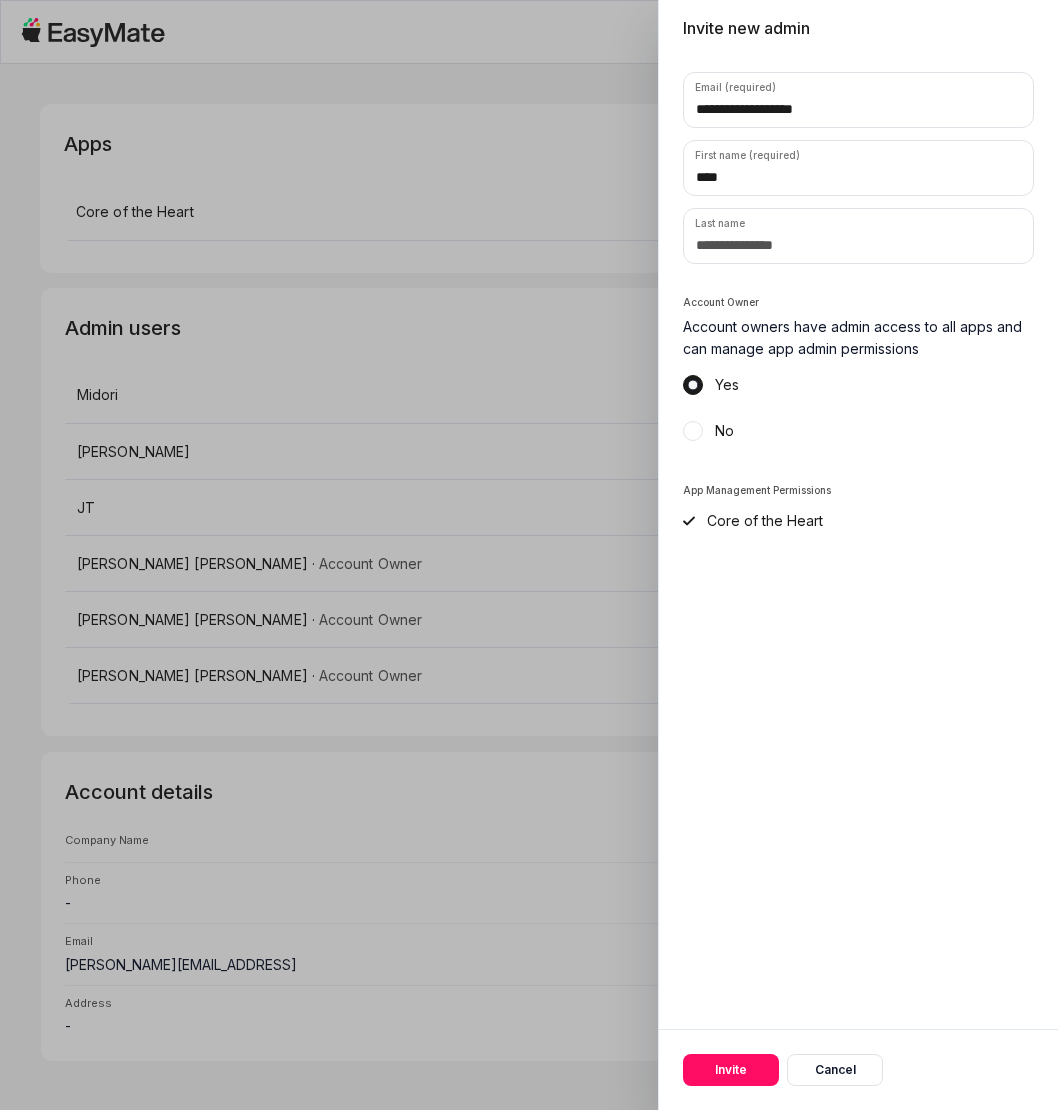 click on "No" at bounding box center (858, 431) 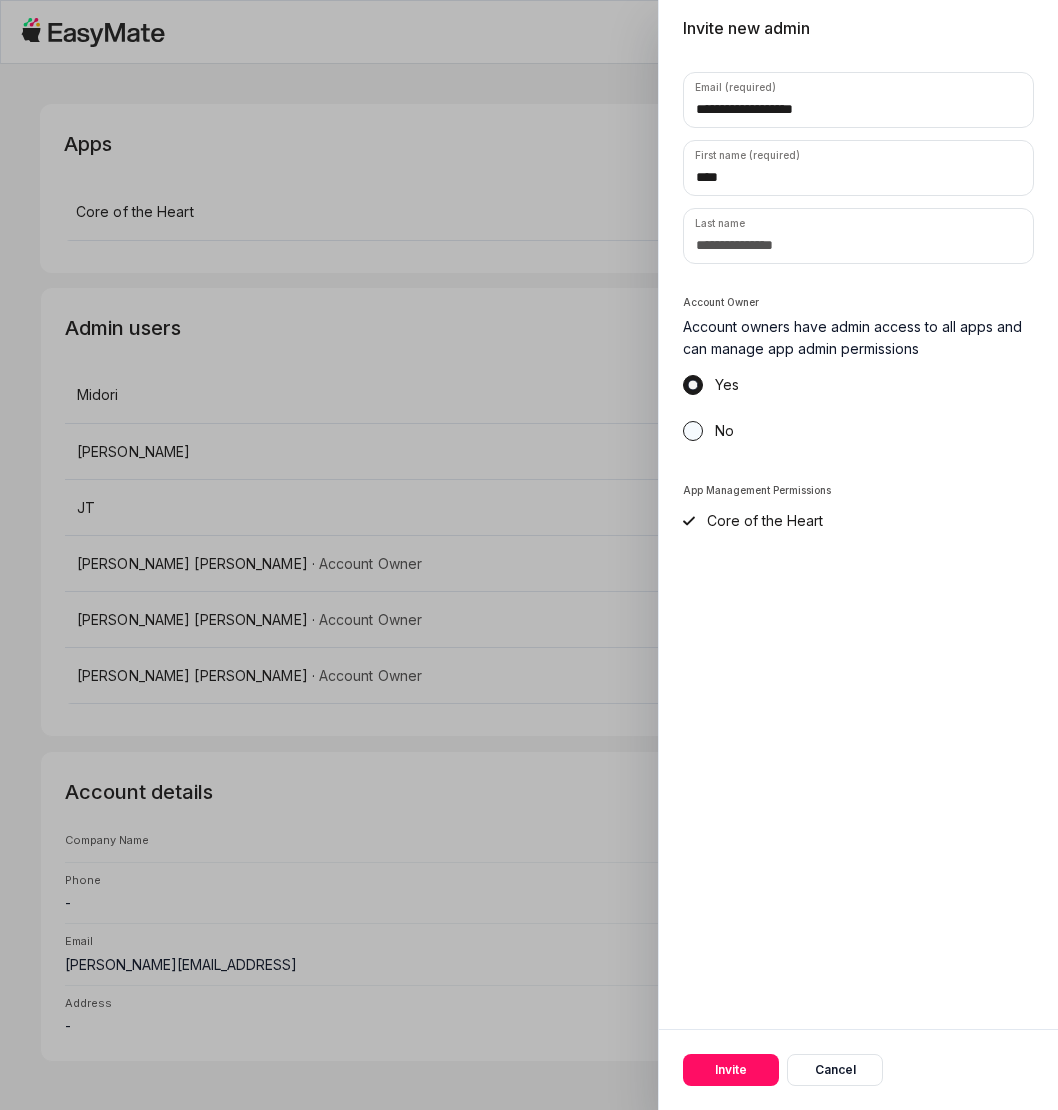 click on "No" at bounding box center (693, 431) 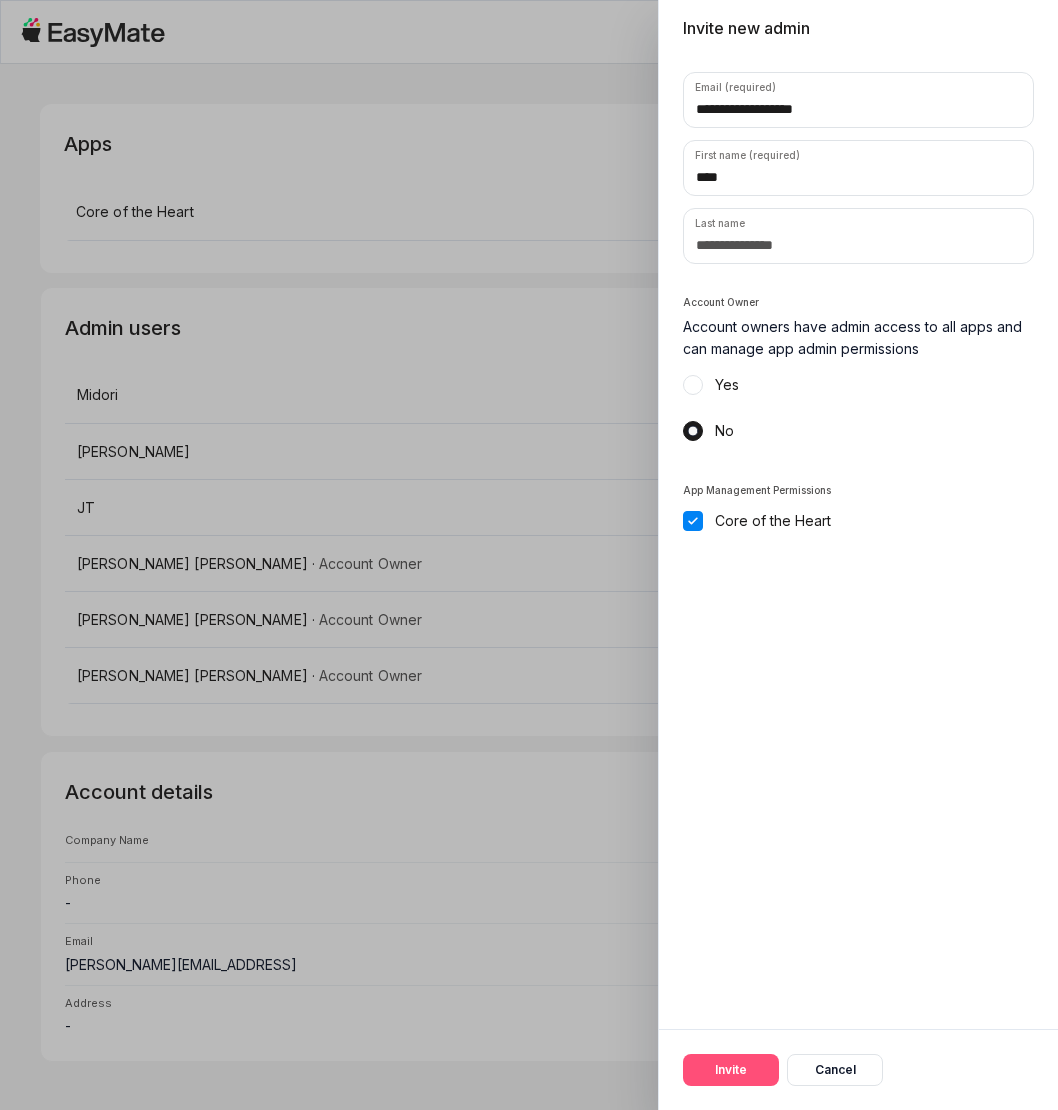 click on "Invite" at bounding box center (731, 1070) 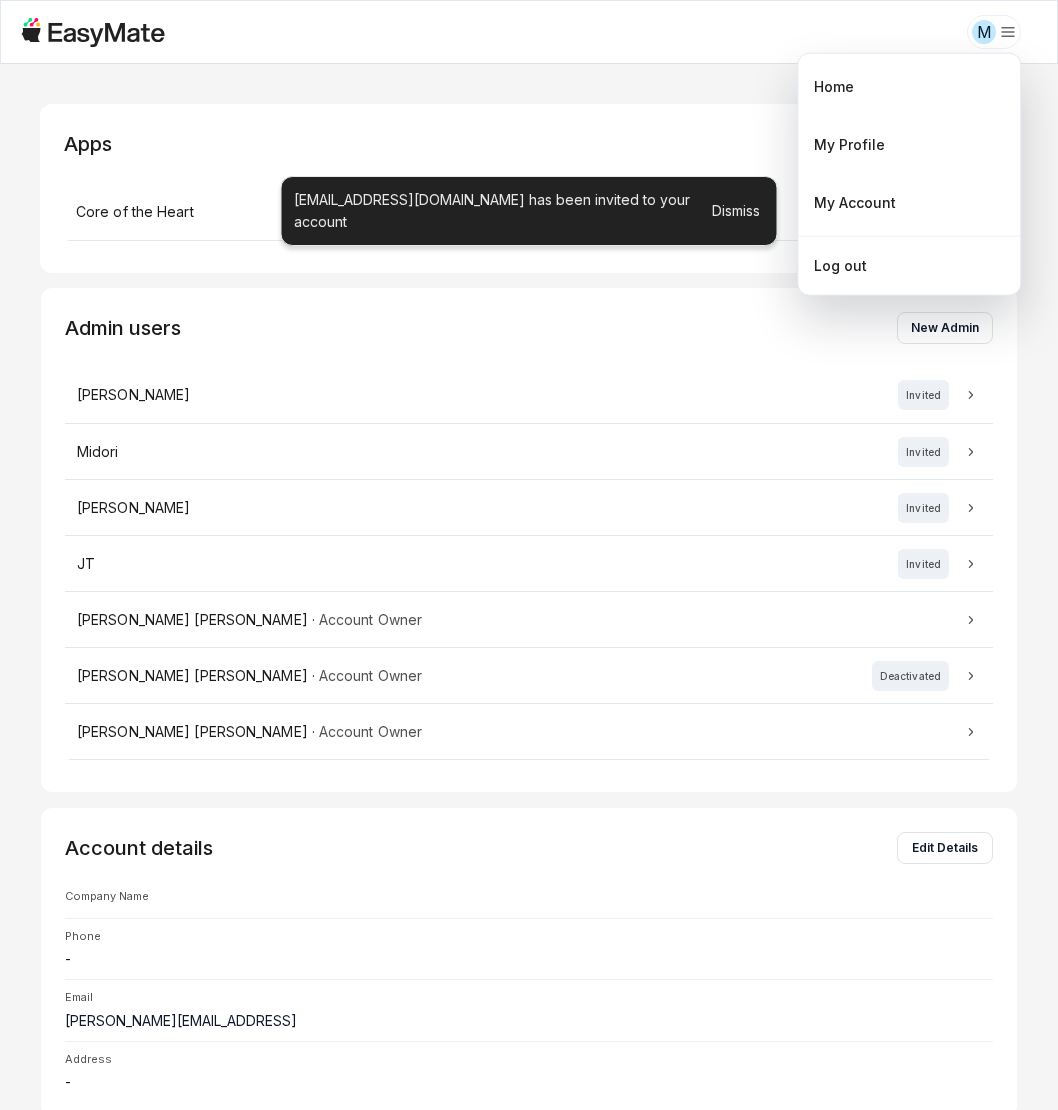 click on "M Apps Create app Core of the Heart Private Admin users New Admin [PERSON_NAME]   Invited Midori   Invited [PERSON_NAME]   Invited JT   Invited [PERSON_NAME] · Account Owner [PERSON_NAME] · Account Owner Deactivated [PERSON_NAME] · Account Owner Account details Edit Details Company Name Phone - Email [PERSON_NAME][EMAIL_ADDRESS] Address - [EMAIL_ADDRESS][DOMAIN_NAME] has been invited to your account Dismiss Home My Profile My Account Log out" at bounding box center [529, 555] 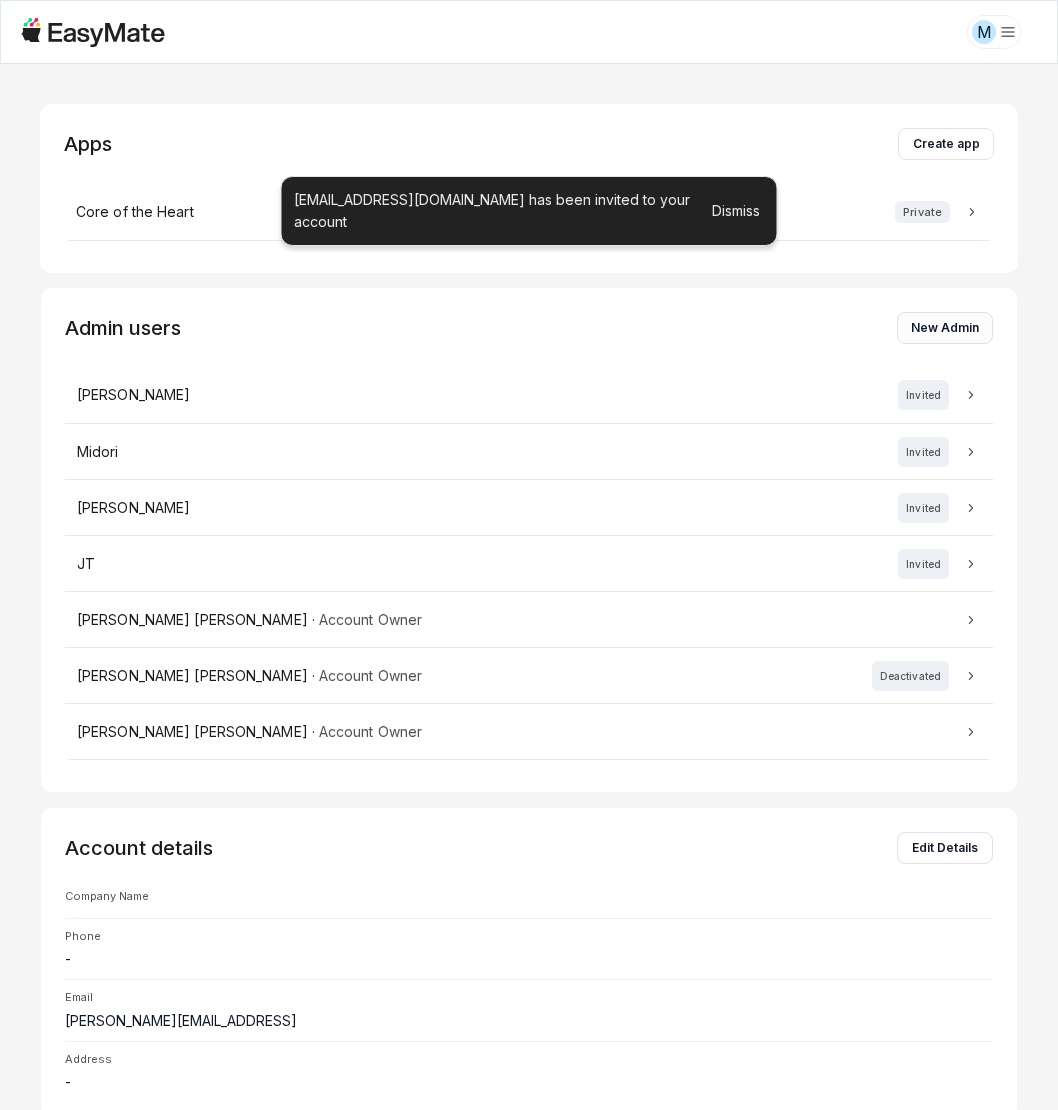 click on "New Admin" at bounding box center [945, 328] 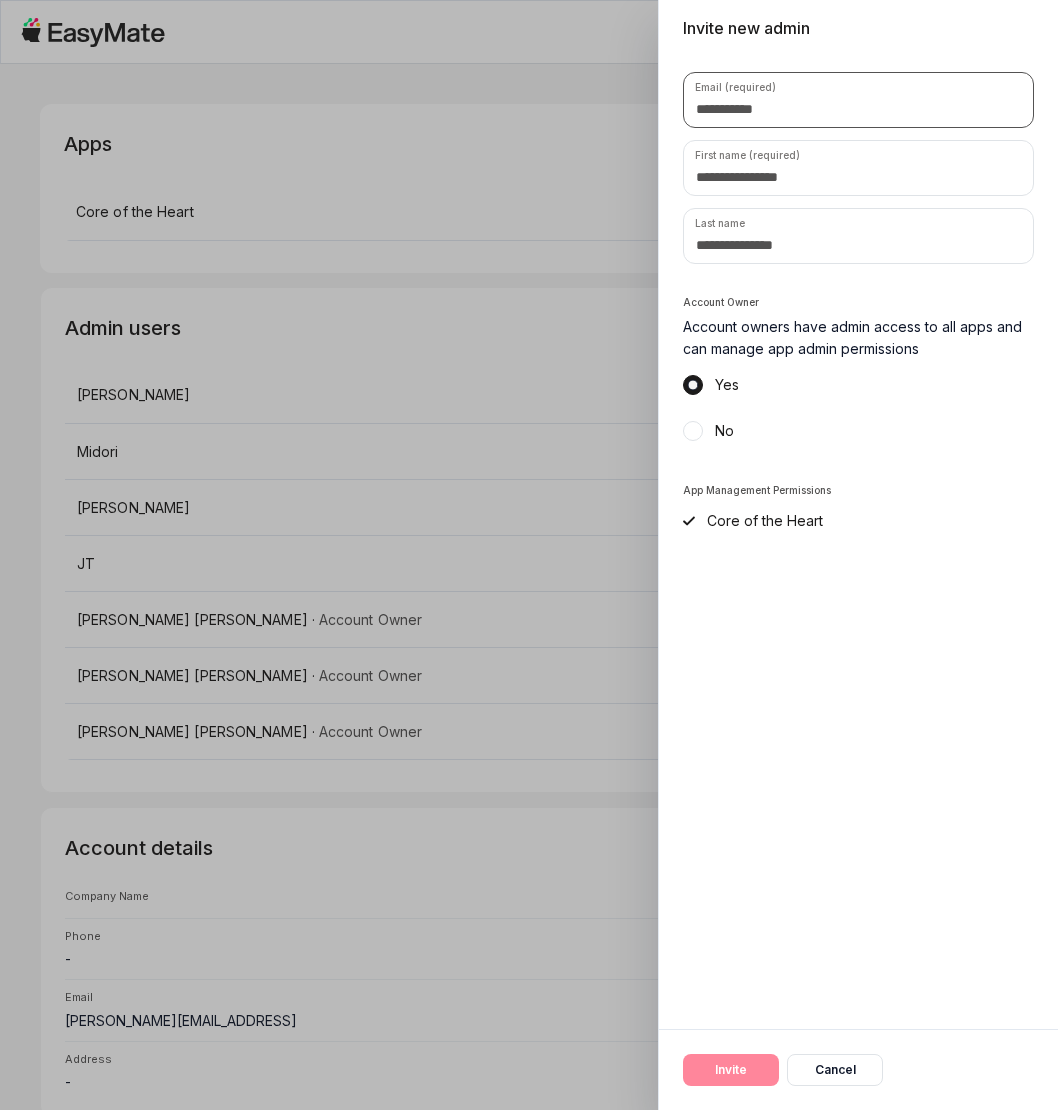 click at bounding box center (858, 100) 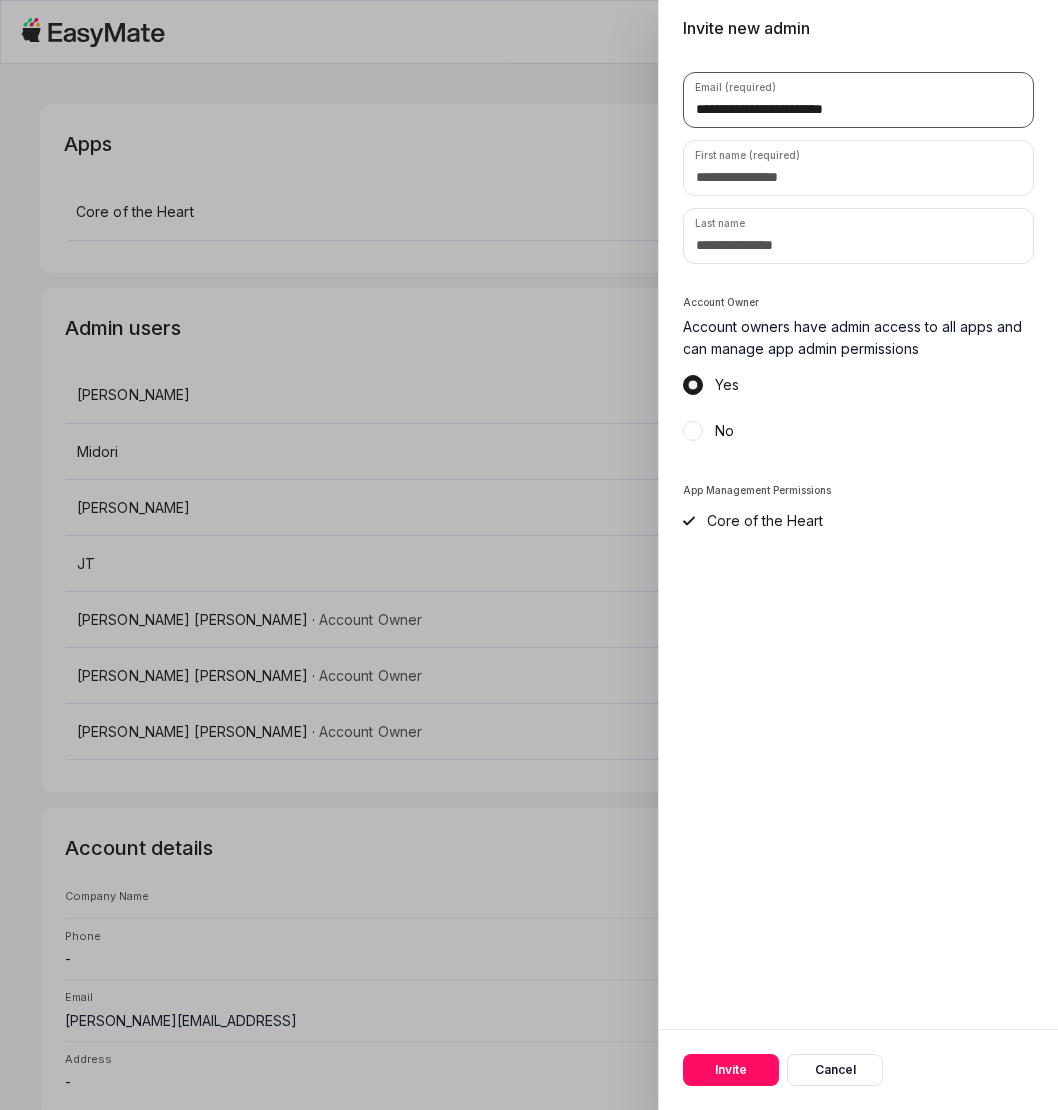 type on "**********" 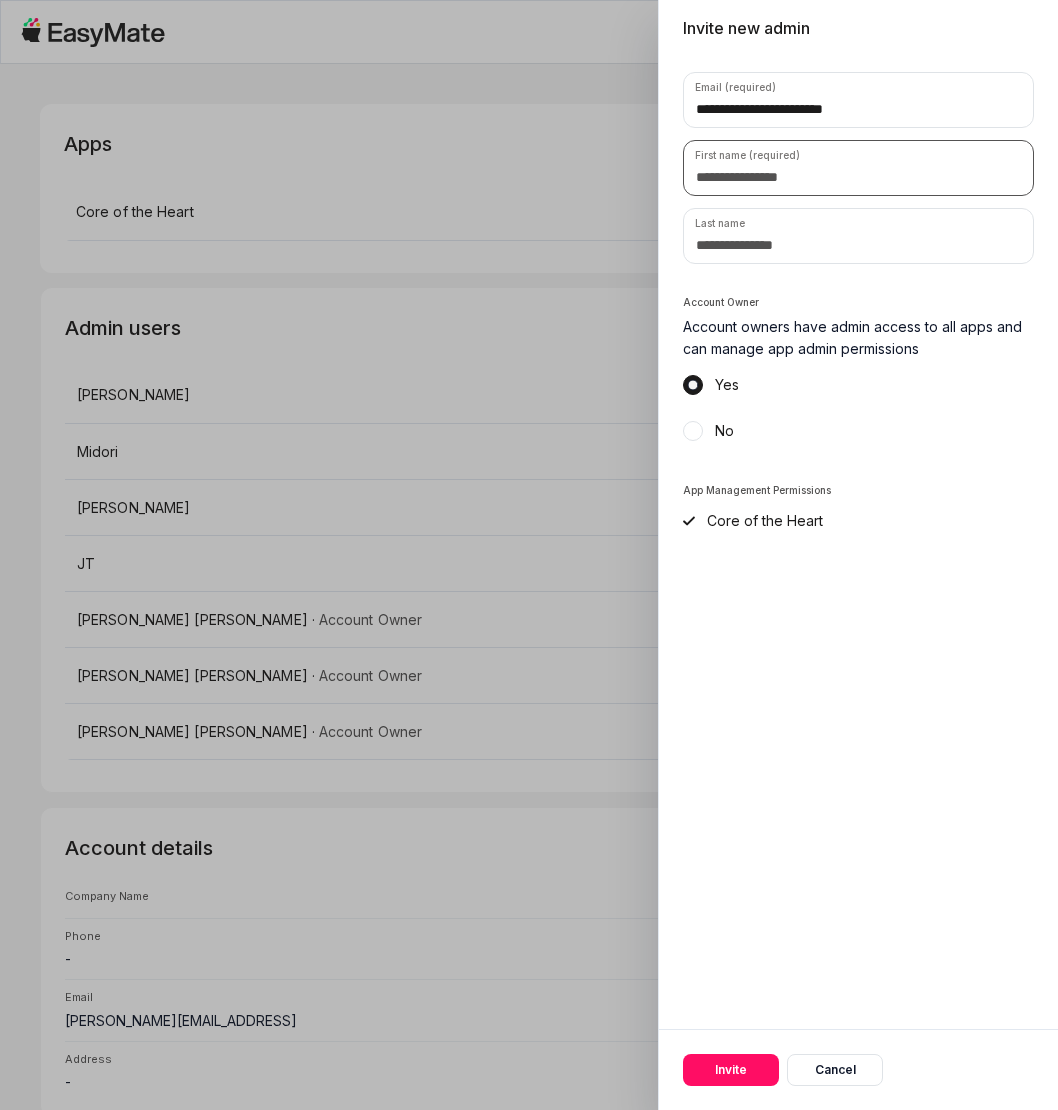 click at bounding box center [858, 168] 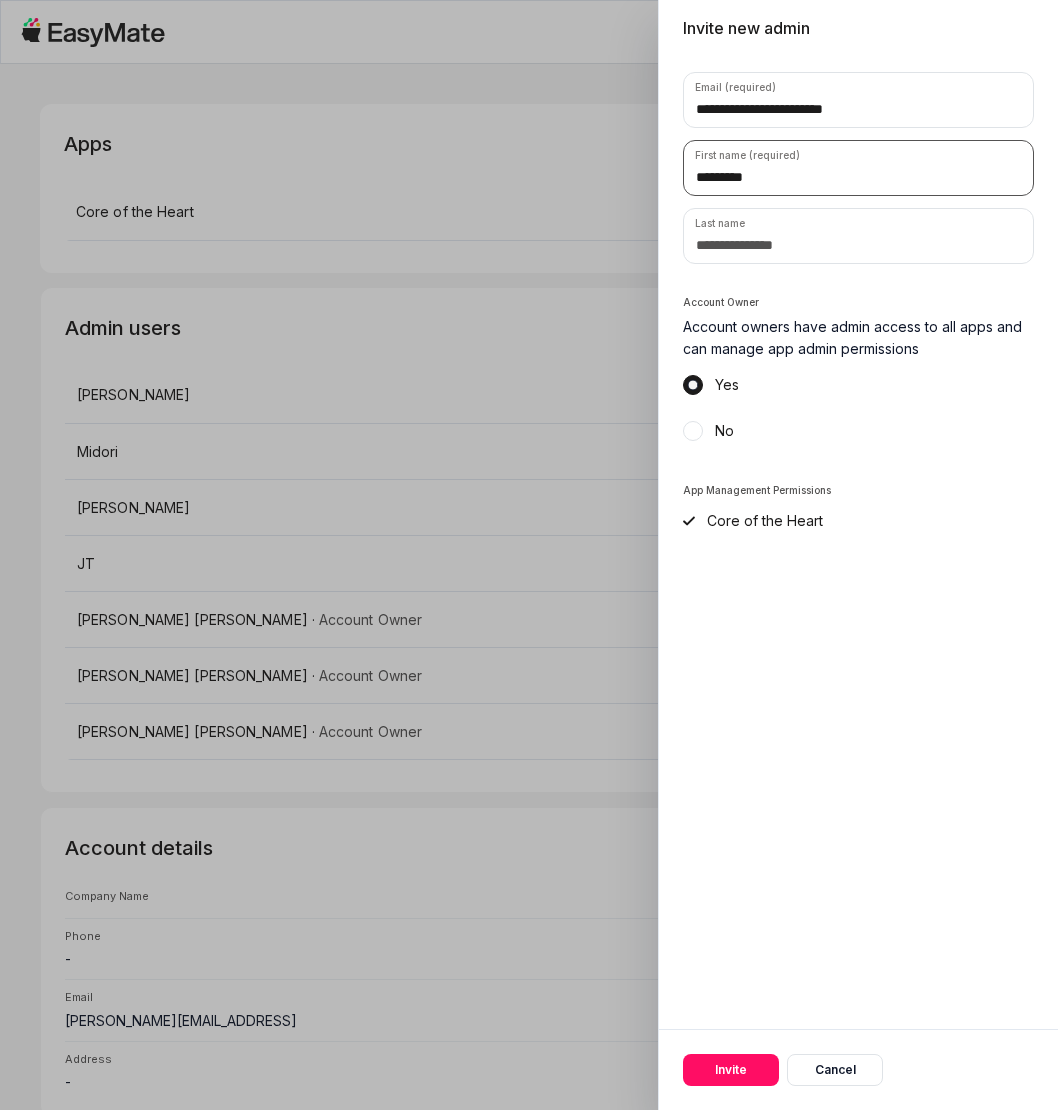 type on "*********" 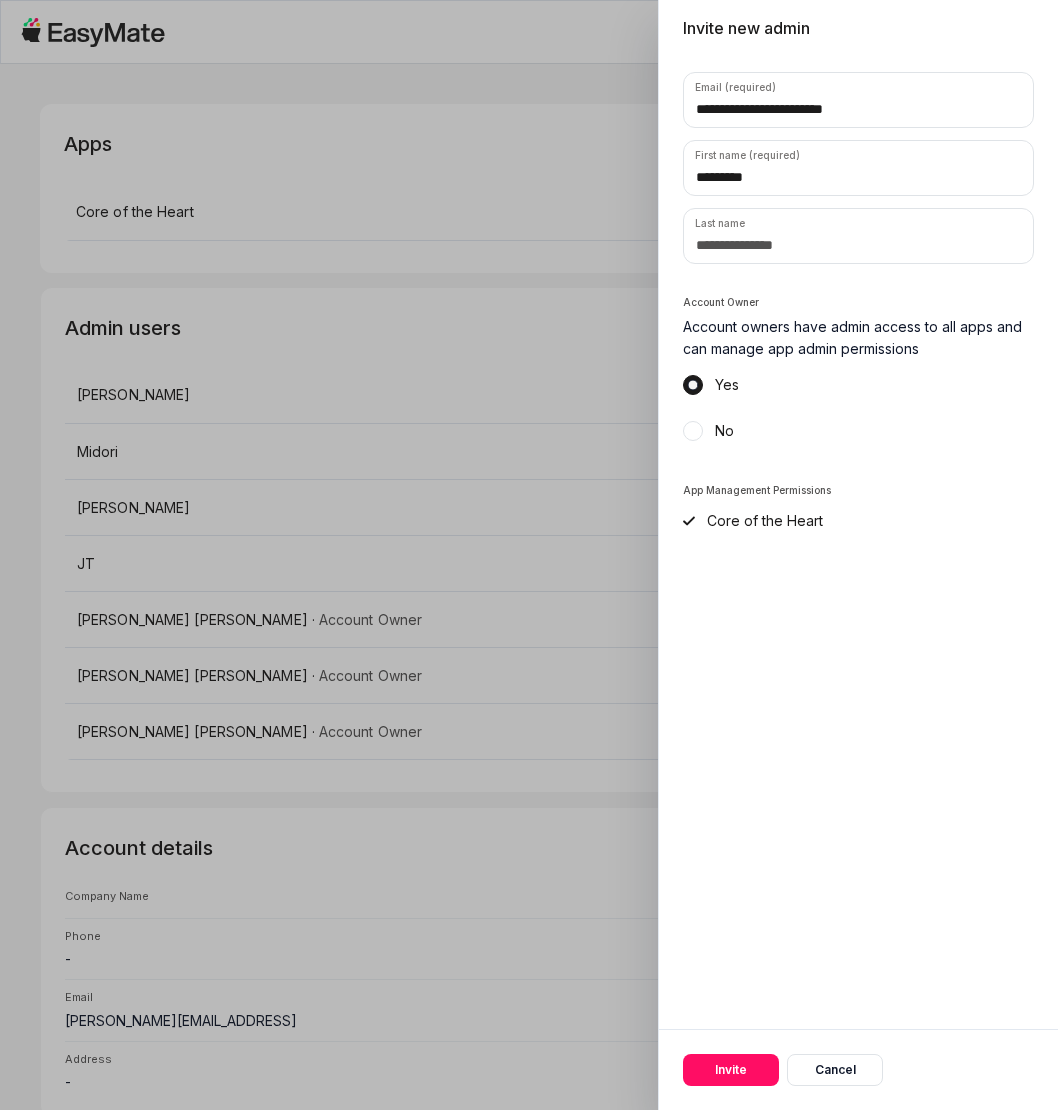 drag, startPoint x: 742, startPoint y: 1068, endPoint x: 784, endPoint y: 517, distance: 552.5984 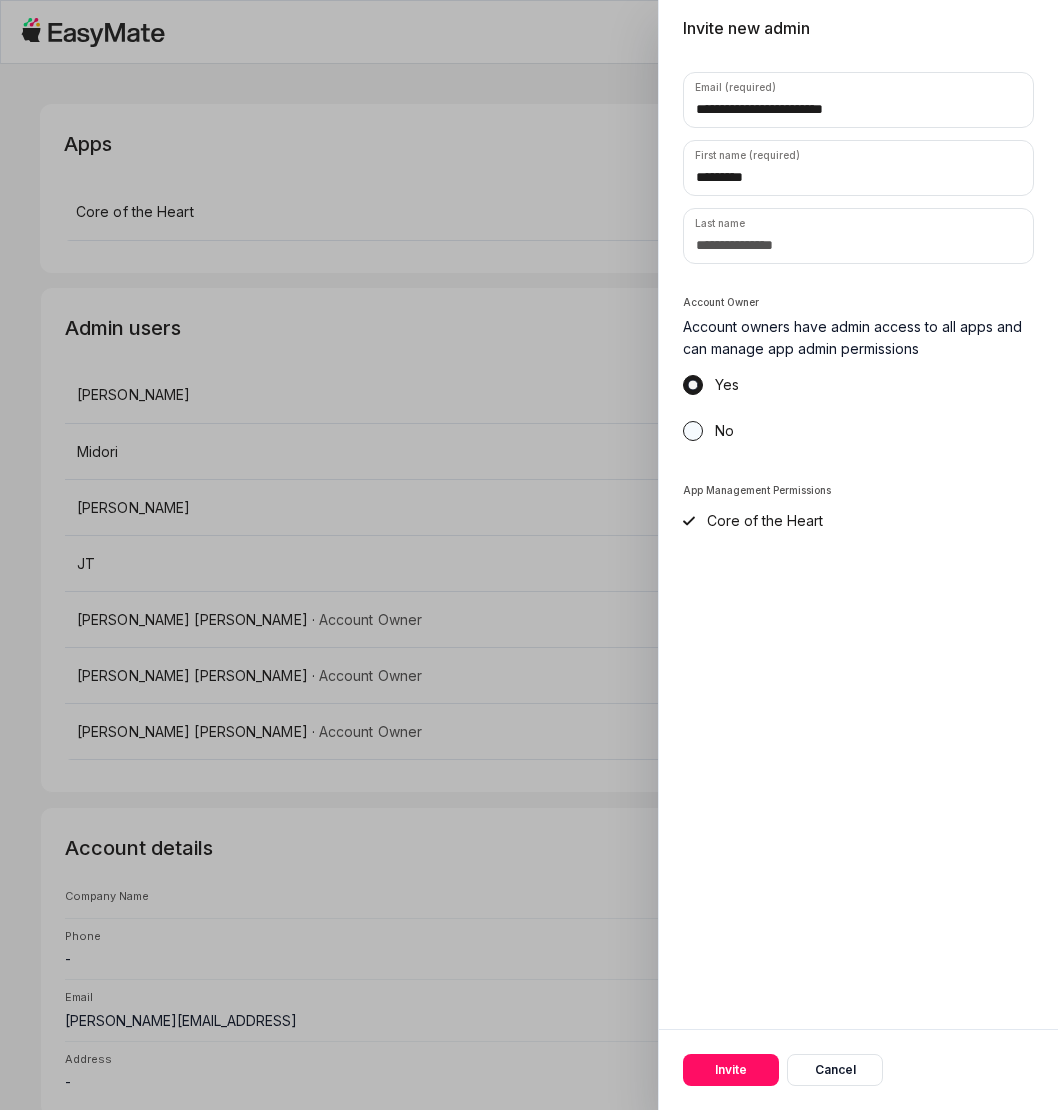 click on "No" at bounding box center [693, 431] 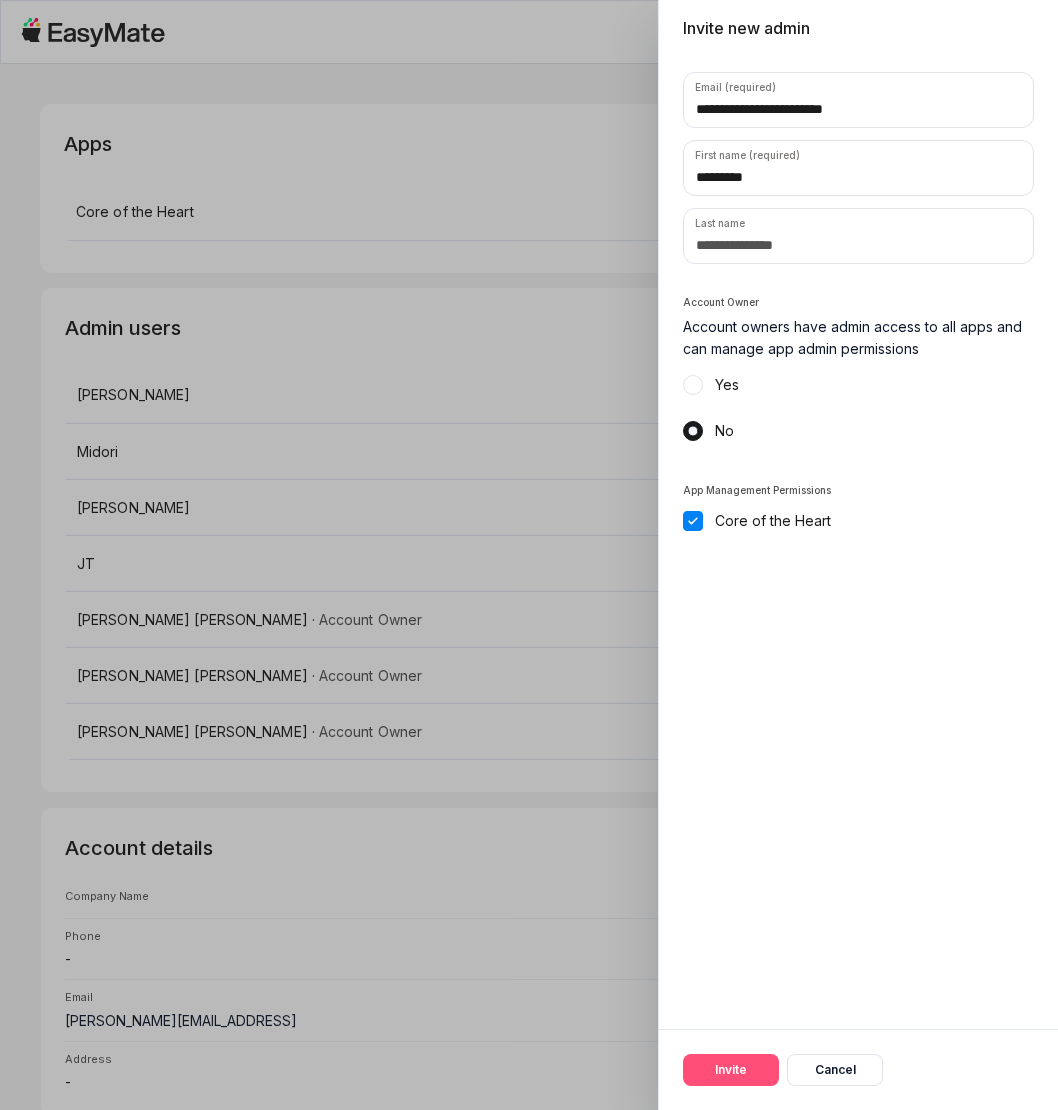 click on "Invite" at bounding box center (731, 1070) 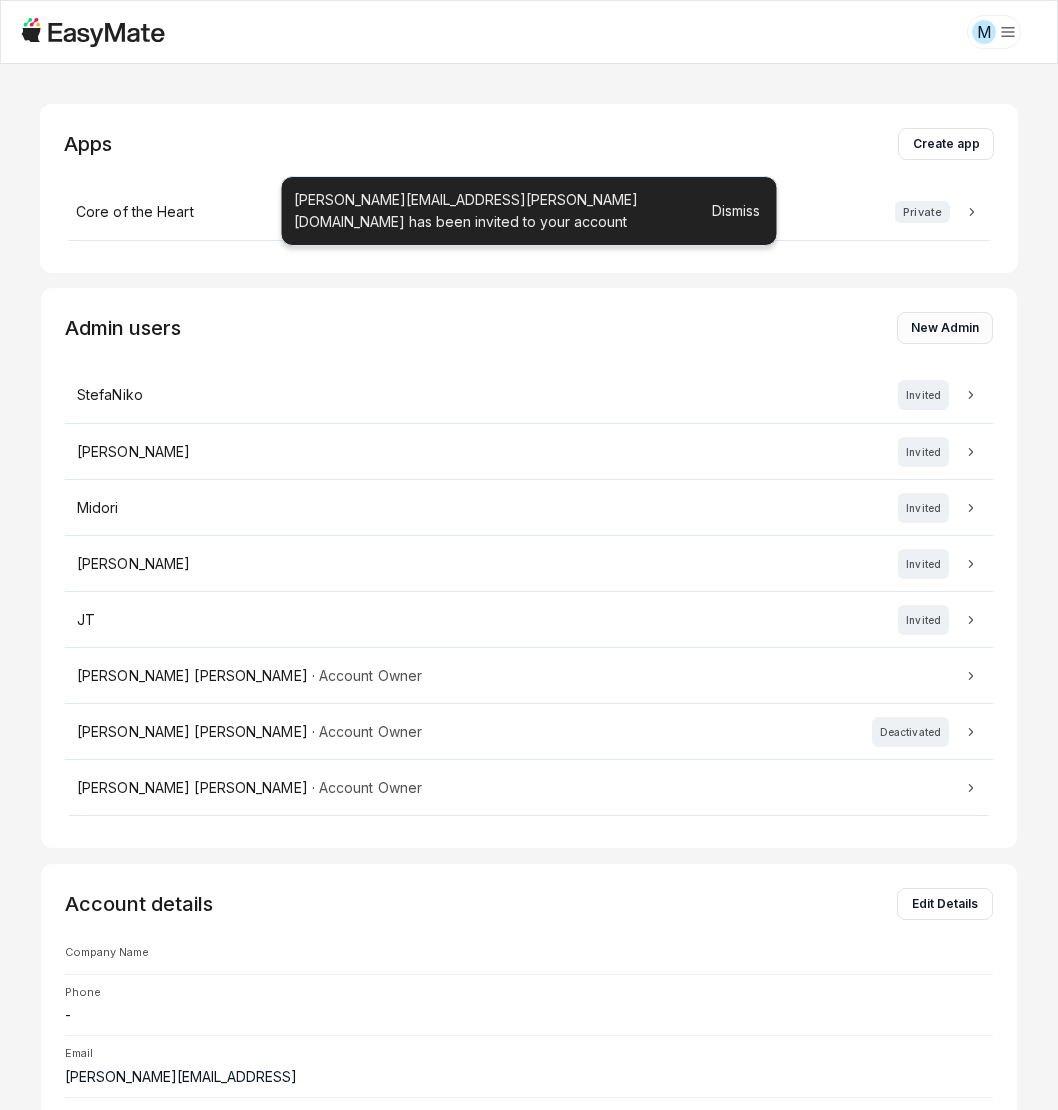 click on "New Admin" at bounding box center (945, 328) 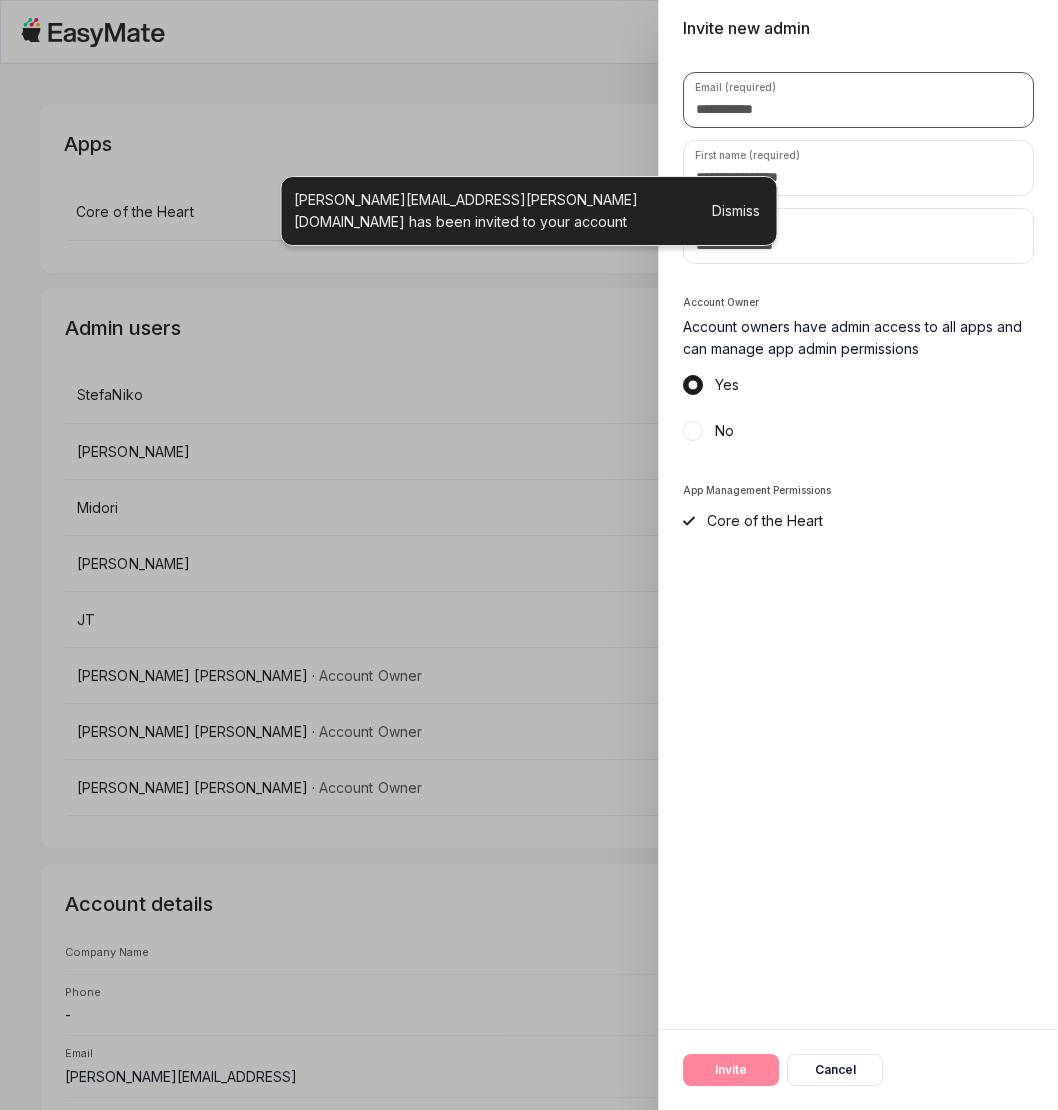 click at bounding box center (858, 100) 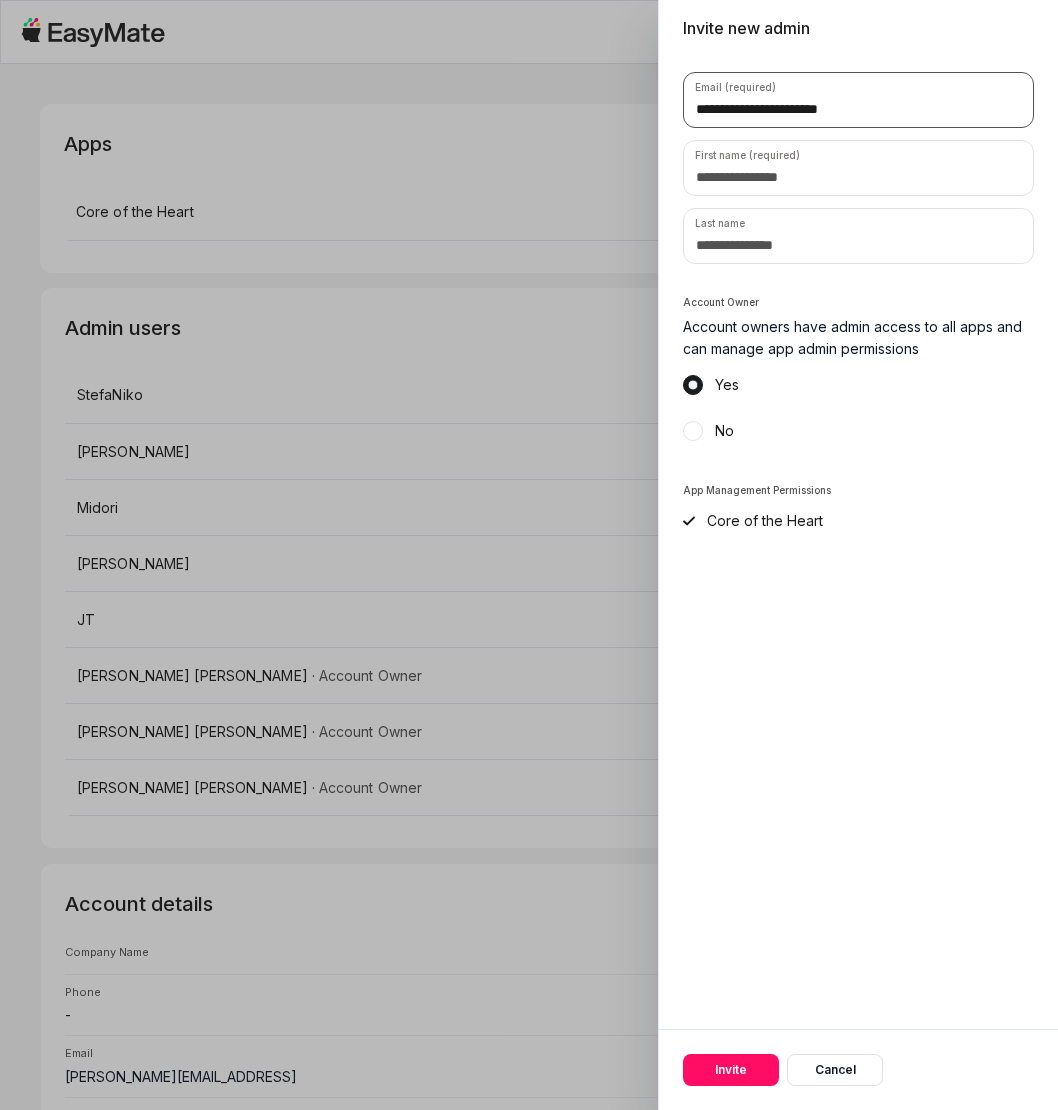 type on "**********" 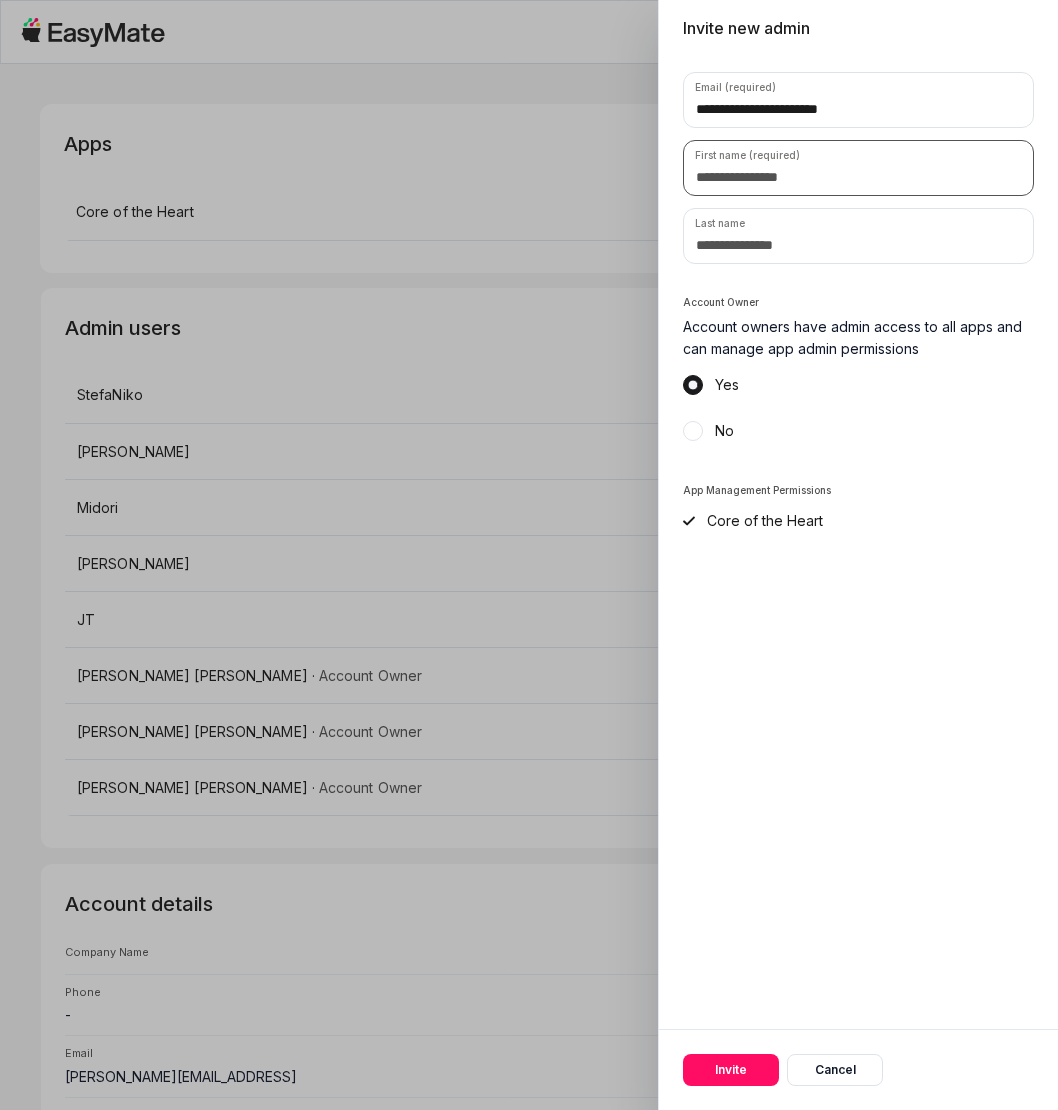 click at bounding box center [858, 168] 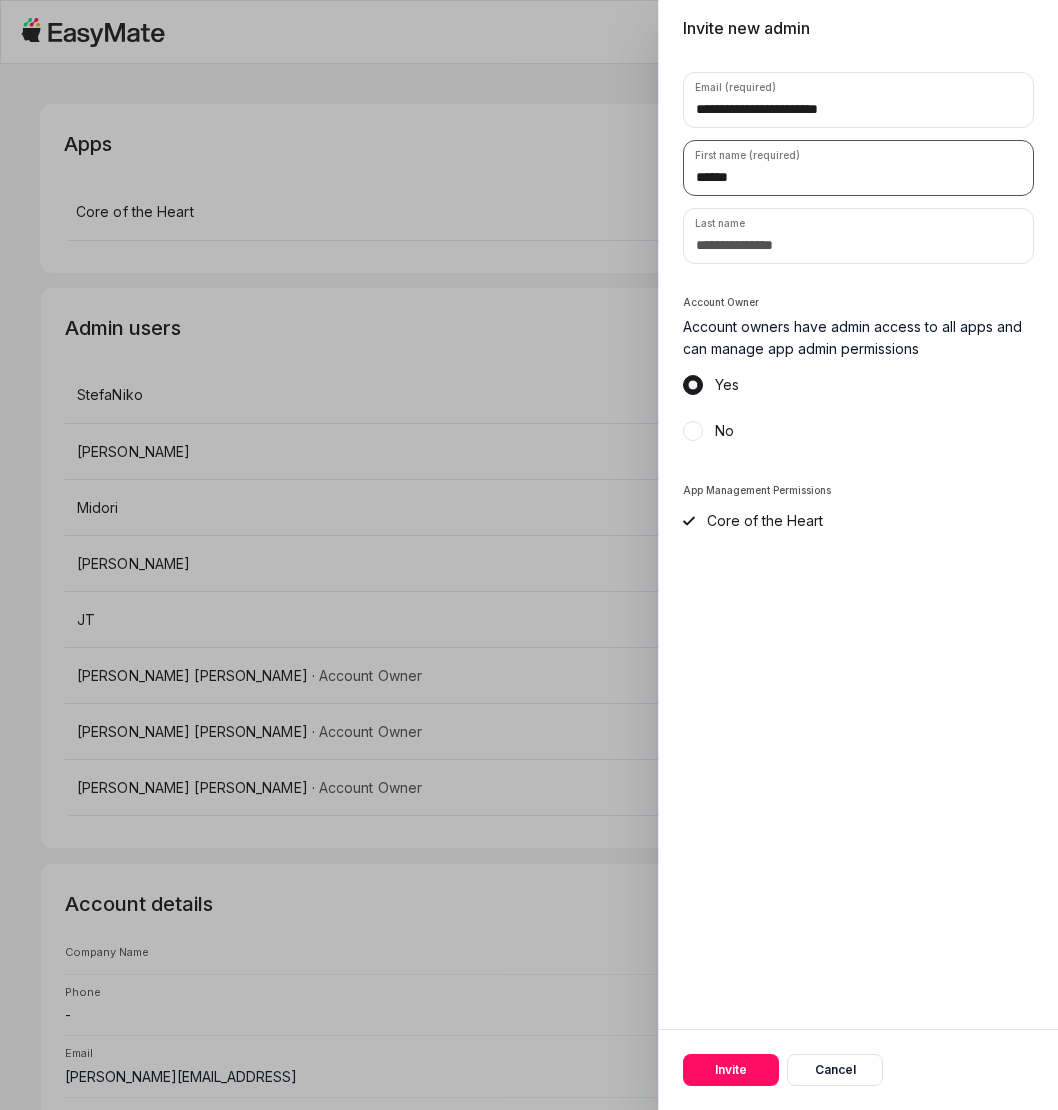 type on "******" 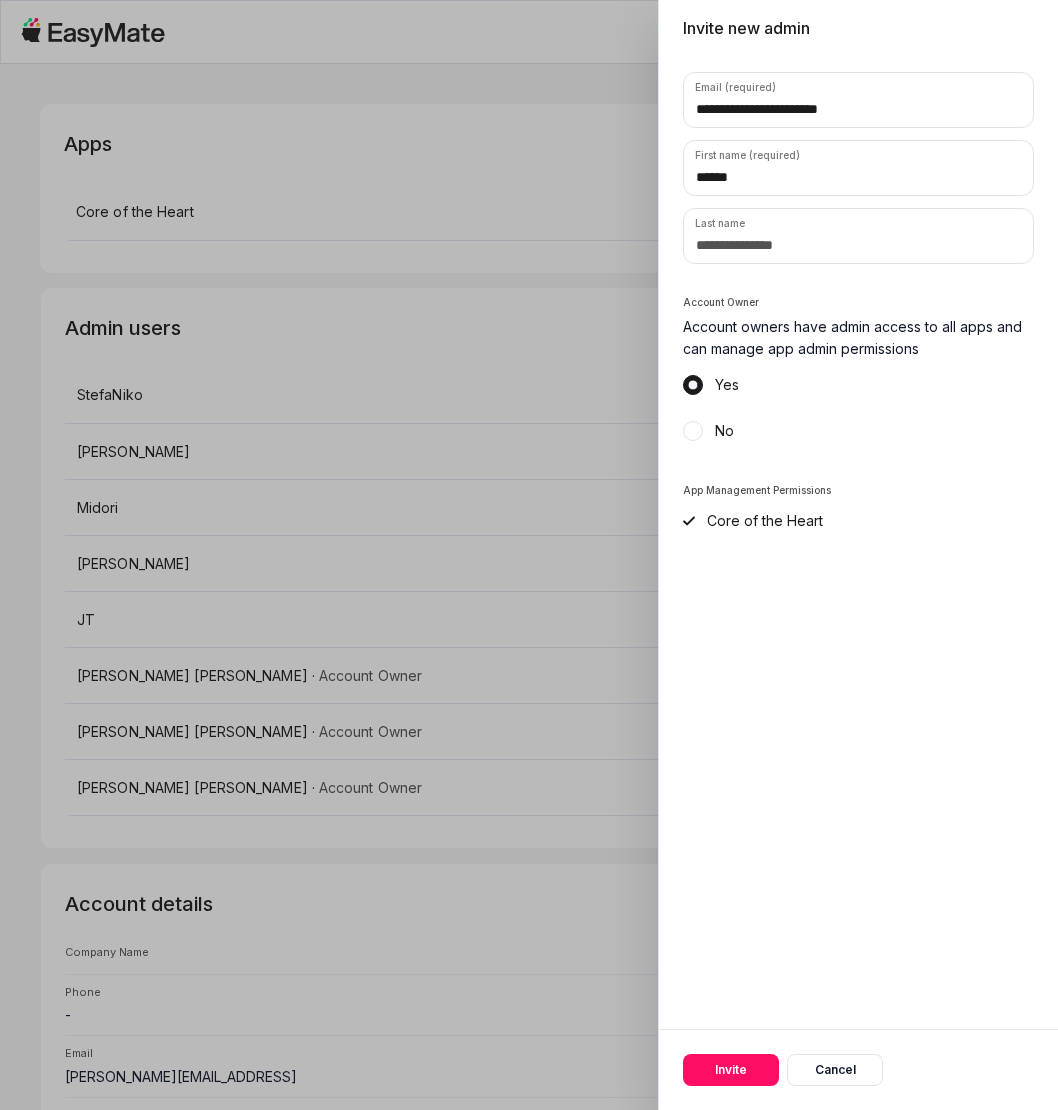 click on "**********" at bounding box center [858, 555] 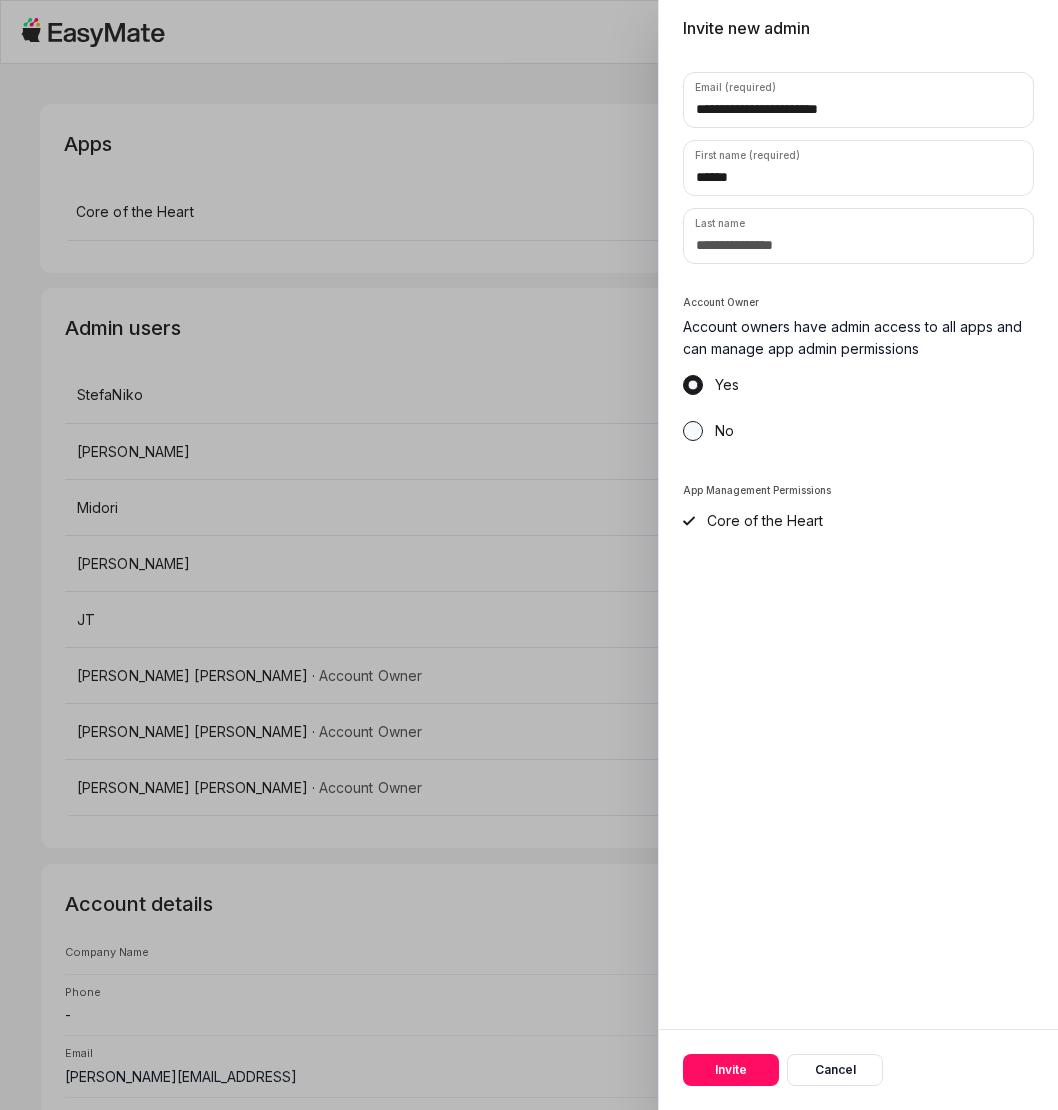 click on "No" at bounding box center [693, 431] 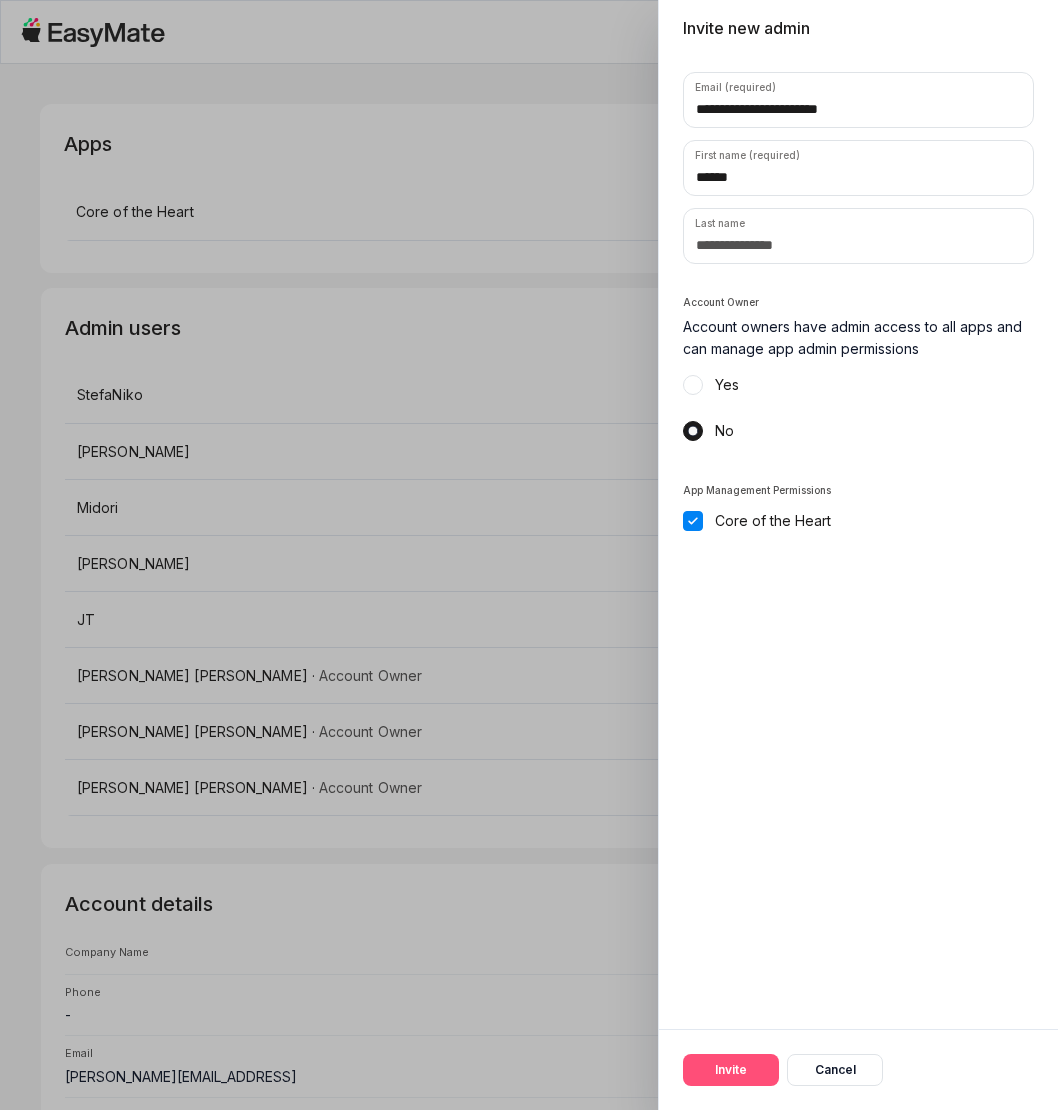 click on "Invite" at bounding box center [731, 1070] 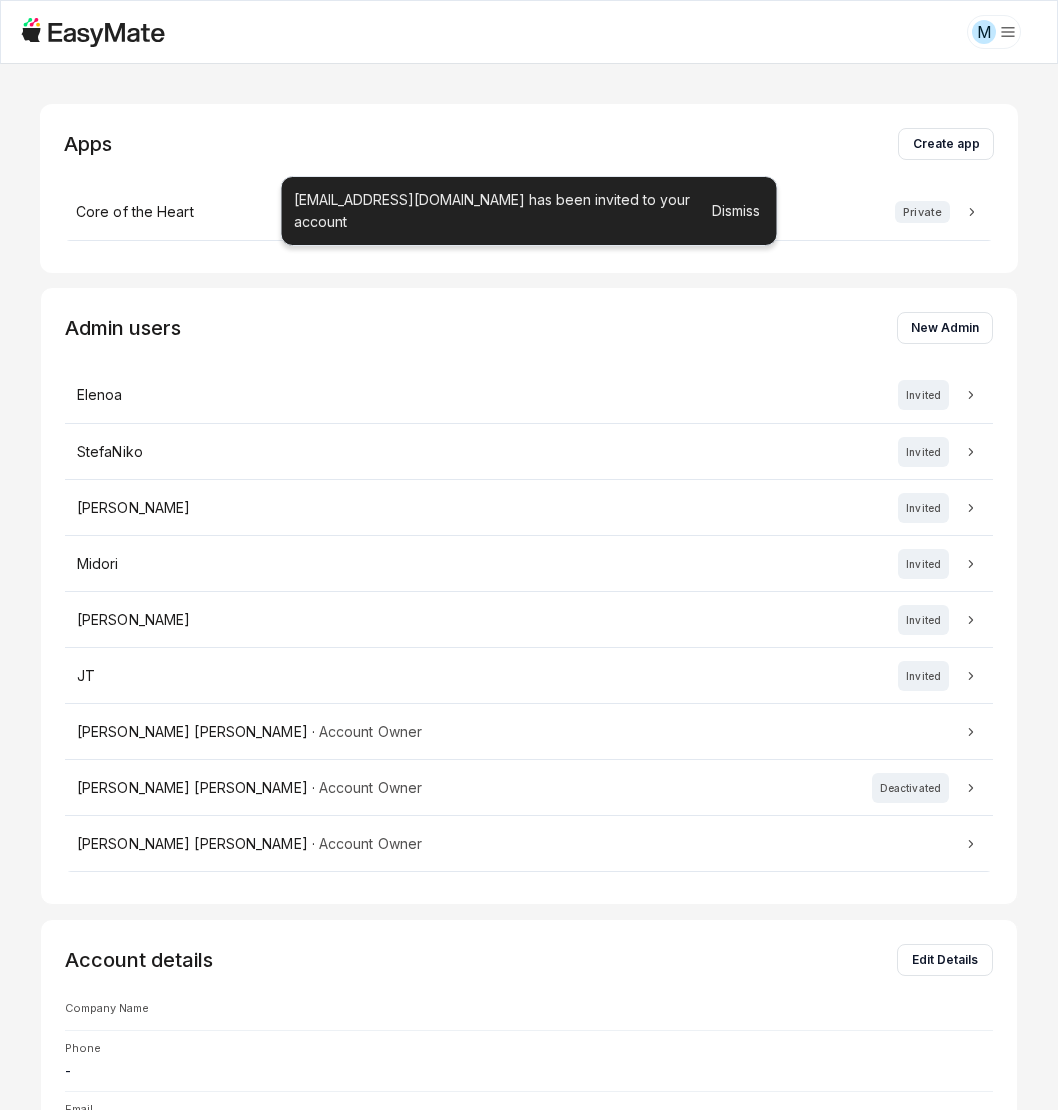 click on "M Apps Create app Core of the Heart Private Admin users New Admin Elenoa   Invited StefaNiko   Invited [PERSON_NAME]   Invited Midori   Invited [PERSON_NAME]   Invited JT   Invited [PERSON_NAME] · Account Owner [PERSON_NAME] · Account Owner Deactivated [PERSON_NAME] · Account Owner Account details Edit Details Company Name Phone - Email [PERSON_NAME][EMAIL_ADDRESS] Address - [EMAIL_ADDRESS][DOMAIN_NAME] has been invited to your account Dismiss" at bounding box center [529, 555] 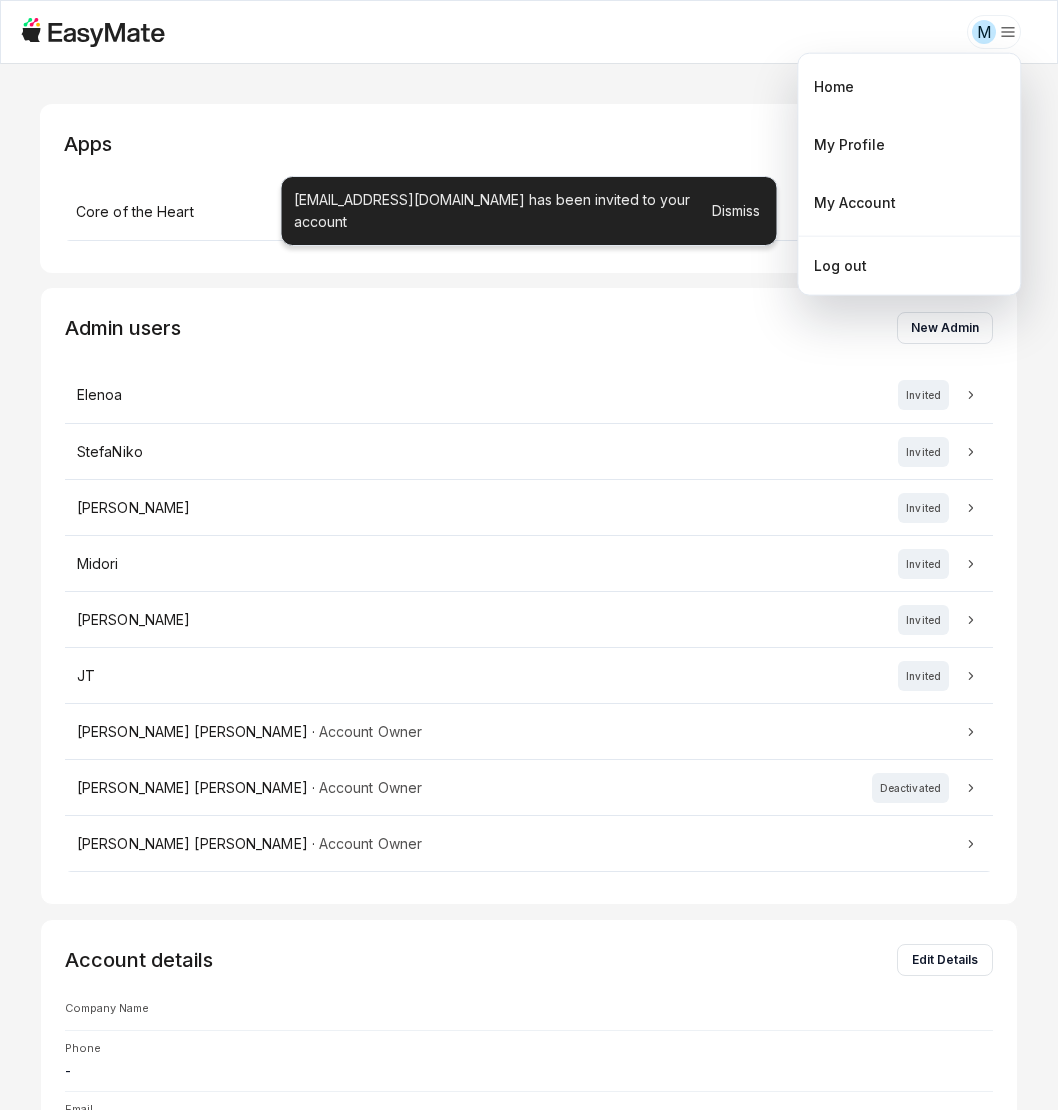 click on "M Apps Create app Core of the Heart Private Admin users New Admin Elenoa   Invited StefaNiko   Invited [PERSON_NAME]   Invited Midori   Invited [PERSON_NAME]   Invited JT   Invited [PERSON_NAME] · Account Owner [PERSON_NAME] · Account Owner Deactivated [PERSON_NAME] · Account Owner Account details Edit Details Company Name Phone - Email [PERSON_NAME][EMAIL_ADDRESS] Address - [EMAIL_ADDRESS][DOMAIN_NAME] has been invited to your account Dismiss Home My Profile My Account Log out" at bounding box center (529, 555) 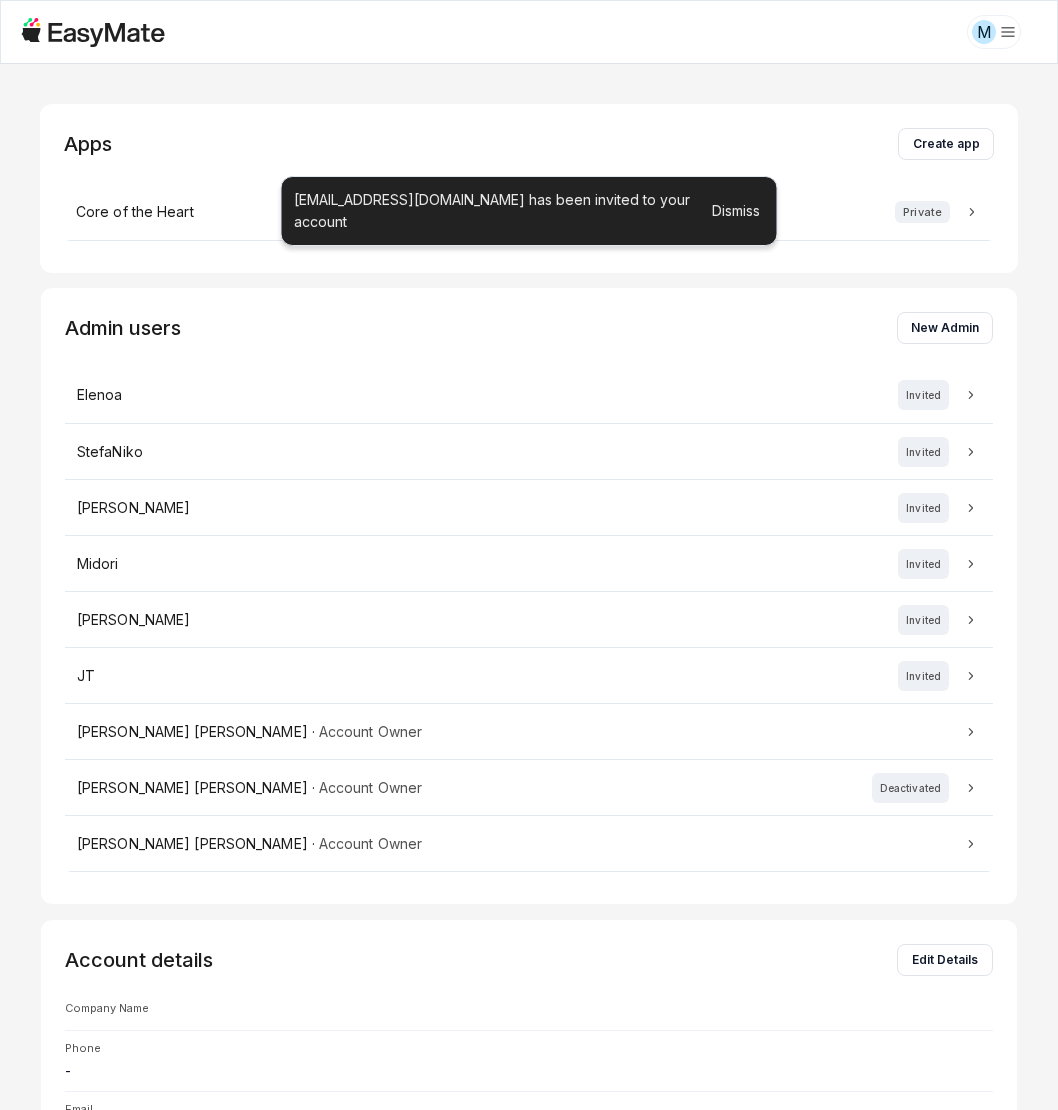 click on "New Admin" at bounding box center (945, 328) 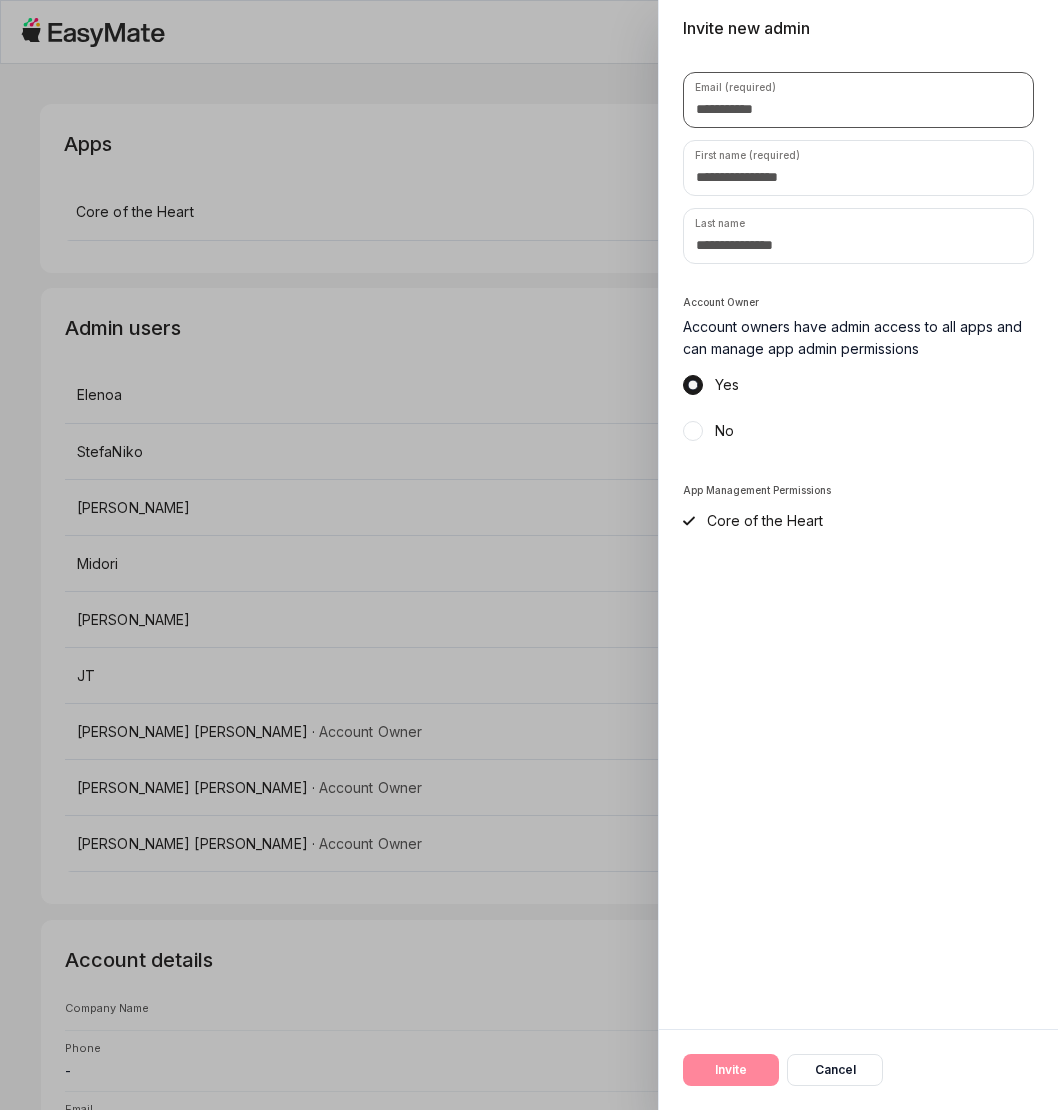click at bounding box center (858, 100) 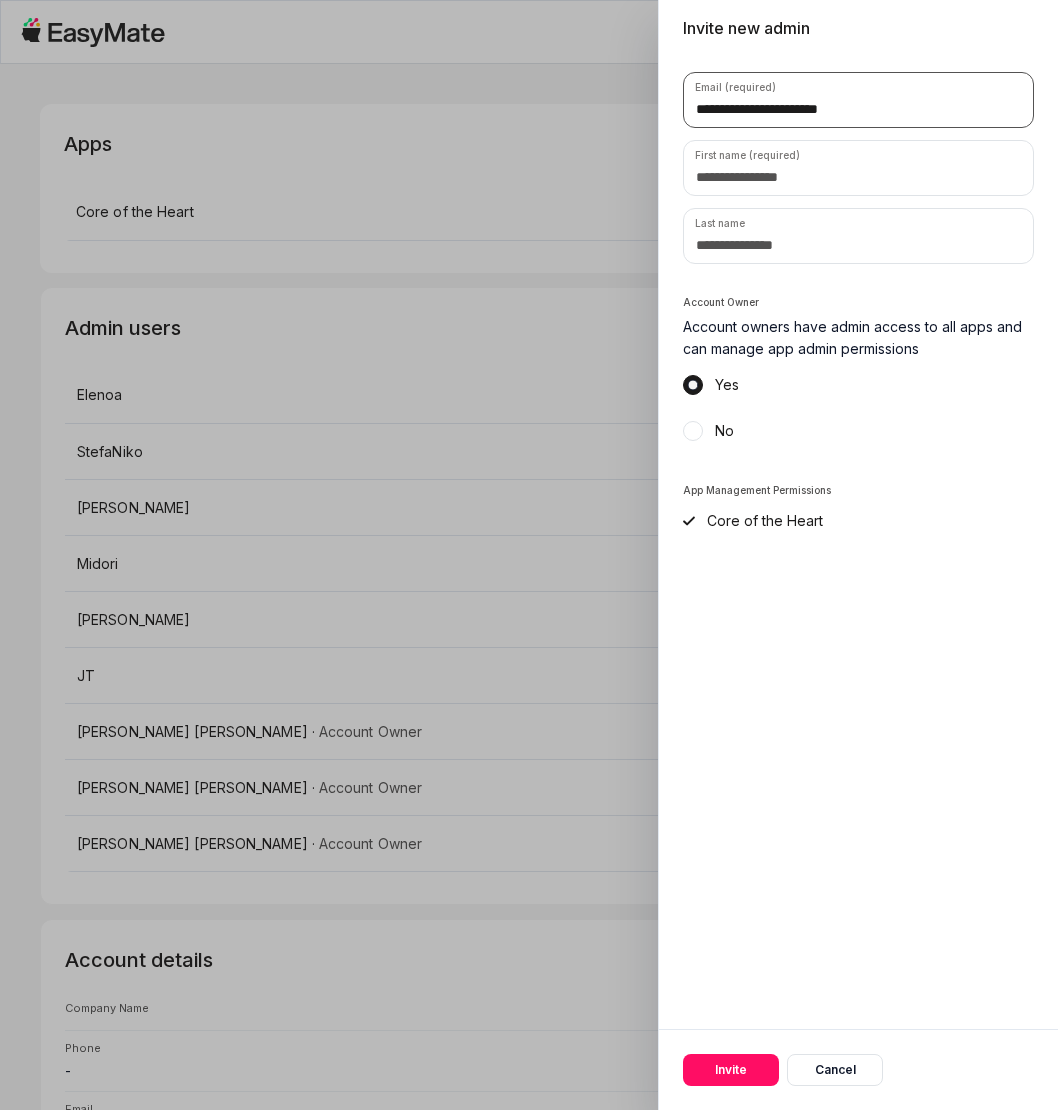 type on "**********" 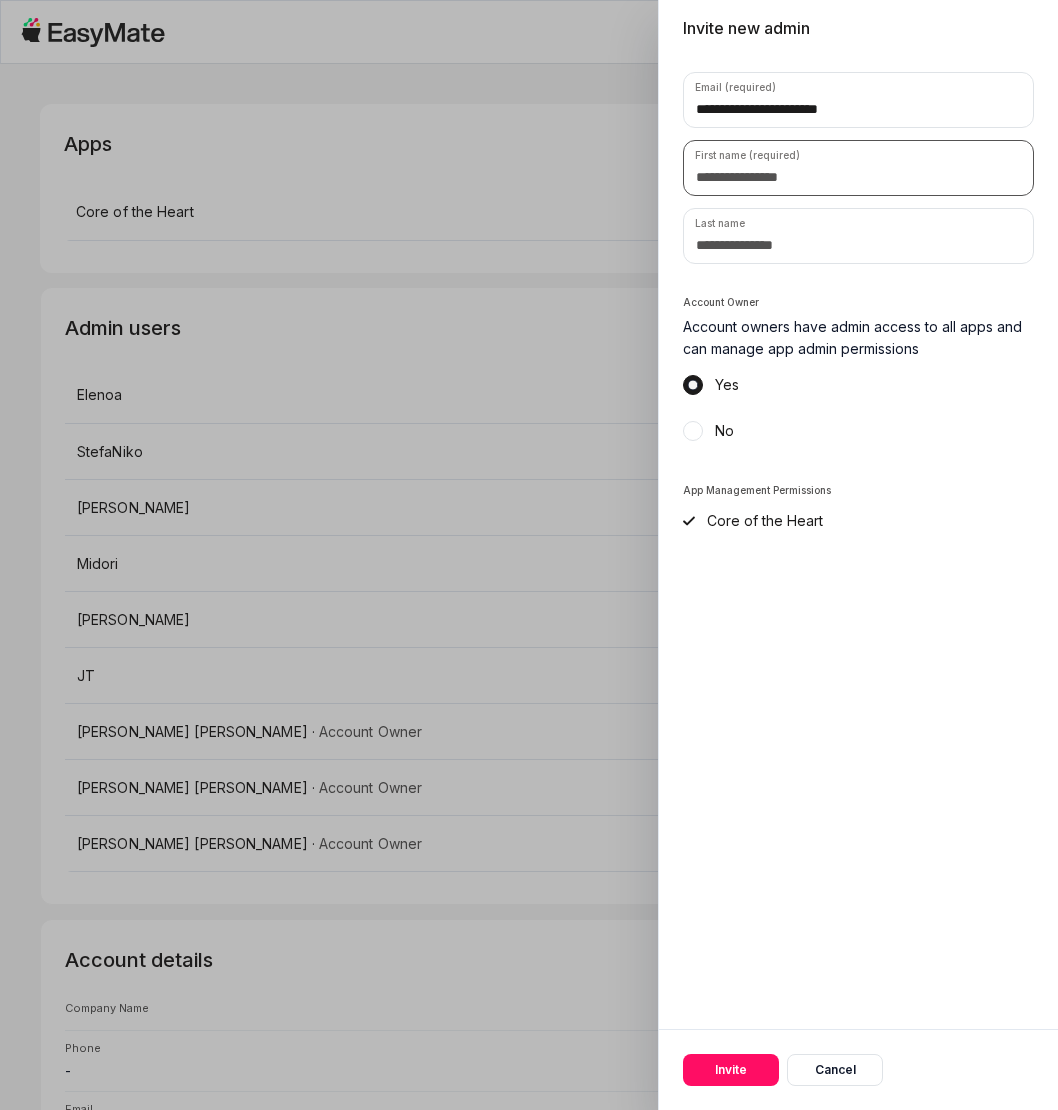 click at bounding box center [858, 168] 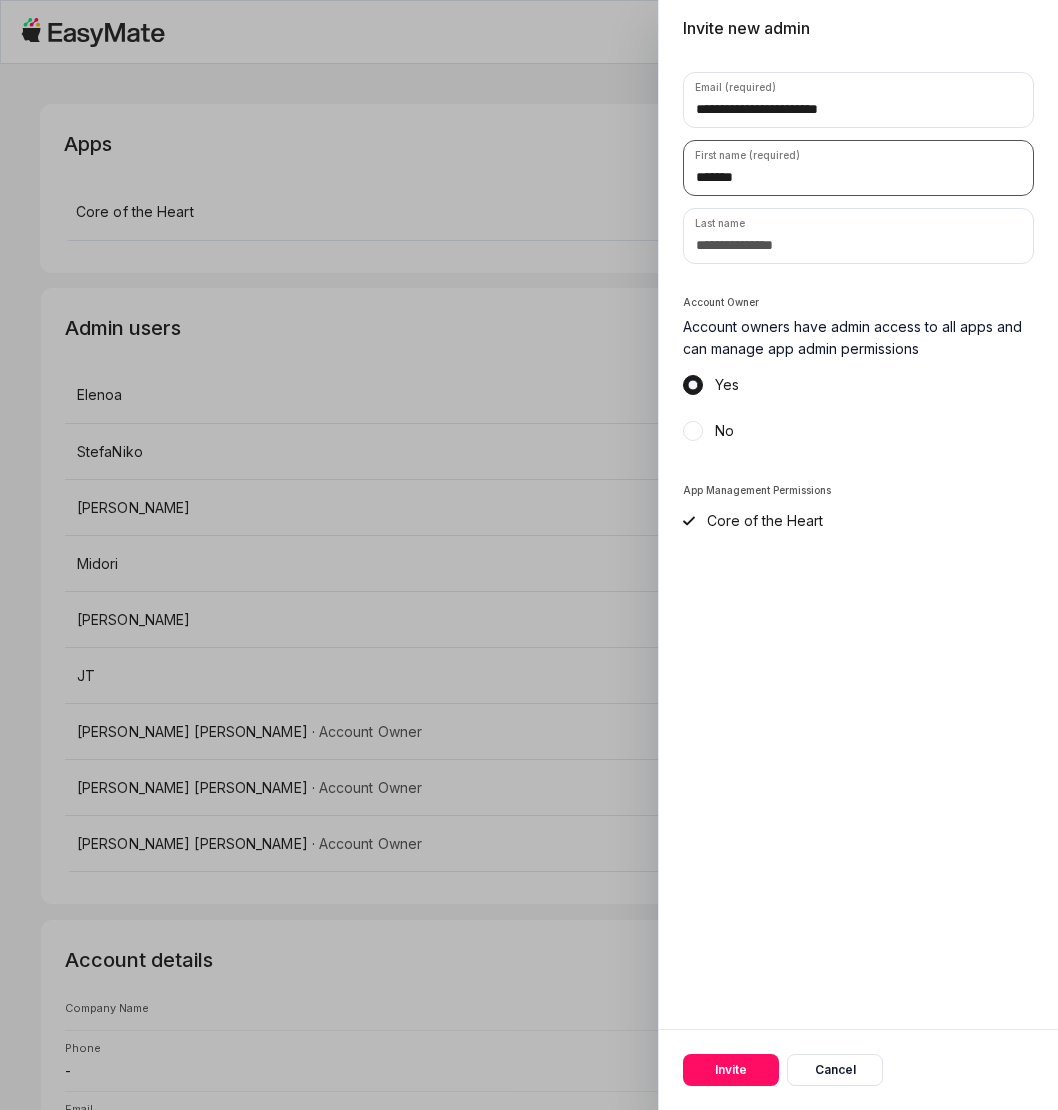 type on "*******" 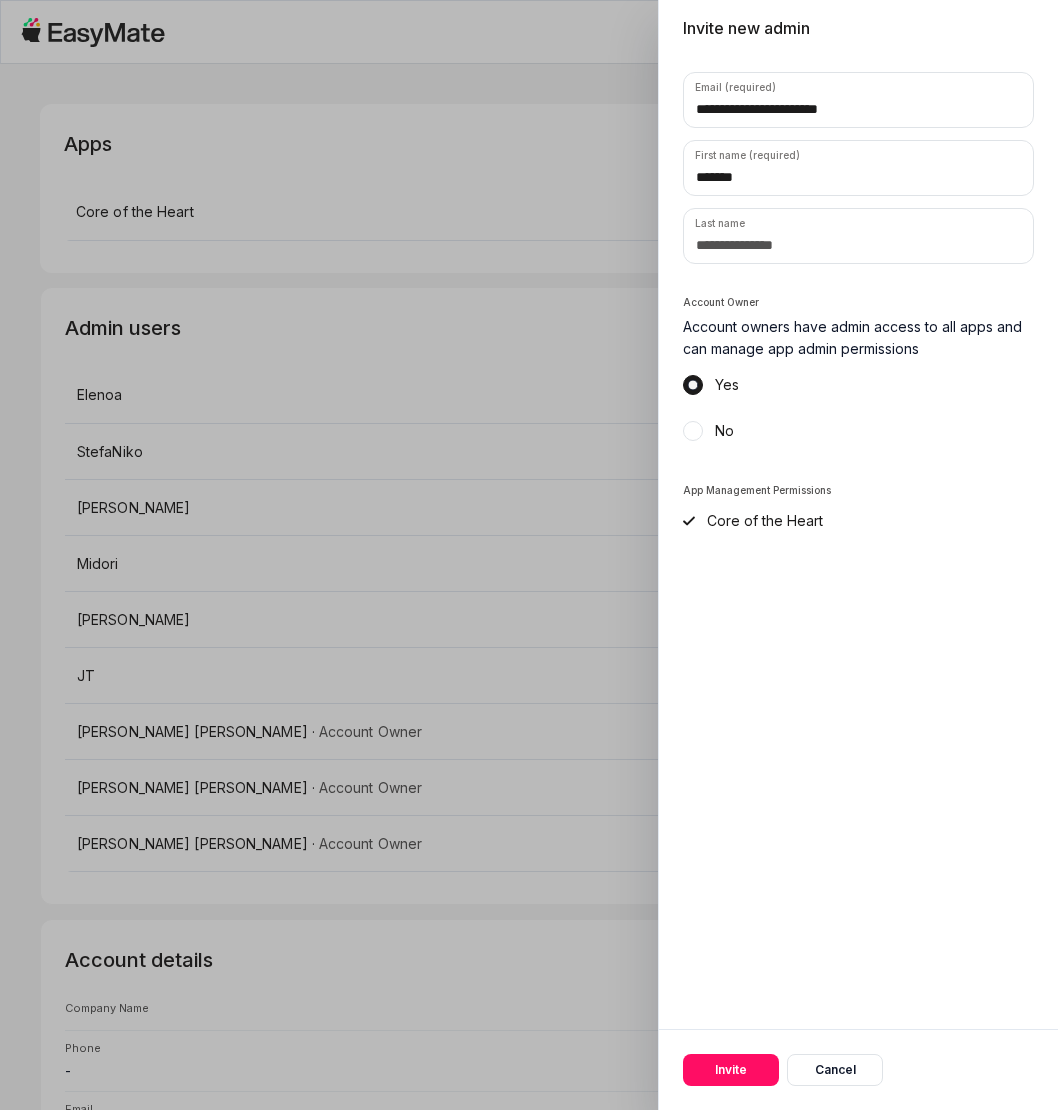 drag, startPoint x: 694, startPoint y: 421, endPoint x: 698, endPoint y: 462, distance: 41.19466 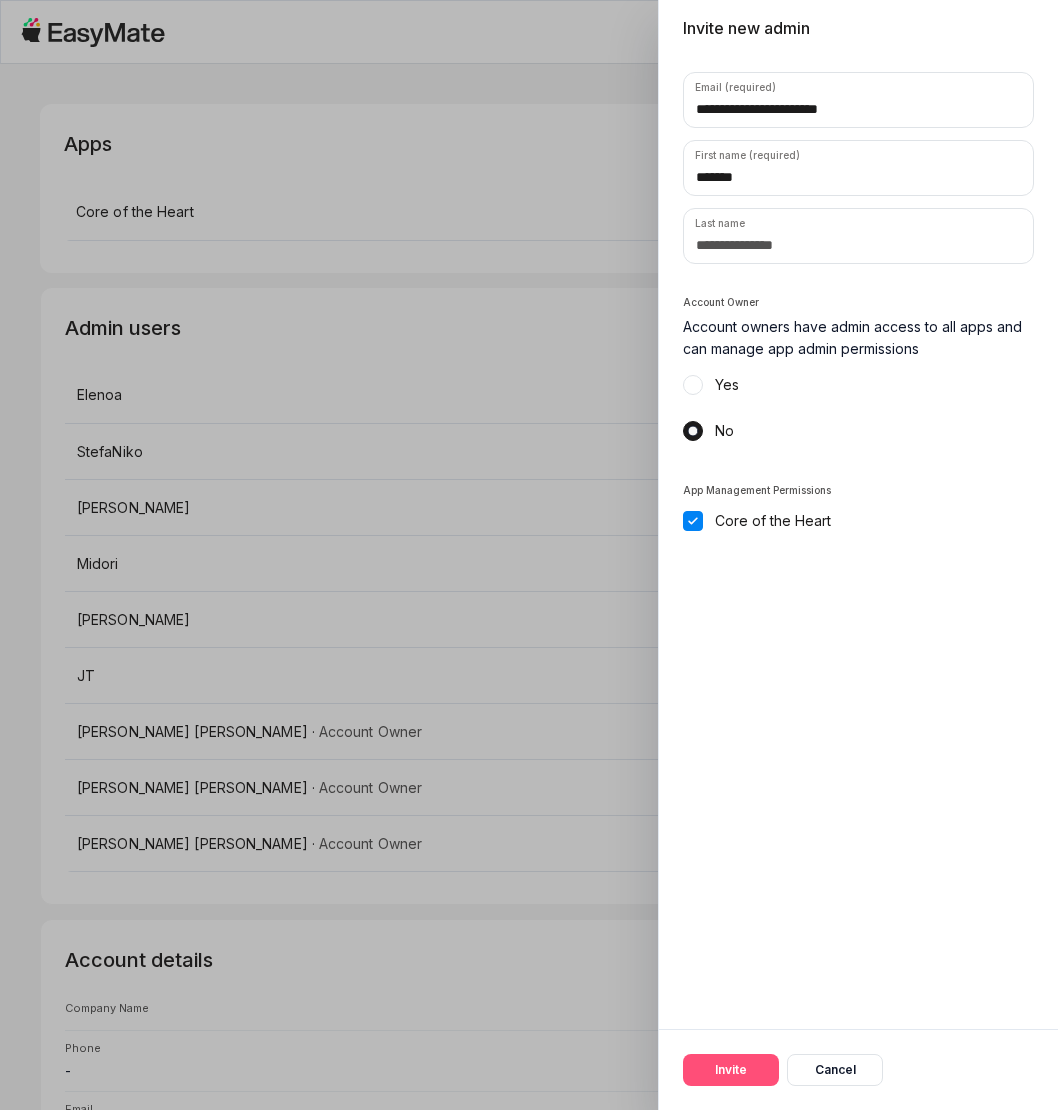 click on "Invite" at bounding box center [731, 1070] 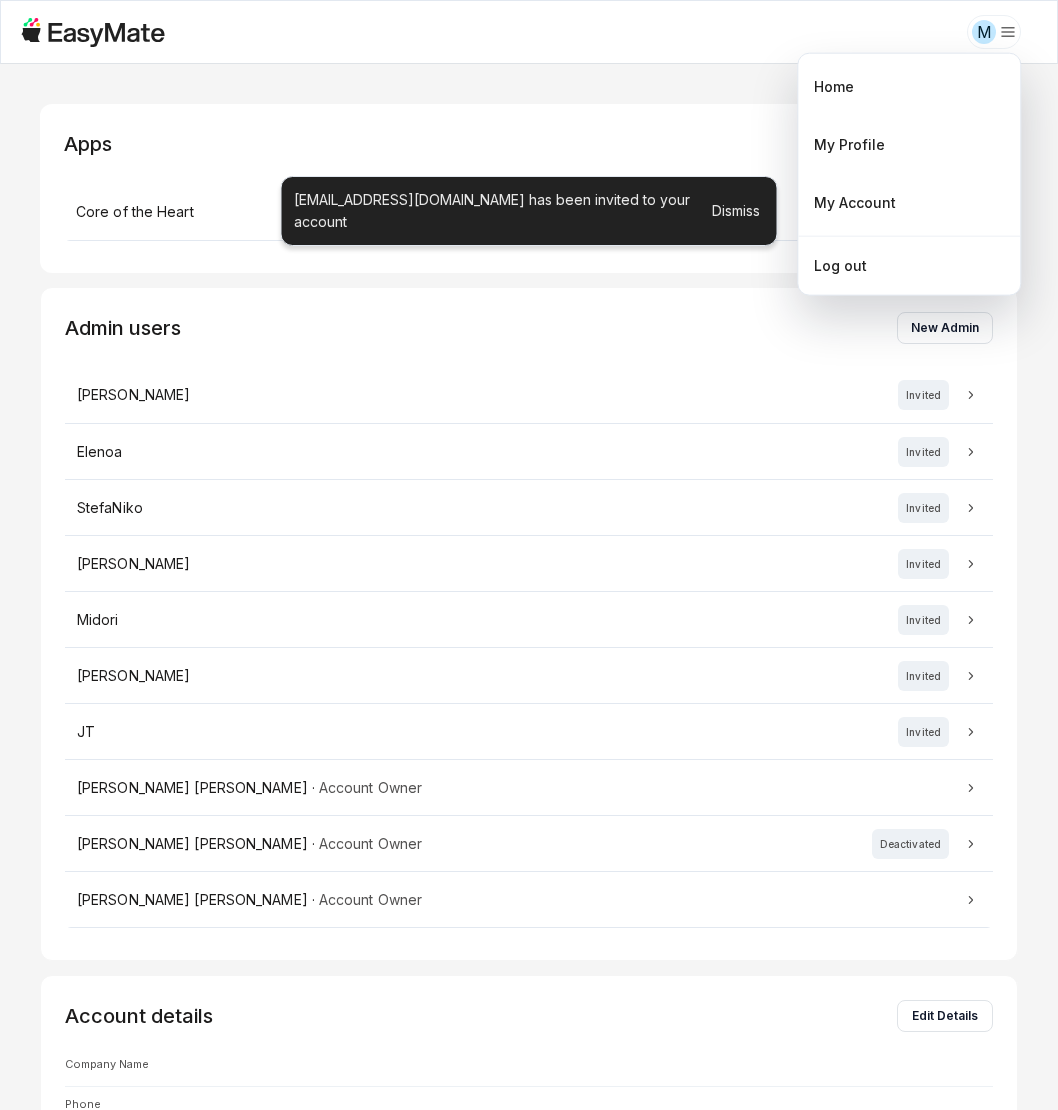 click on "M Apps Create app Core of the Heart Private Admin users New Admin [PERSON_NAME] [PERSON_NAME]   Invited StefaNiko   Invited [PERSON_NAME]   Invited Midori   Invited [PERSON_NAME]   Invited JT   Invited [PERSON_NAME] · Account Owner [PERSON_NAME] · Account Owner Deactivated [PERSON_NAME] · Account Owner Account details Edit Details Company Name Phone - Email [PERSON_NAME][EMAIL_ADDRESS] Address - [EMAIL_ADDRESS][DOMAIN_NAME] has been invited to your account Dismiss Home My Profile My Account Log out" at bounding box center [529, 555] 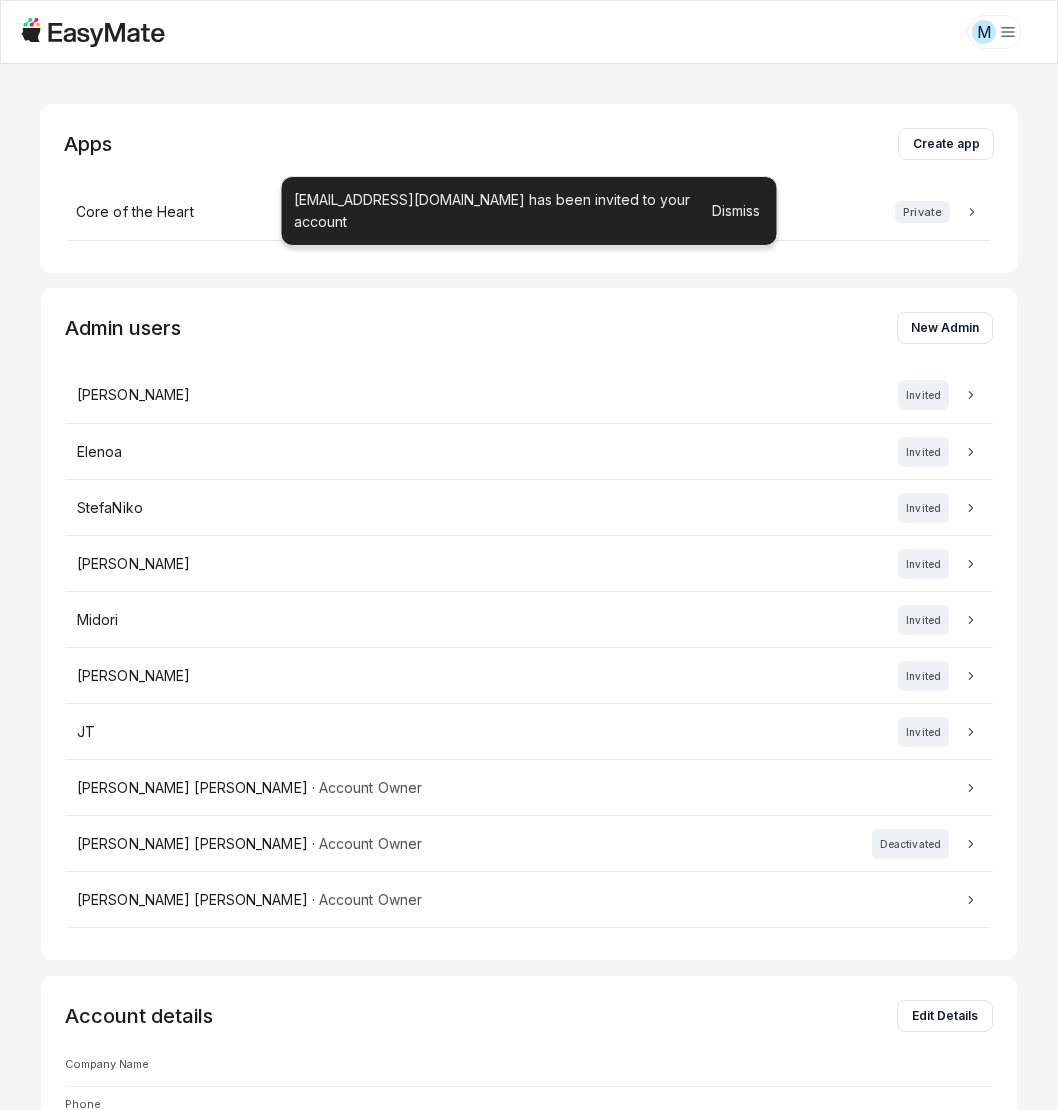 click on "Admin users New Admin [PERSON_NAME]   Invited Elenoa   Invited StefaNiko   Invited [PERSON_NAME]   Invited Midori   Invited [PERSON_NAME]   Invited JT   Invited [PERSON_NAME] · Account Owner [PERSON_NAME] · Account Owner Deactivated [PERSON_NAME] · Account Owner" at bounding box center [529, 624] 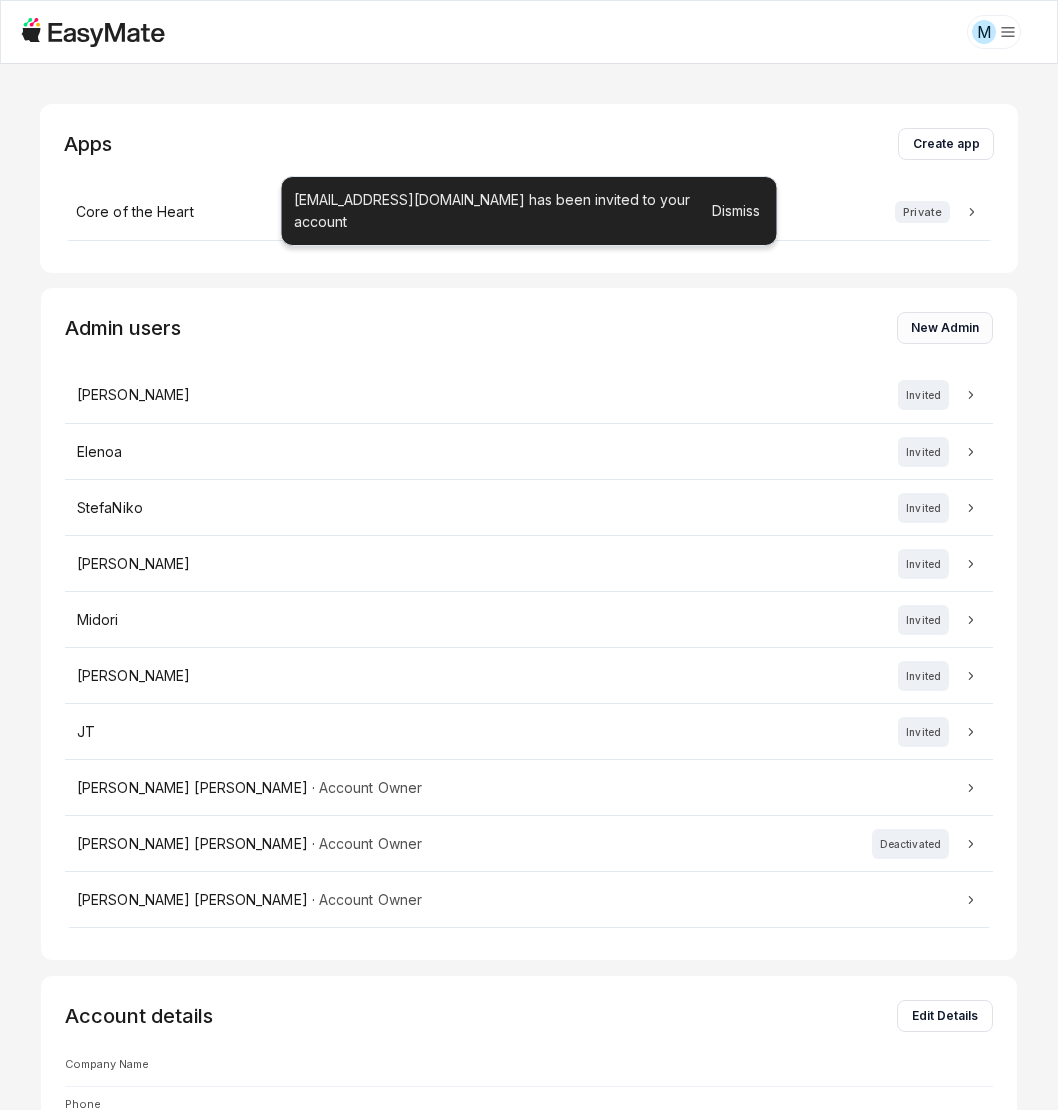 click on "New Admin" at bounding box center (945, 328) 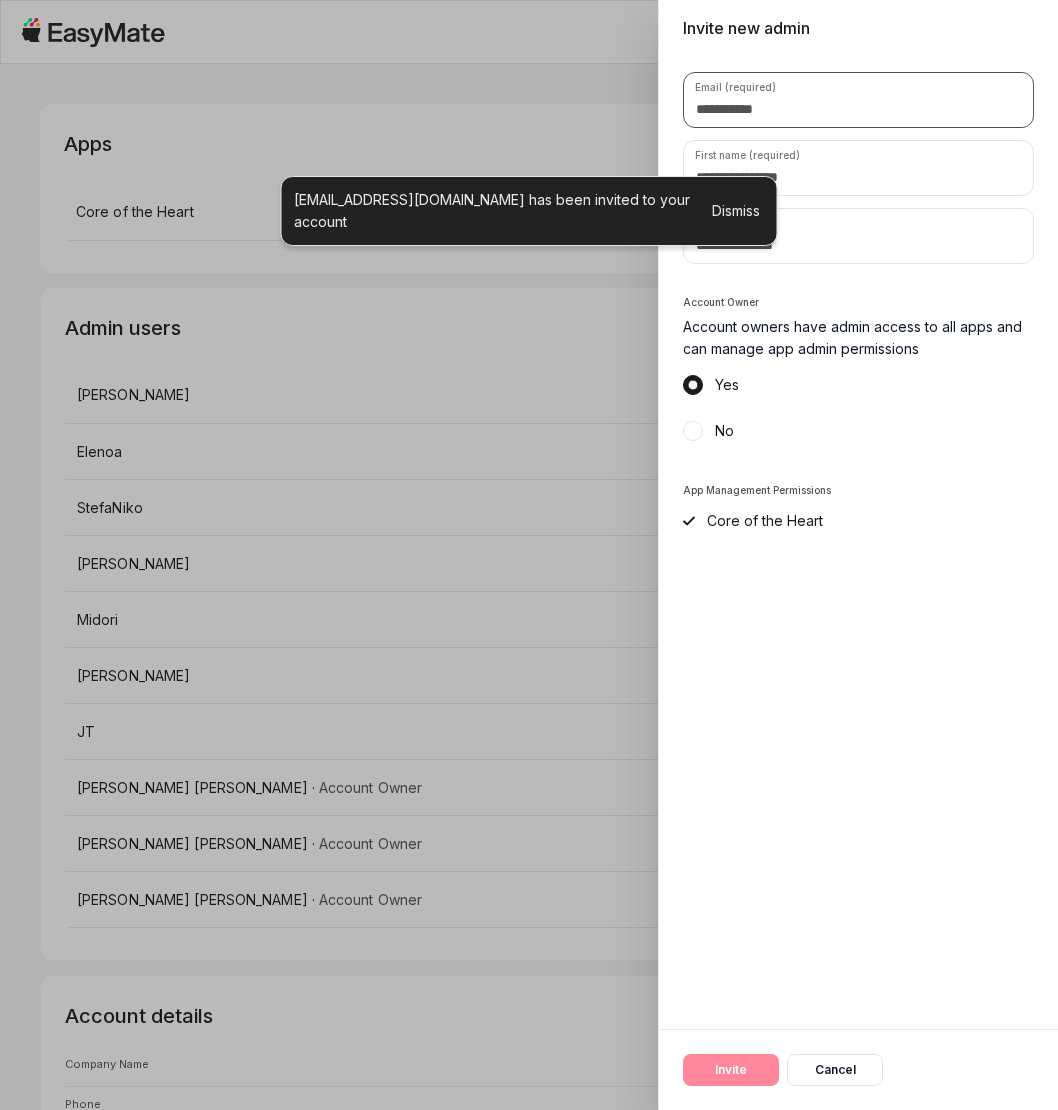 click at bounding box center (858, 100) 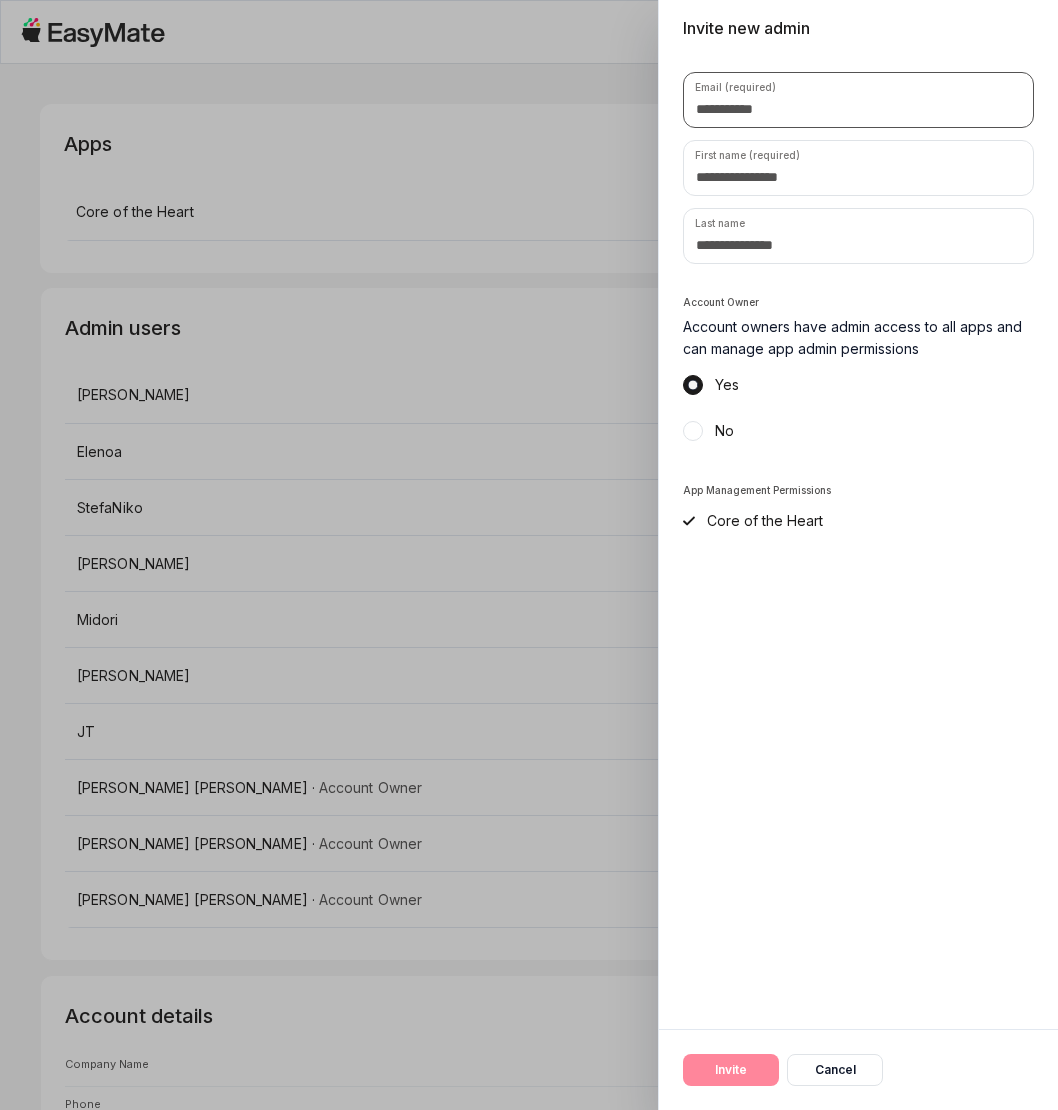 paste on "**********" 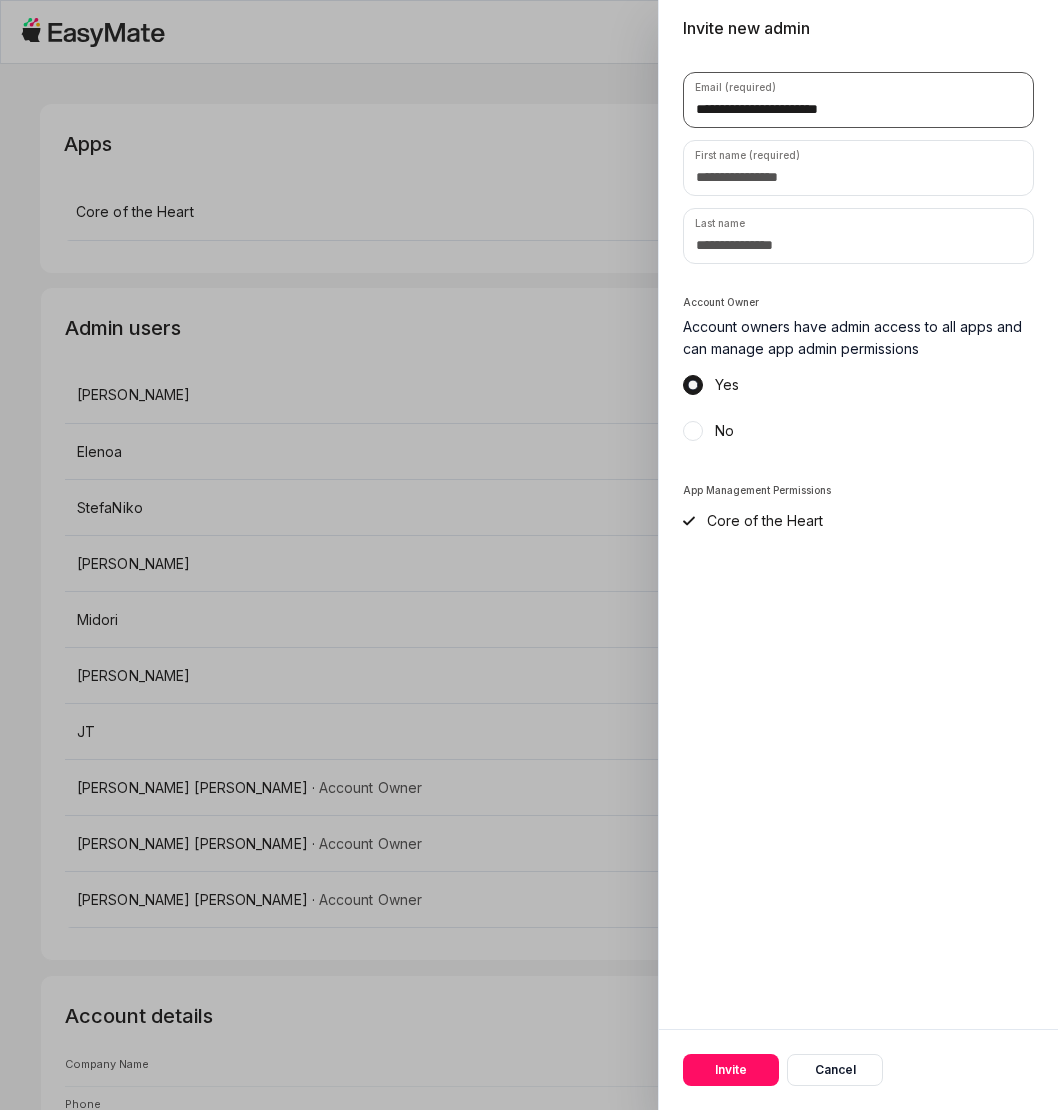 type on "**********" 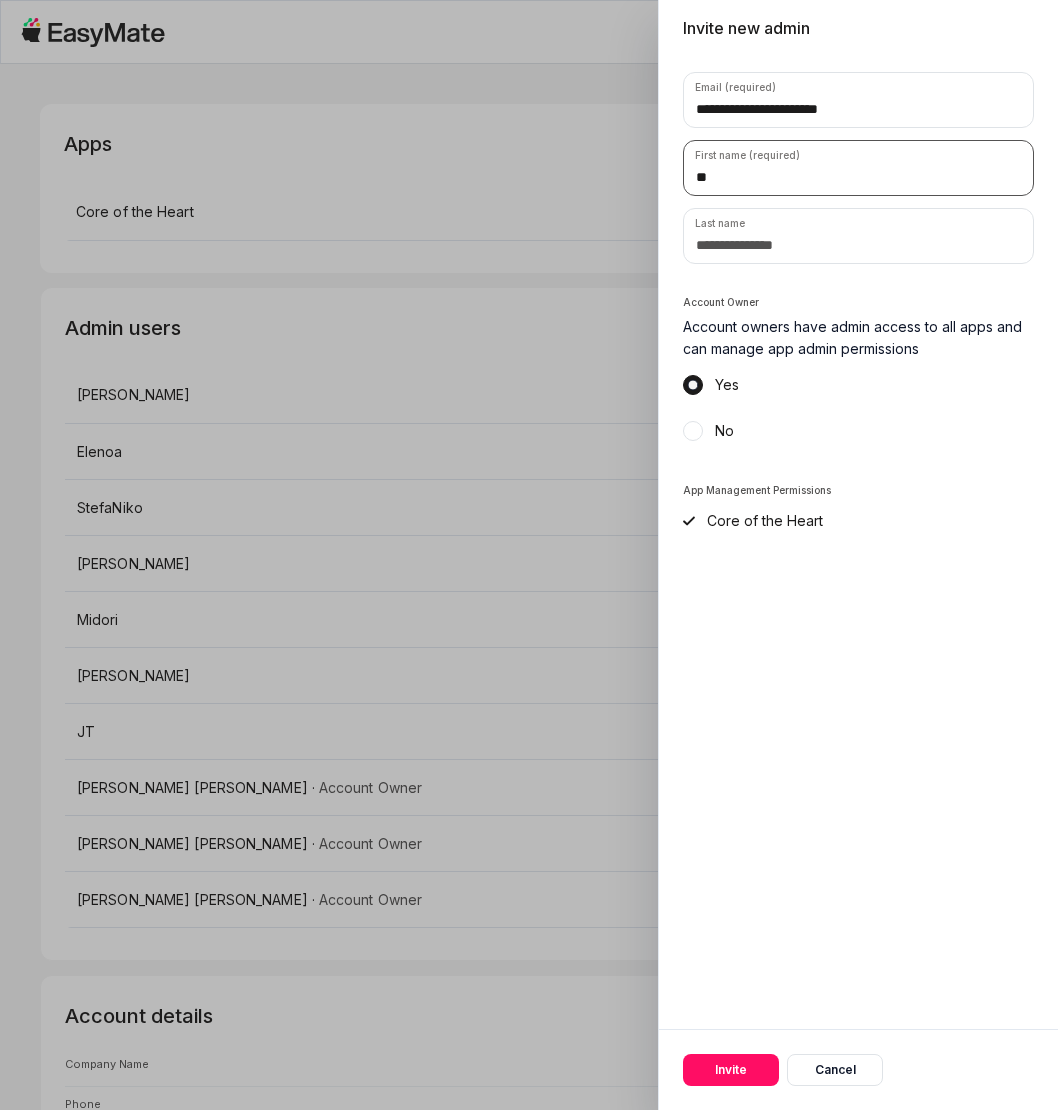 type on "*" 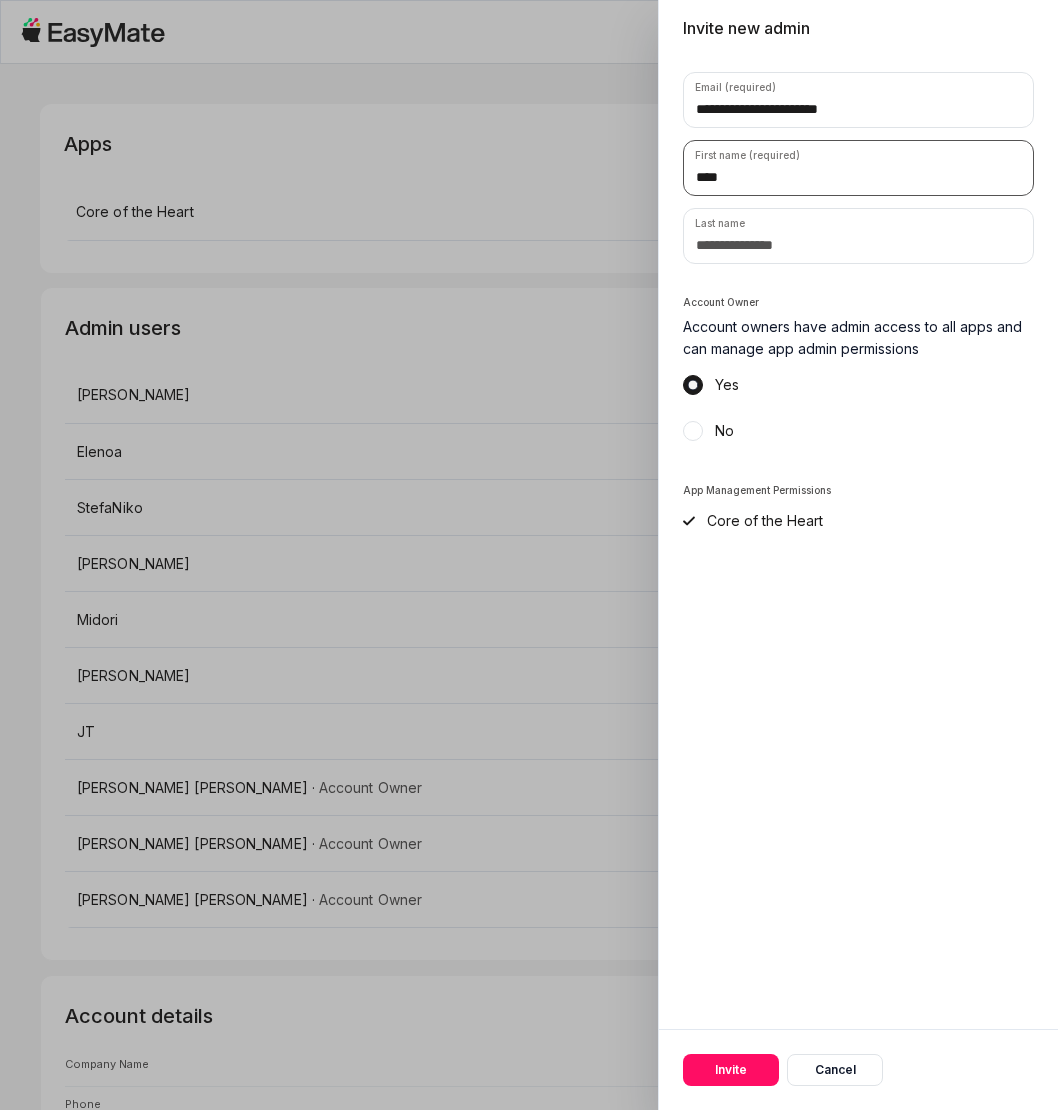 type on "****" 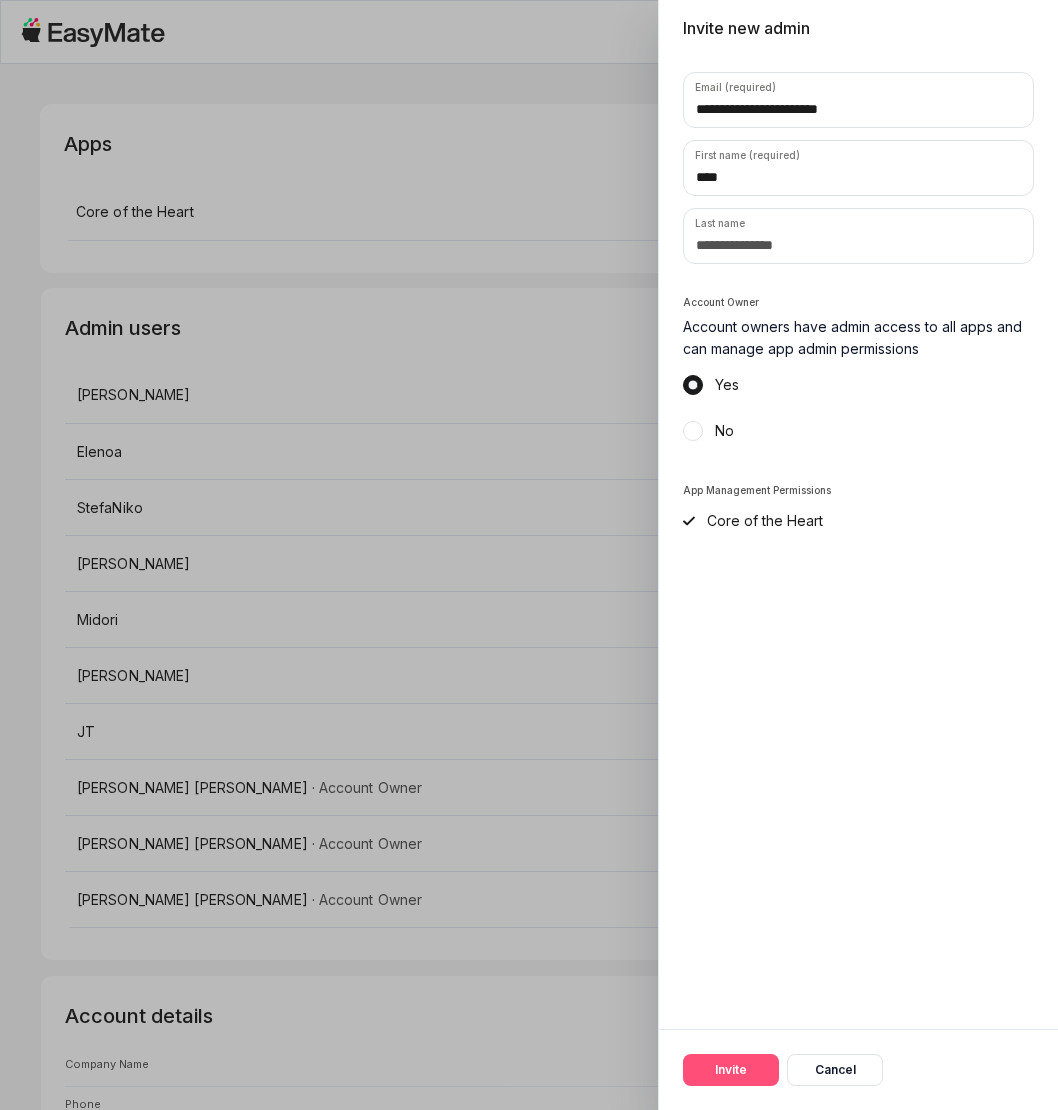 click on "Invite" at bounding box center [731, 1070] 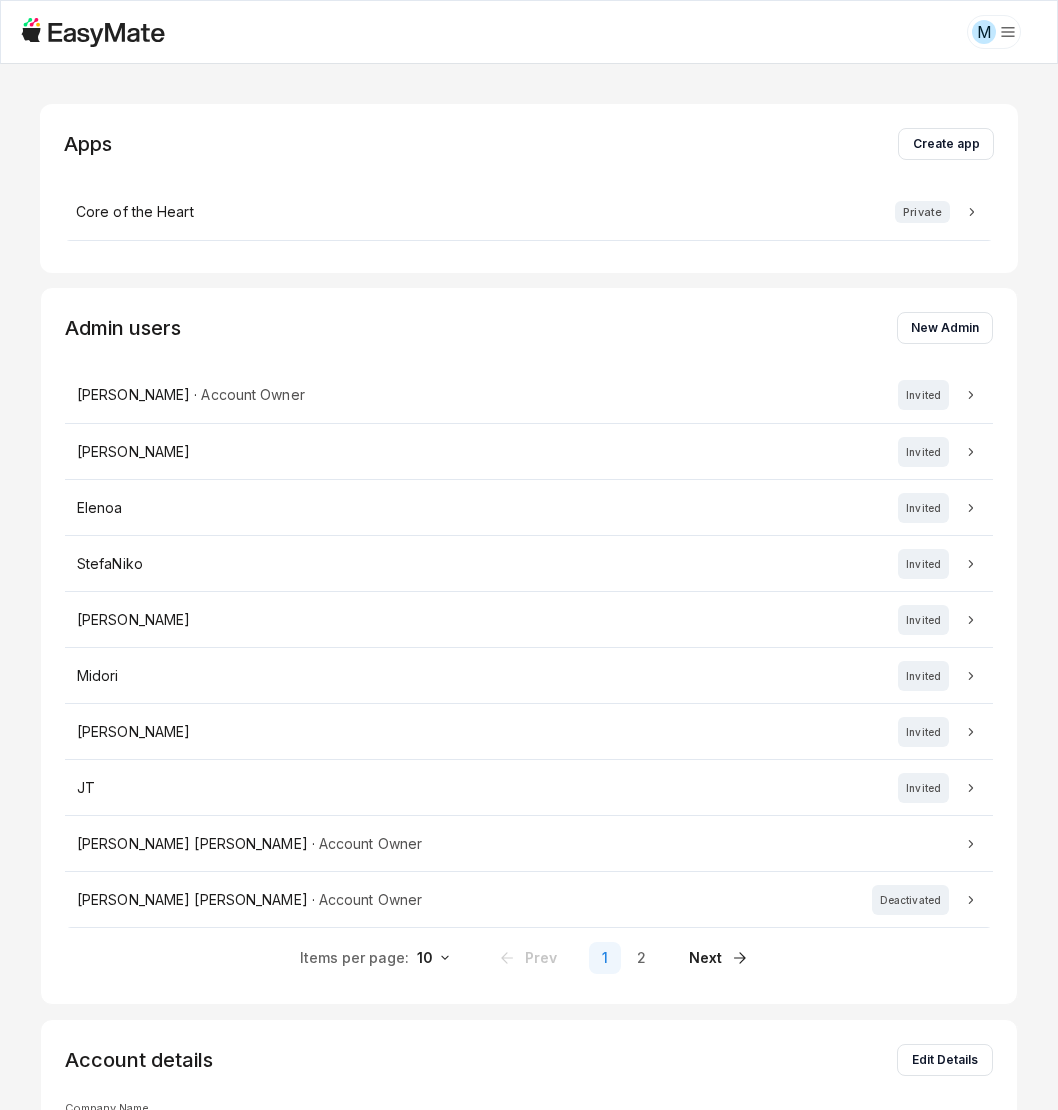 click on "Admin users New Admin" at bounding box center [529, 328] 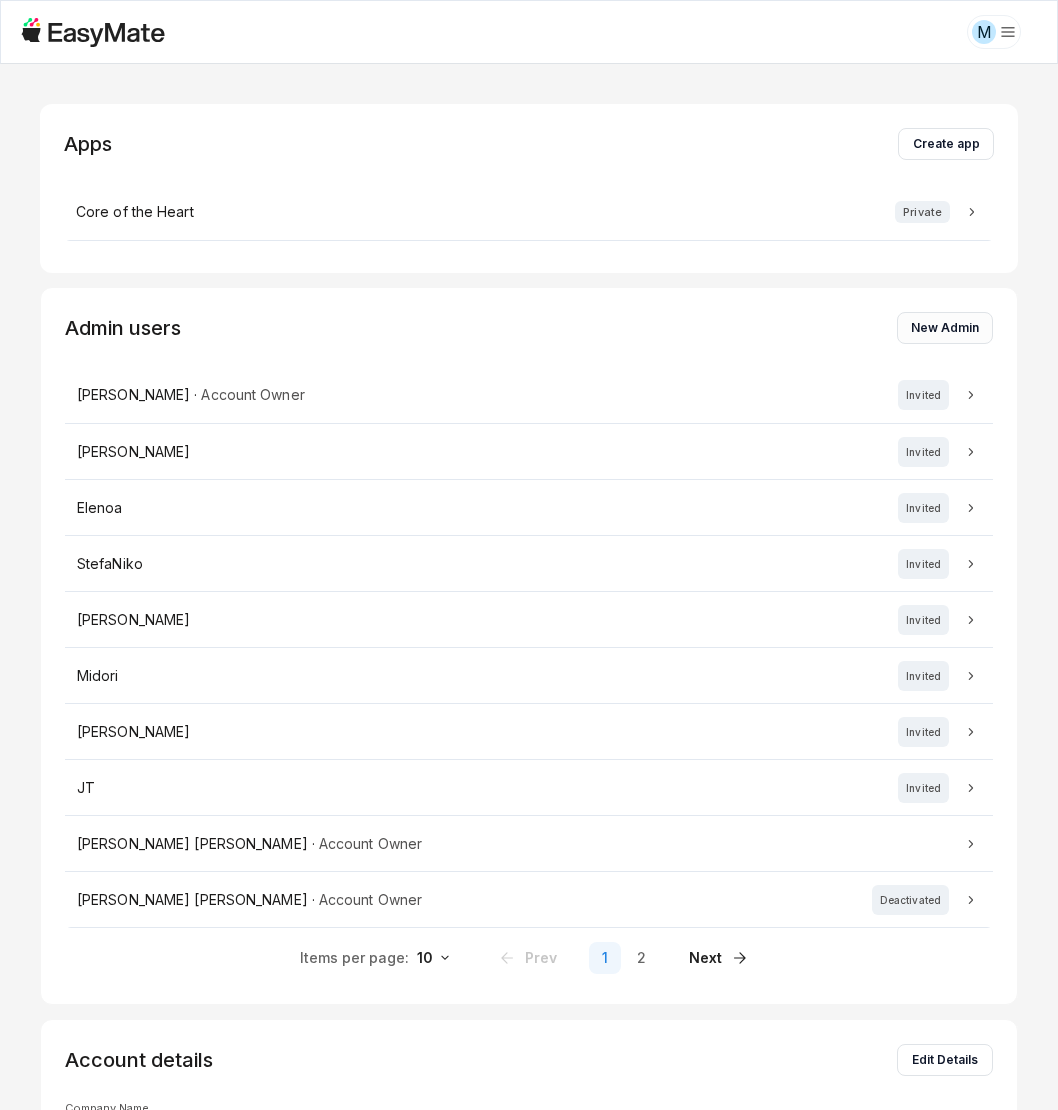 click on "New Admin" at bounding box center (945, 328) 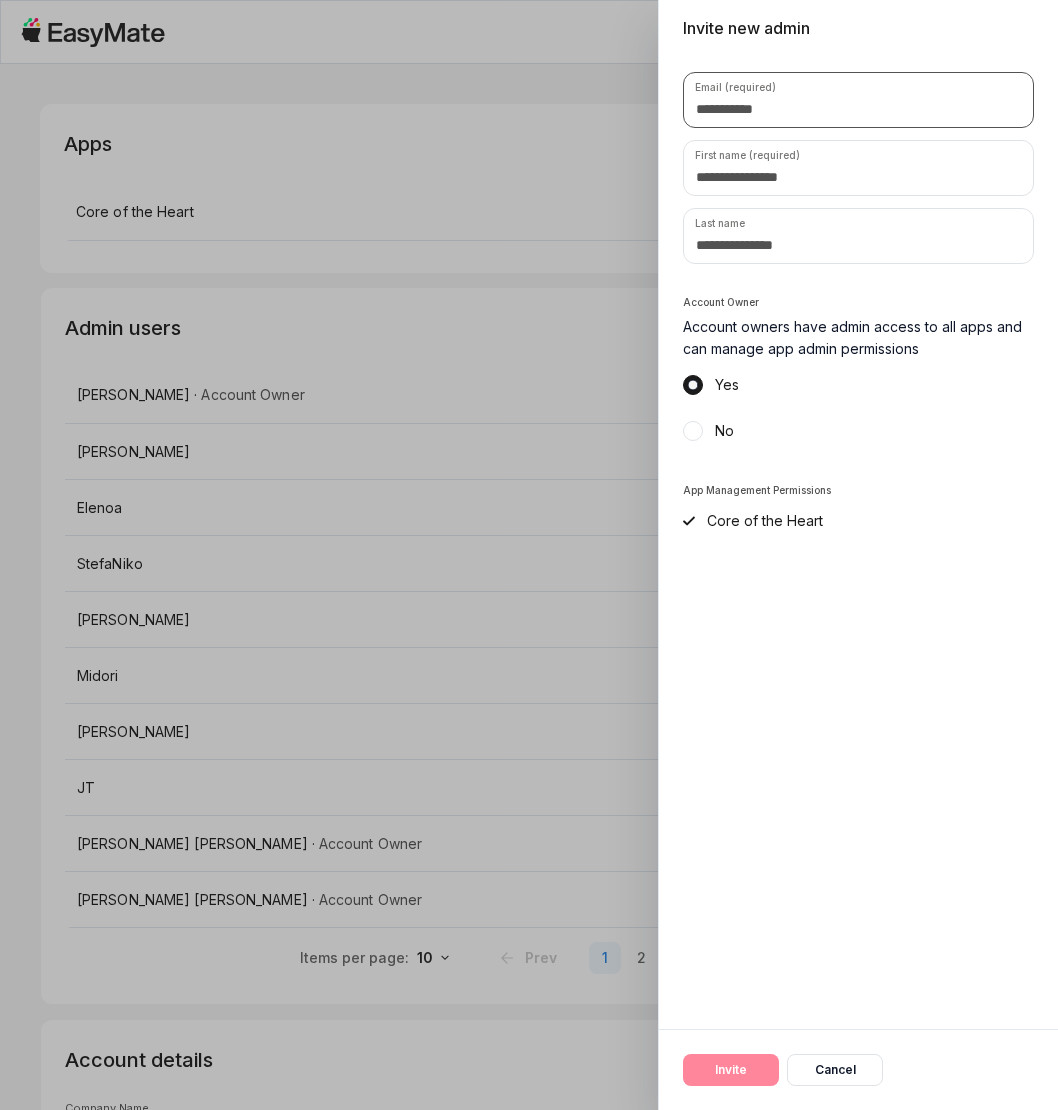 click at bounding box center (858, 100) 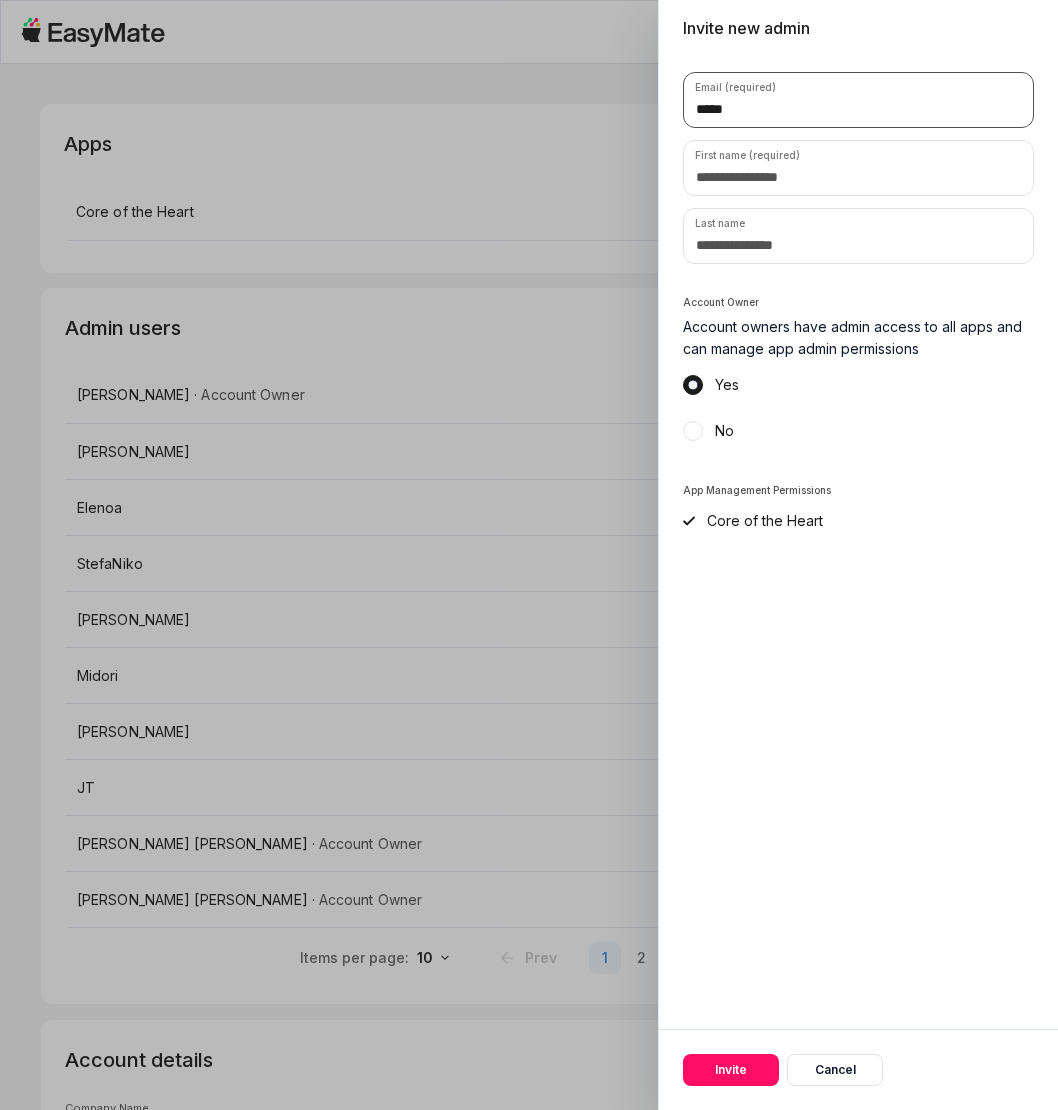type on "****" 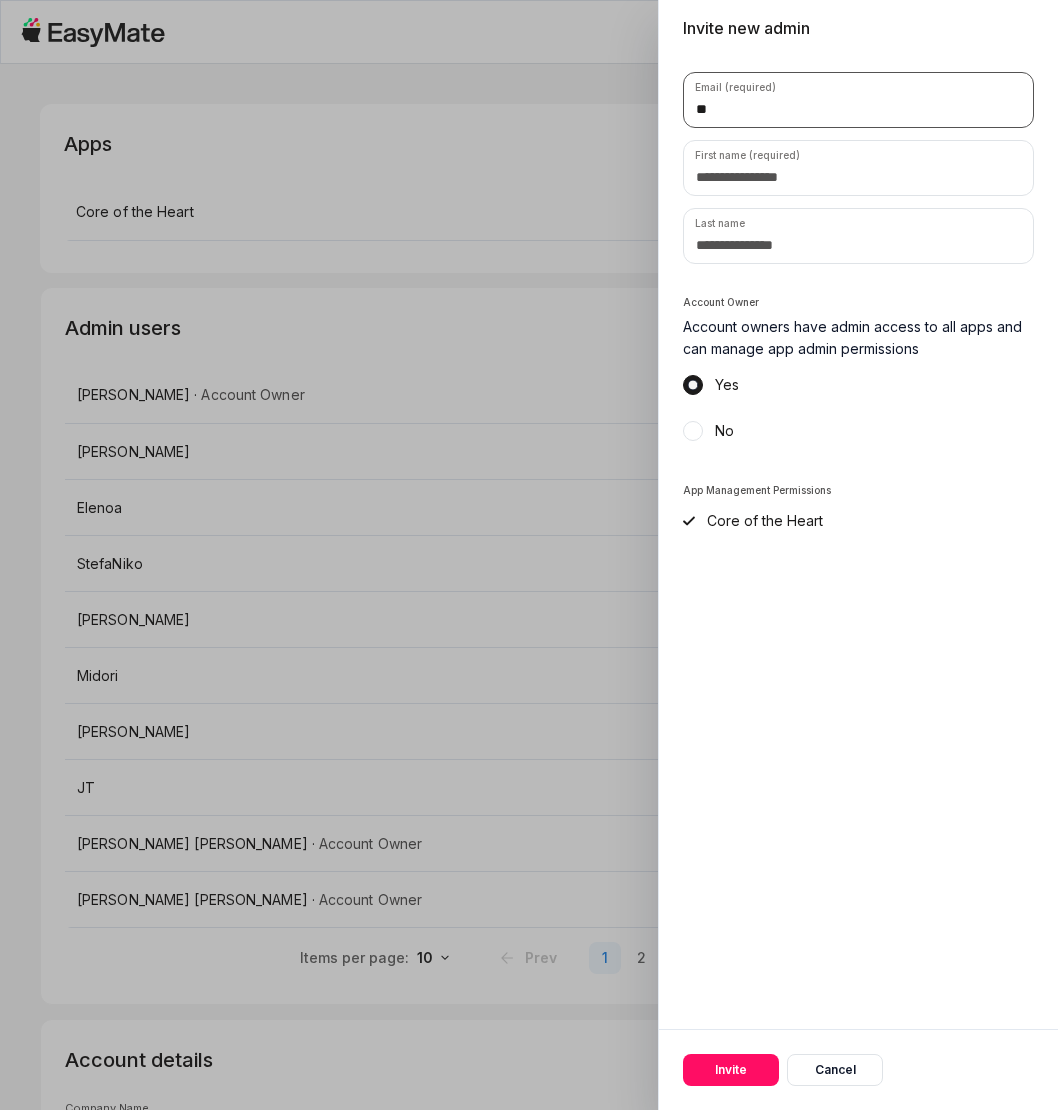 type on "**********" 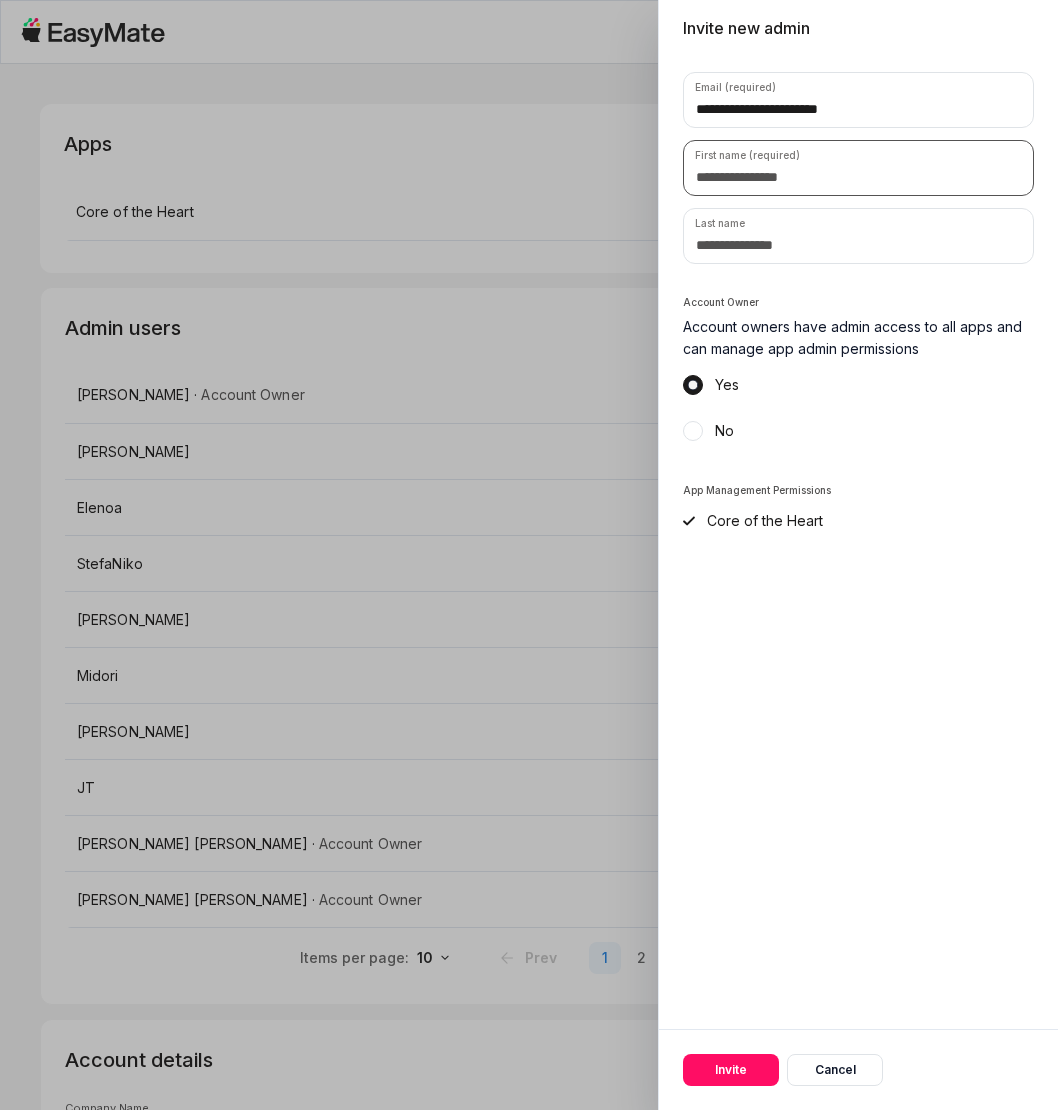 click at bounding box center (858, 168) 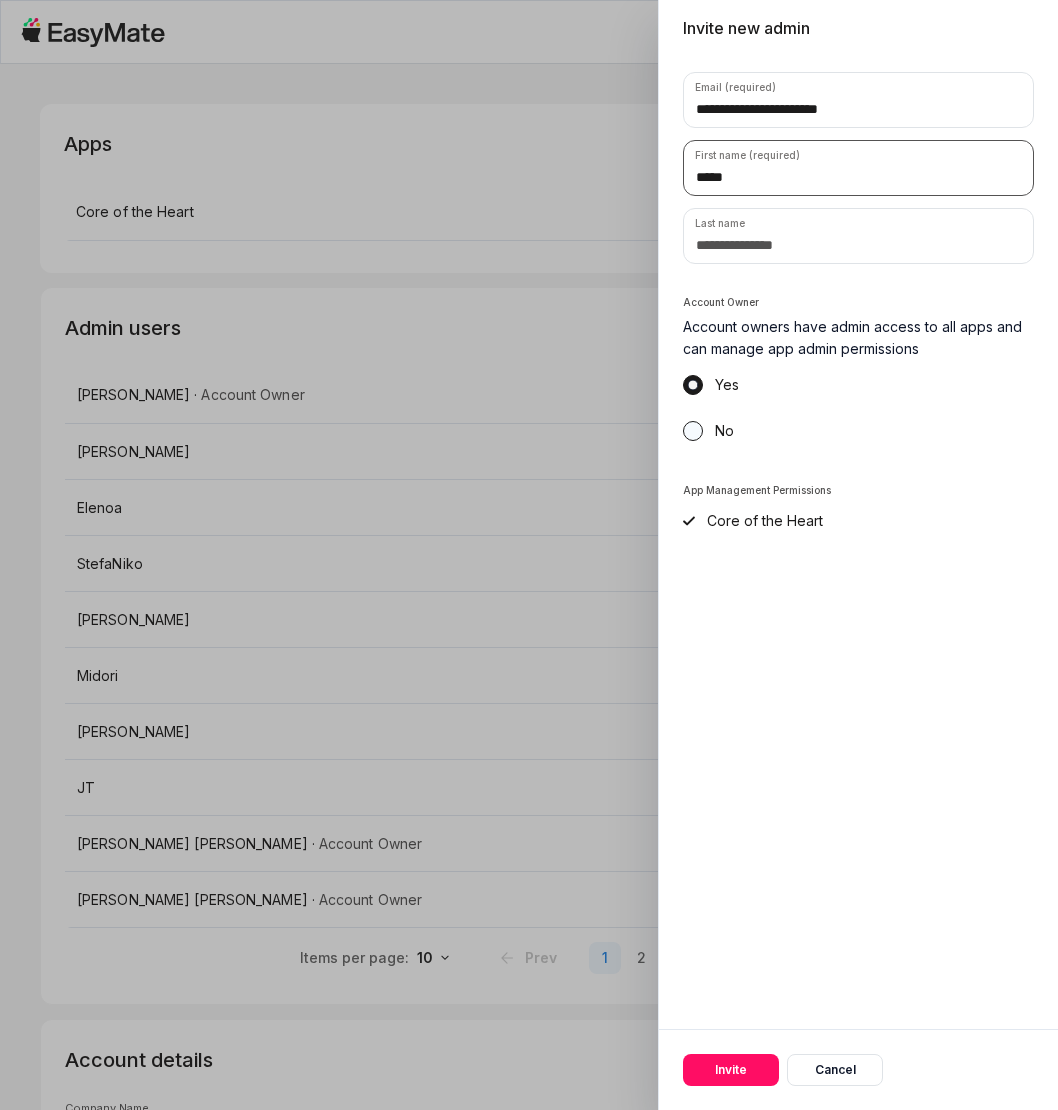 type on "*****" 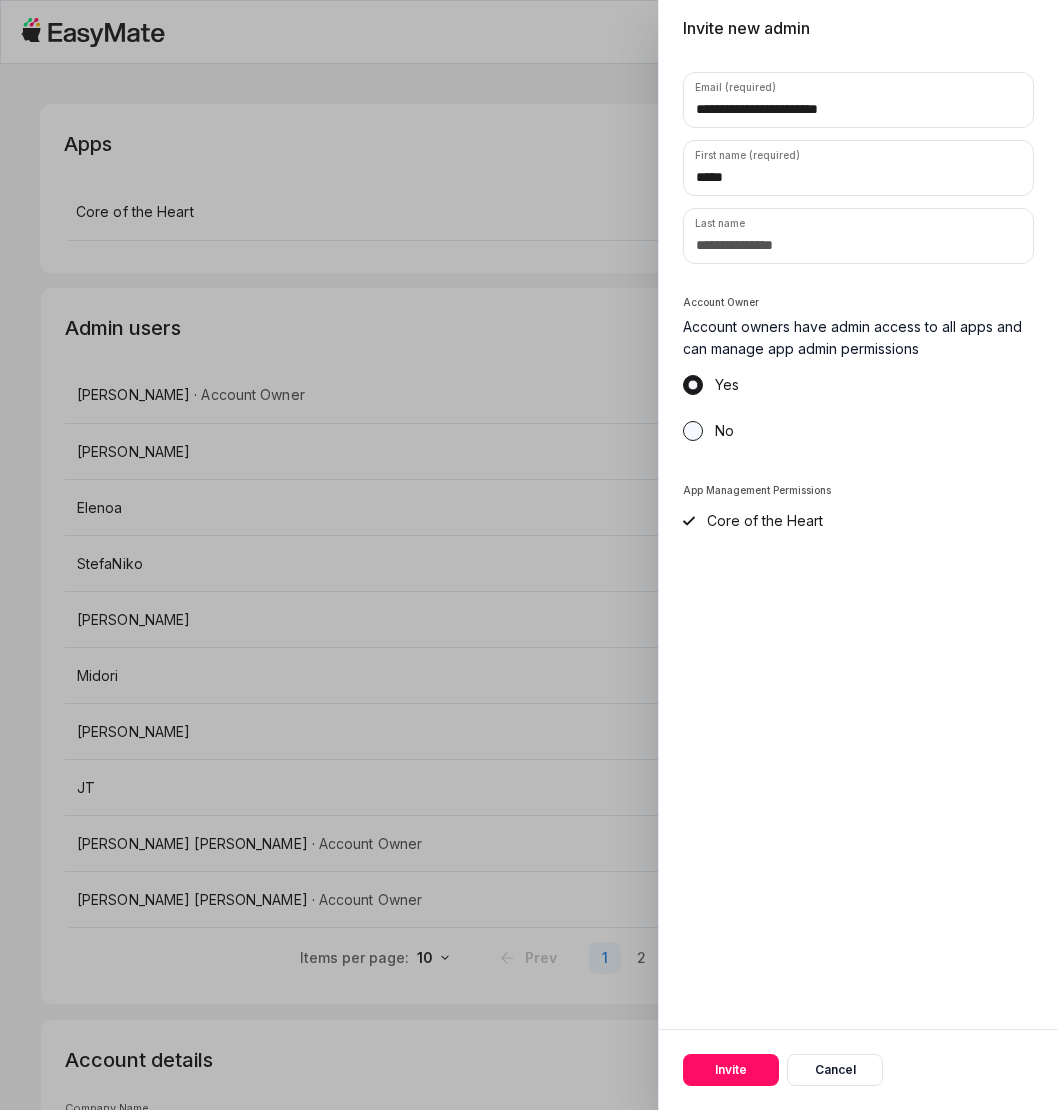 click on "No" at bounding box center (693, 431) 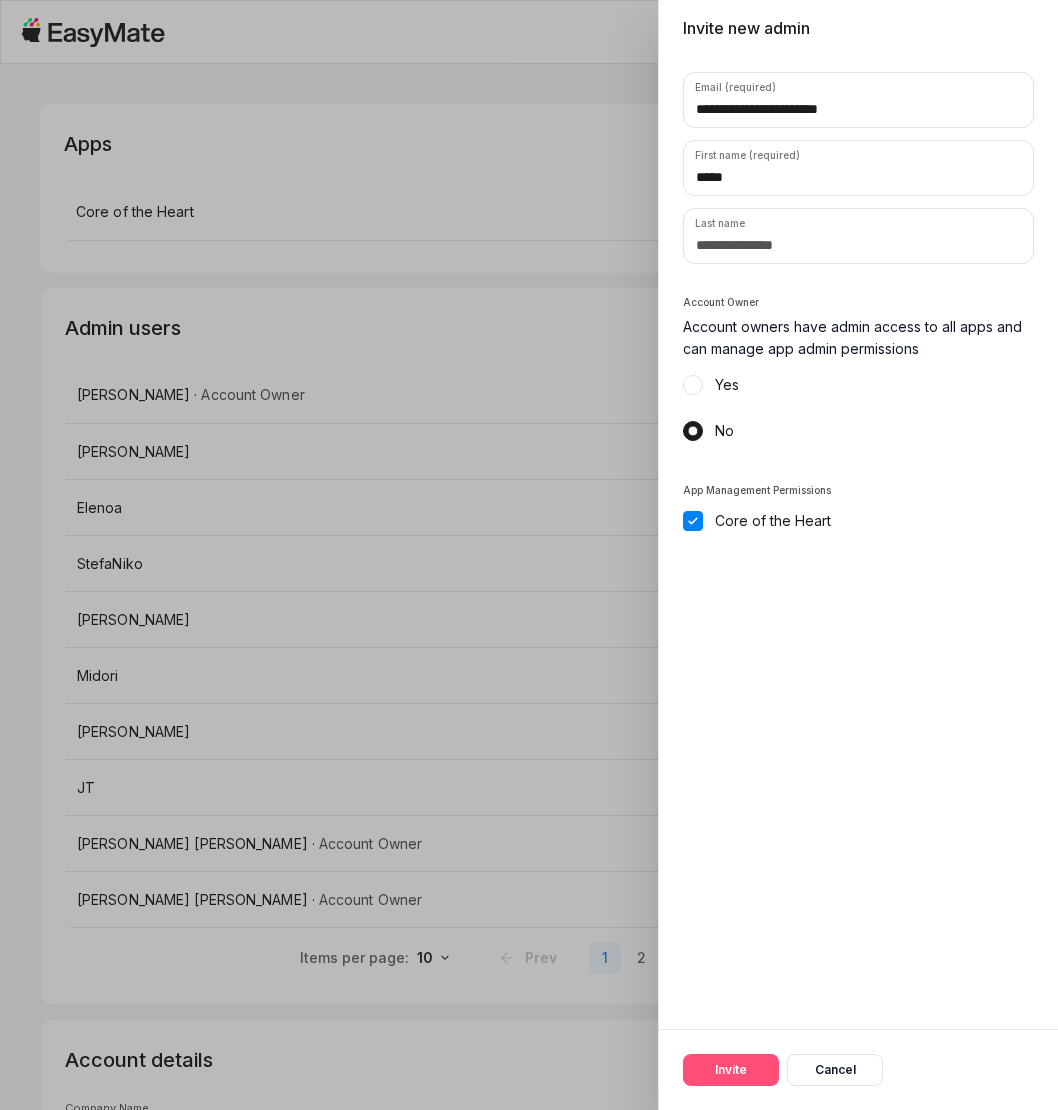 click on "Invite" at bounding box center [731, 1070] 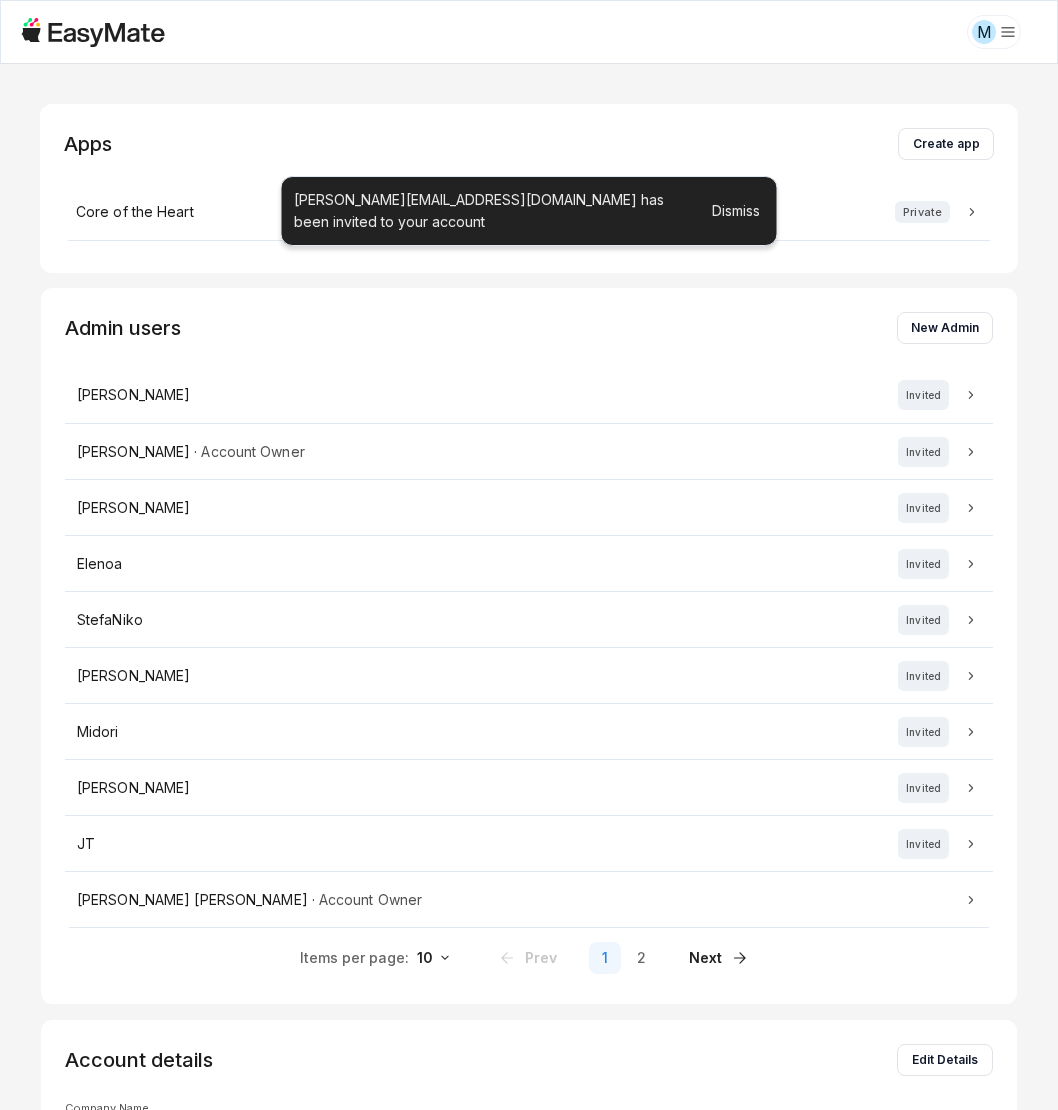 click on "Dismiss" at bounding box center (736, 211) 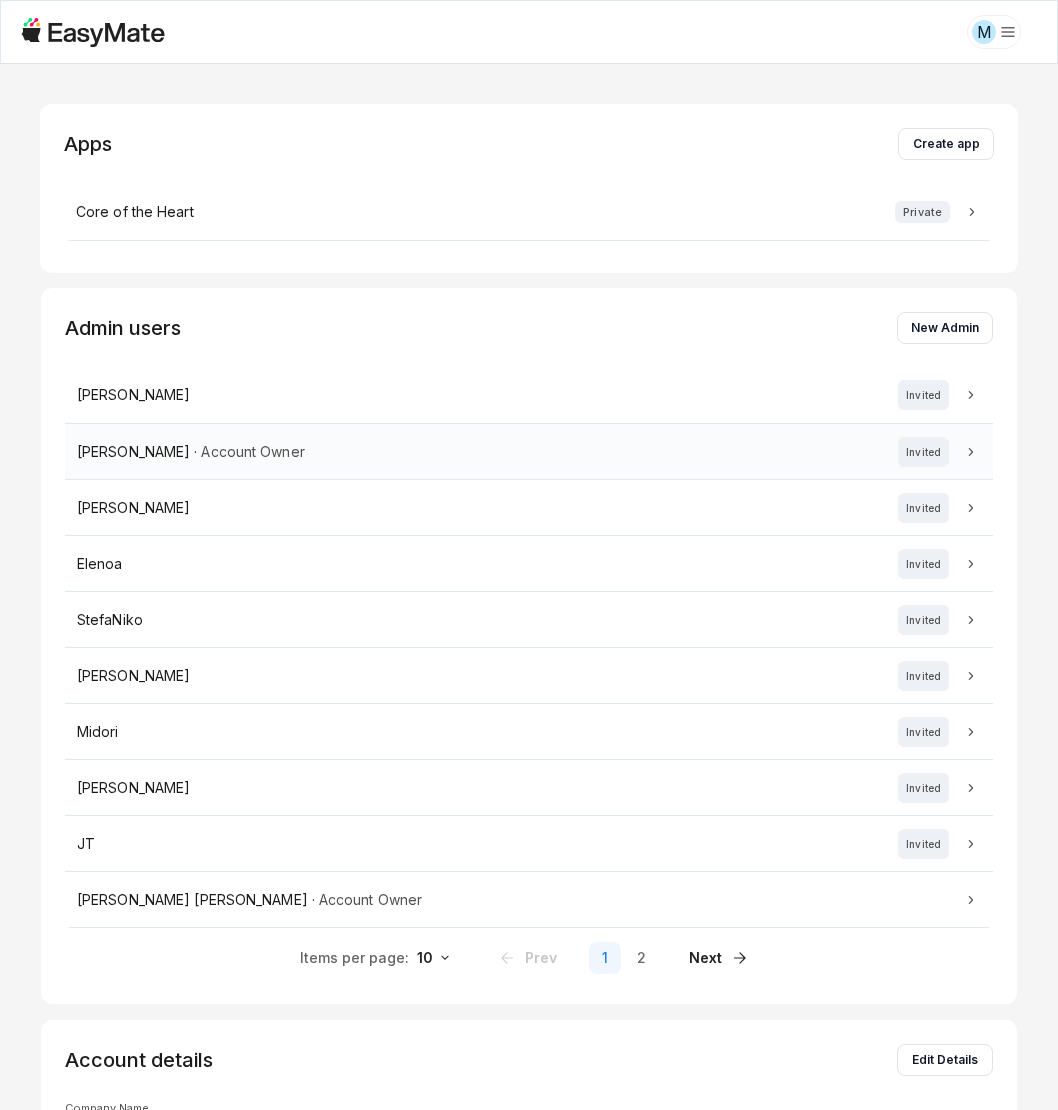 click 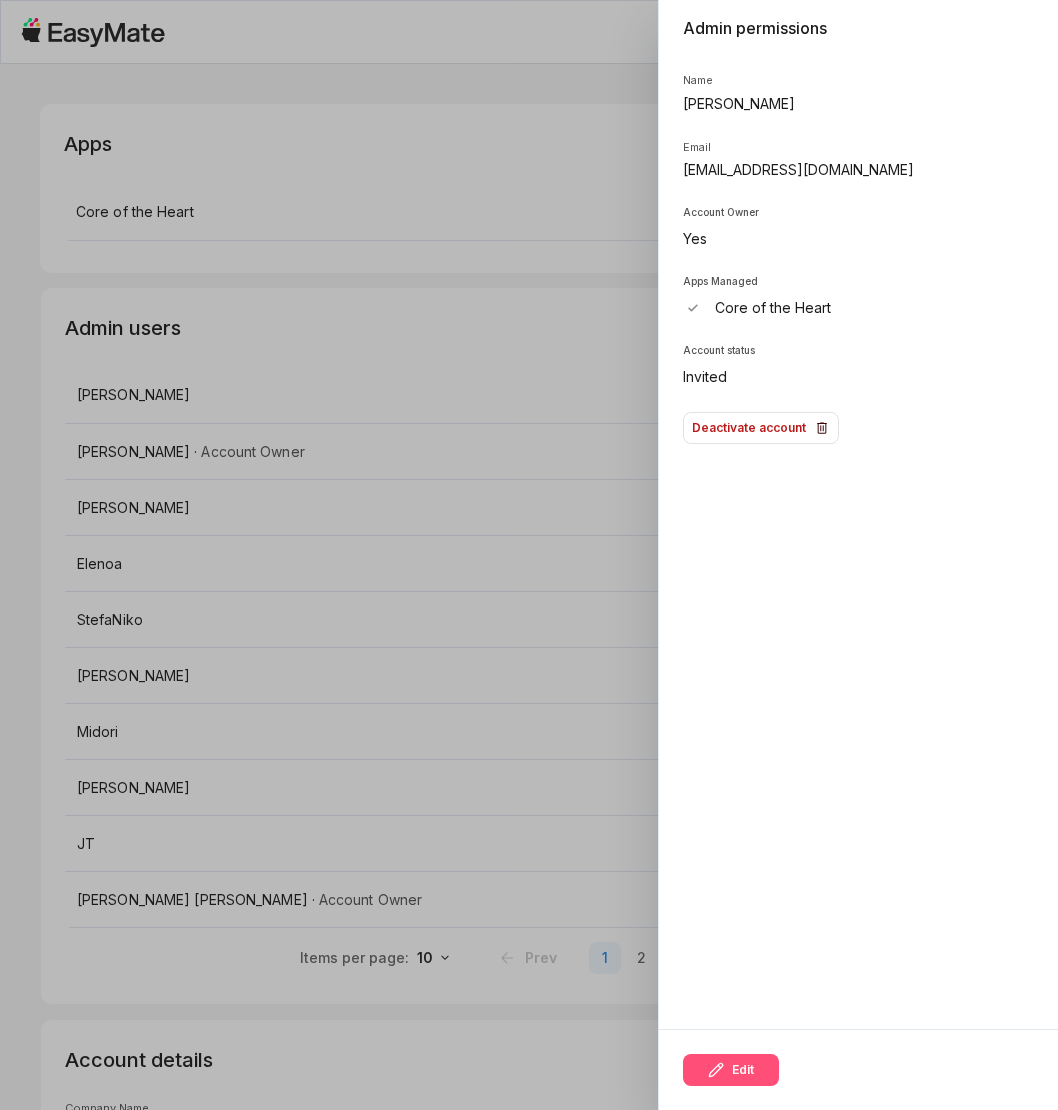 click on "Edit" at bounding box center [731, 1070] 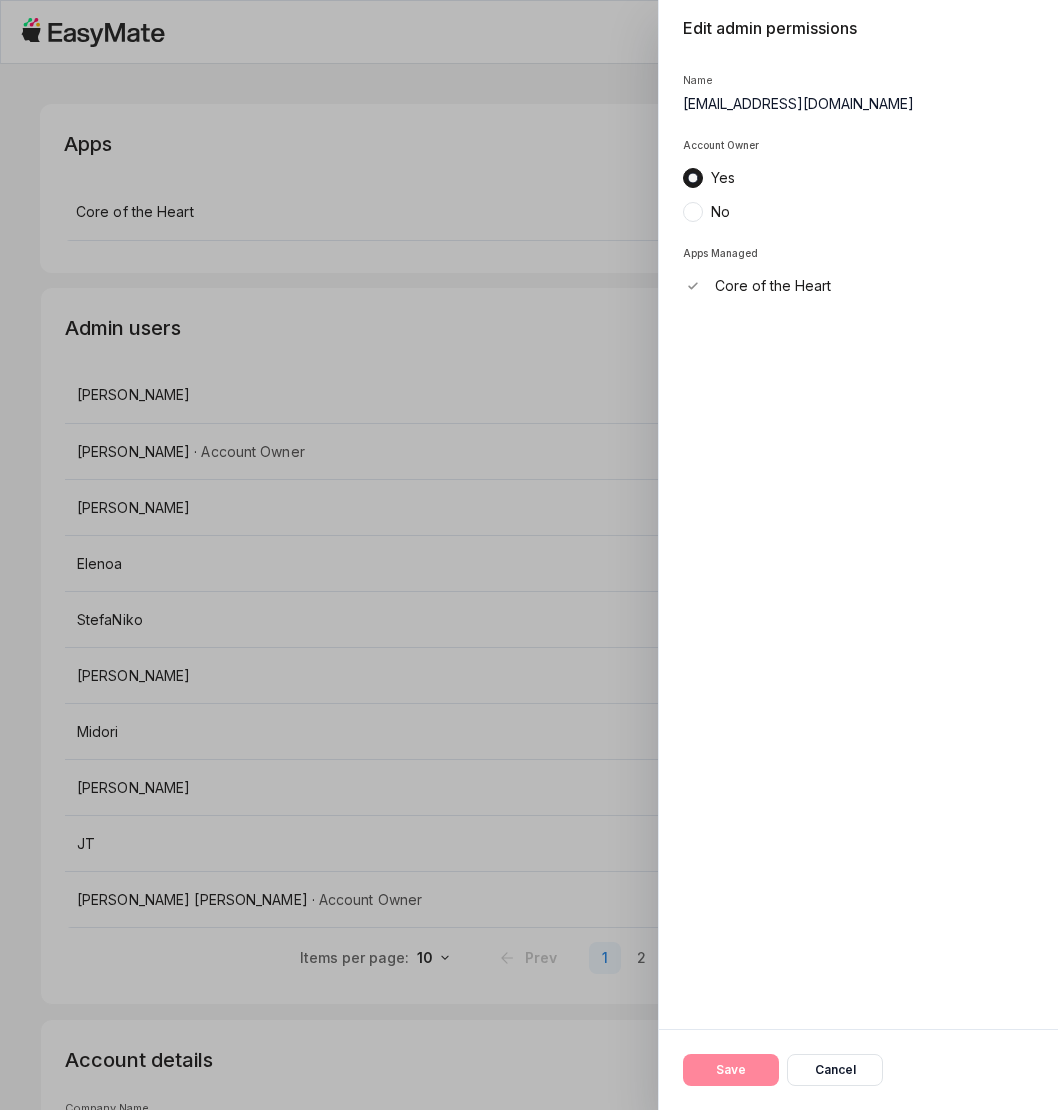 click on "Yes No" at bounding box center (858, 195) 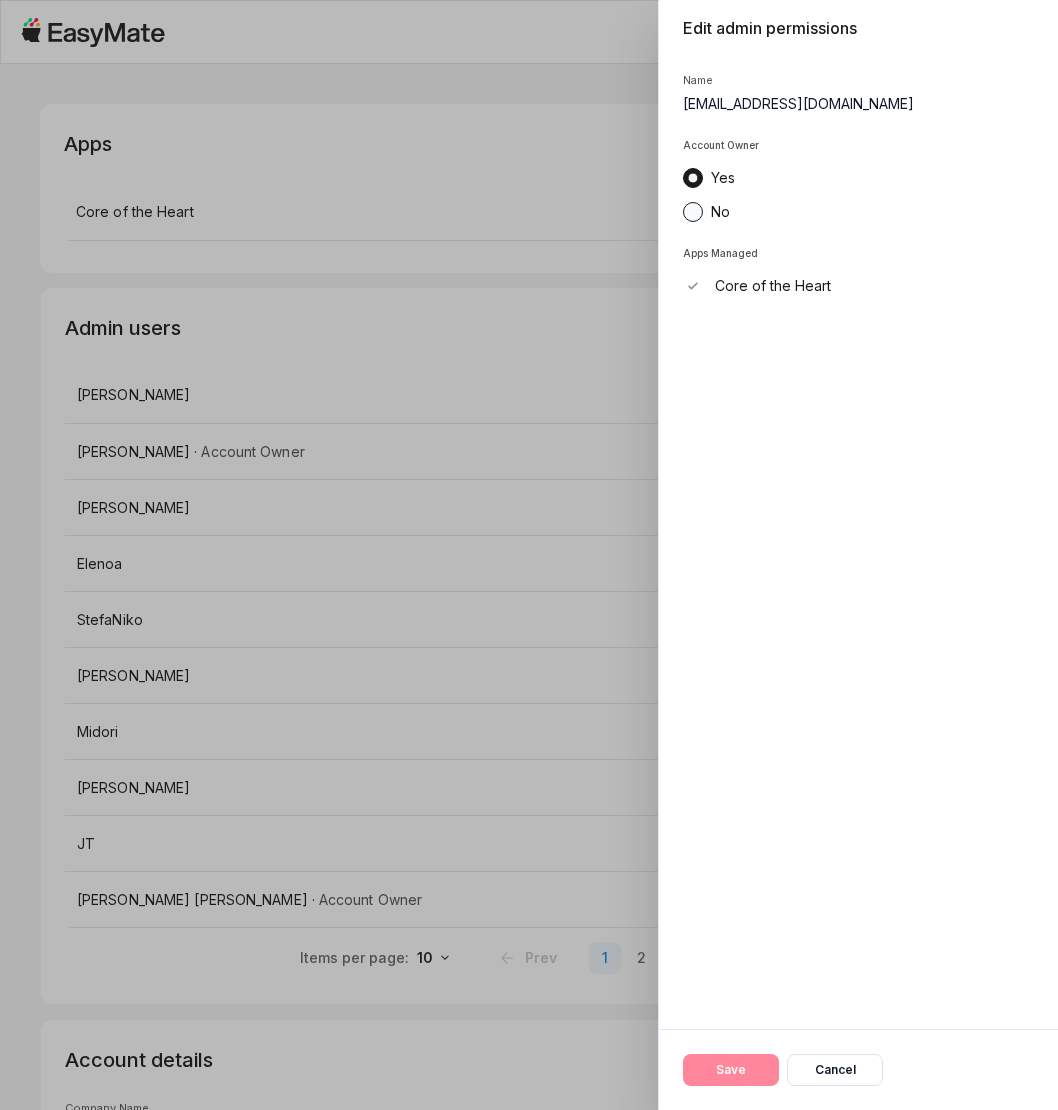 click on "No" at bounding box center [693, 212] 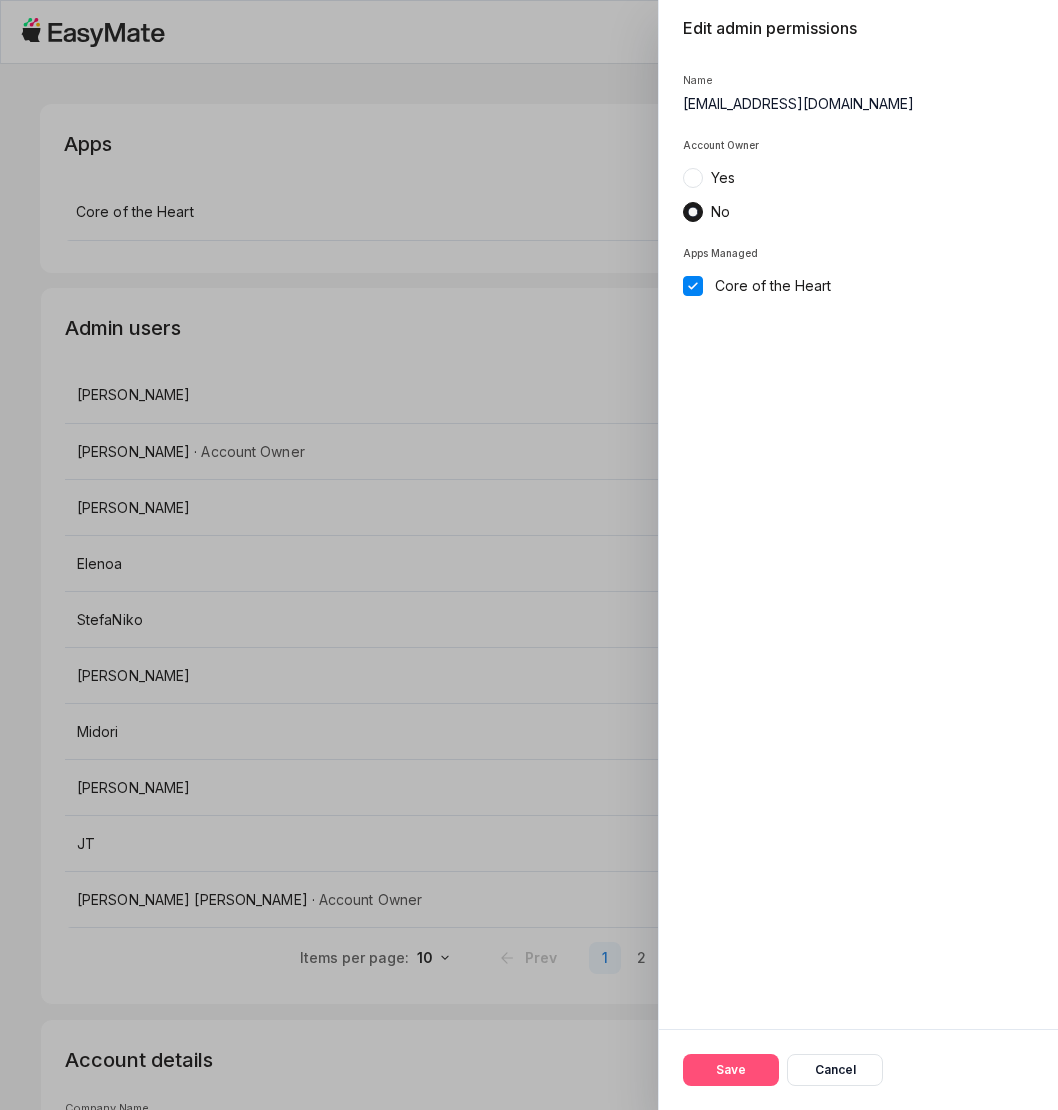 click on "Save" at bounding box center (731, 1070) 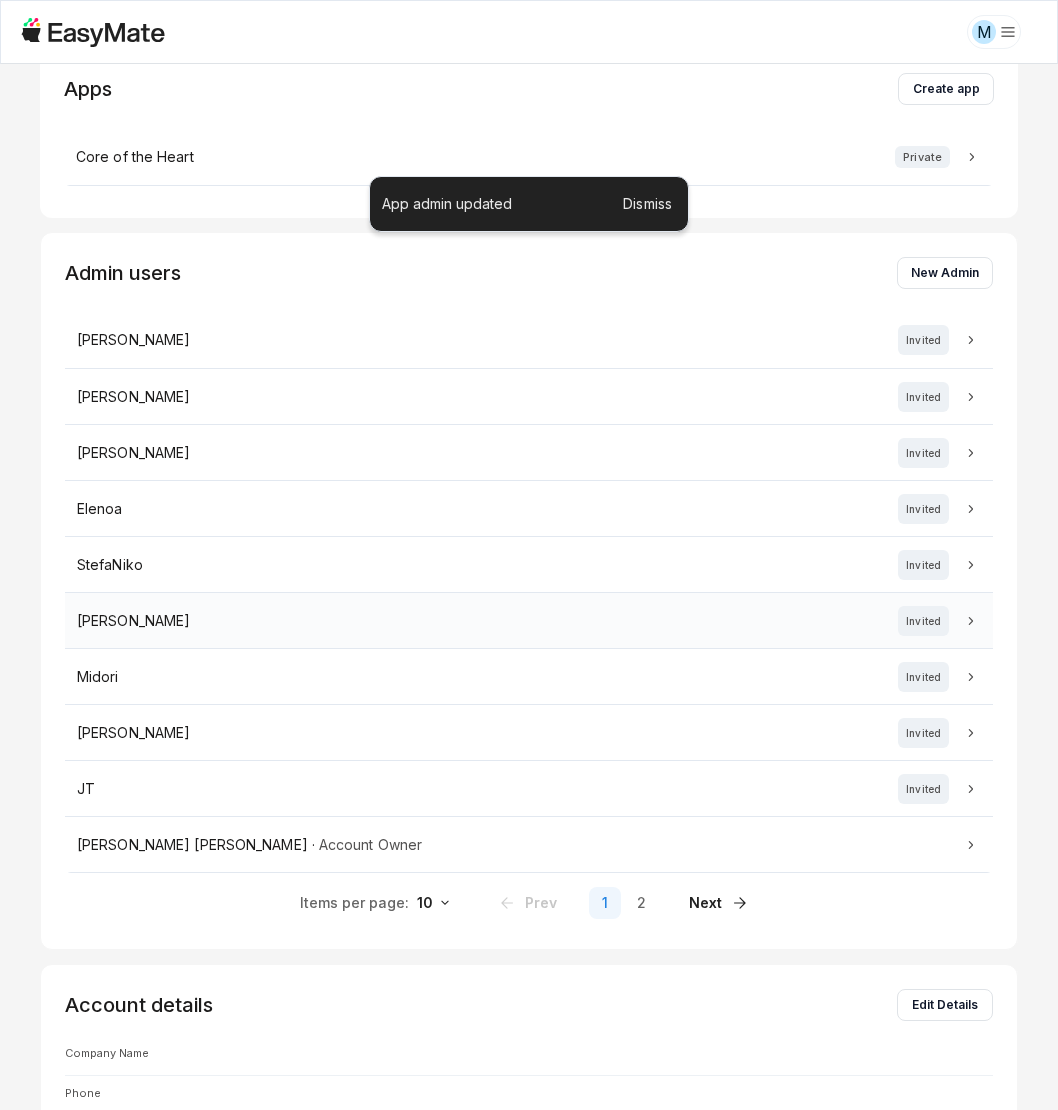 scroll, scrollTop: 100, scrollLeft: 0, axis: vertical 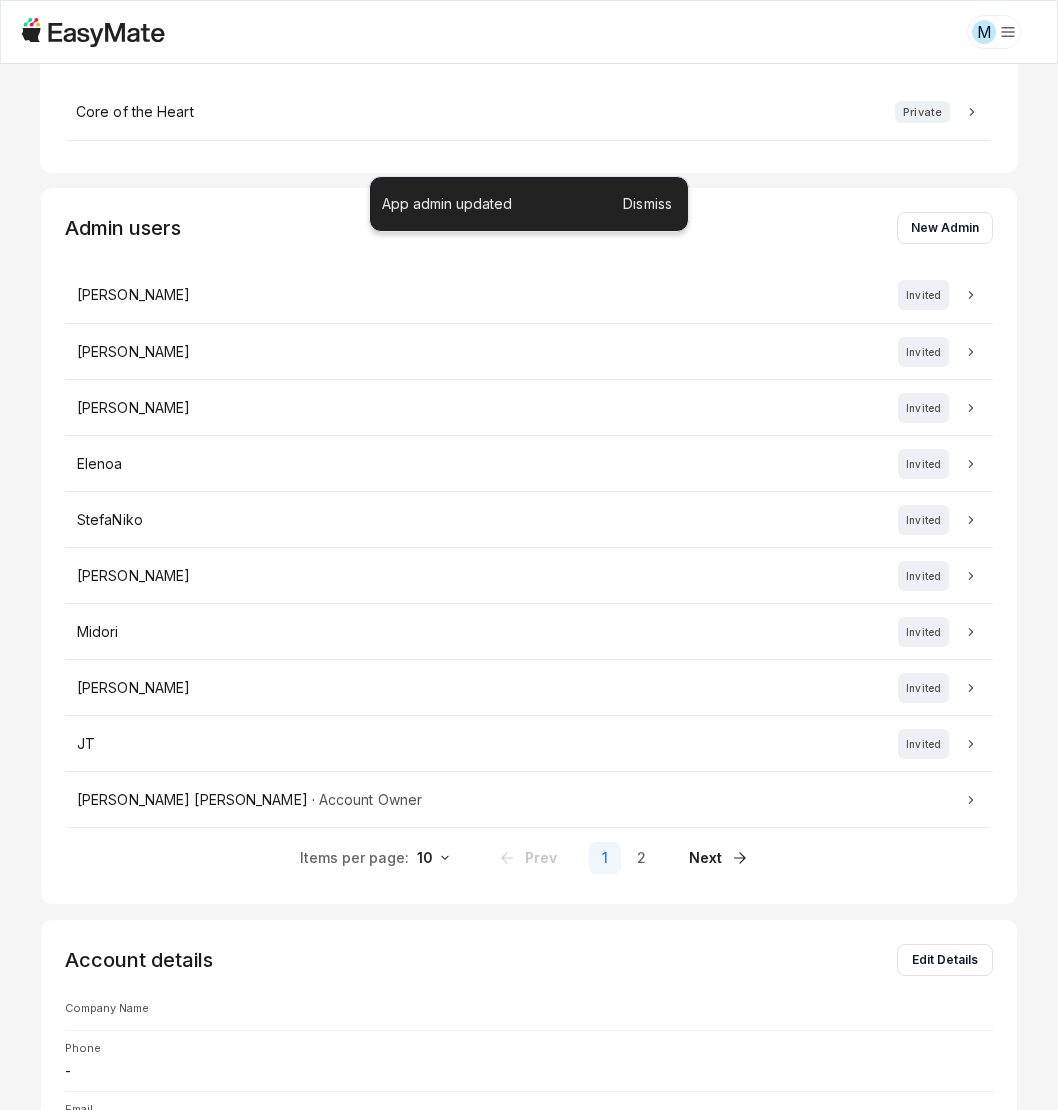 click on "M Apps Create app Core of the Heart Private Admin users New Admin [PERSON_NAME]   Invited [PERSON_NAME]   Invited [PERSON_NAME] [PERSON_NAME]   Invited StefaNiko   Invited [PERSON_NAME]   Invited Midori   Invited [PERSON_NAME] JT   Invited [PERSON_NAME] · Account Owner Items per page: 10 Prev 1 2 Next Account details Edit Details Company Name Phone - Email [PERSON_NAME][EMAIL_ADDRESS] Address - App admin updated Dismiss" at bounding box center [529, 555] 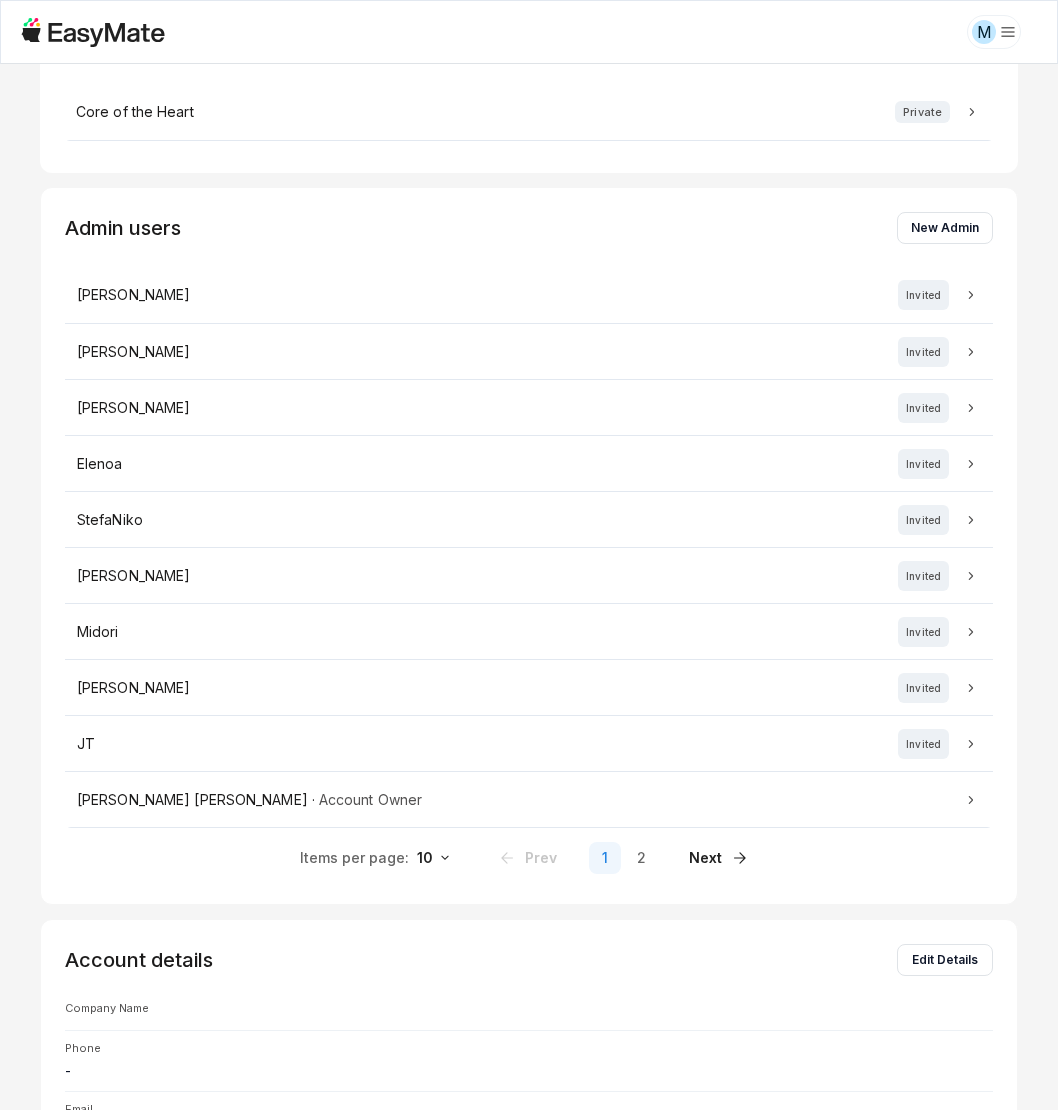 click on "M Apps Create app Core of the Heart Private Admin users New Admin [PERSON_NAME]   Invited [PERSON_NAME]   Invited [PERSON_NAME] [PERSON_NAME]   Invited StefaNiko   Invited [PERSON_NAME]   Invited Midori   Invited [PERSON_NAME]   Invited JT   Invited [PERSON_NAME] · Account Owner Items per page: 10 Prev 1 2 Next Account details Edit Details Company Name Phone - Email [PERSON_NAME][EMAIL_ADDRESS] Address -" at bounding box center (529, 555) 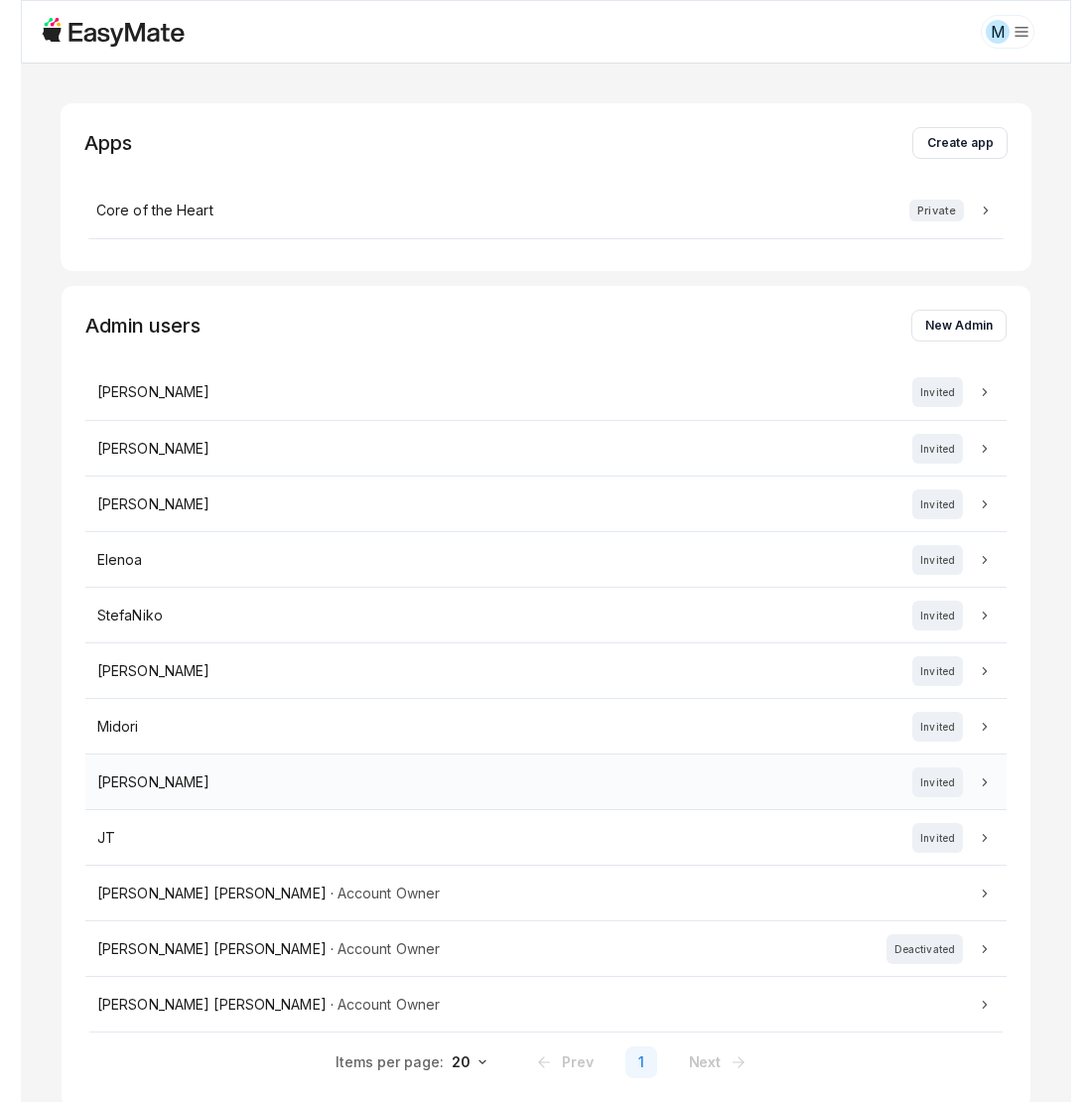 scroll, scrollTop: 199, scrollLeft: 0, axis: vertical 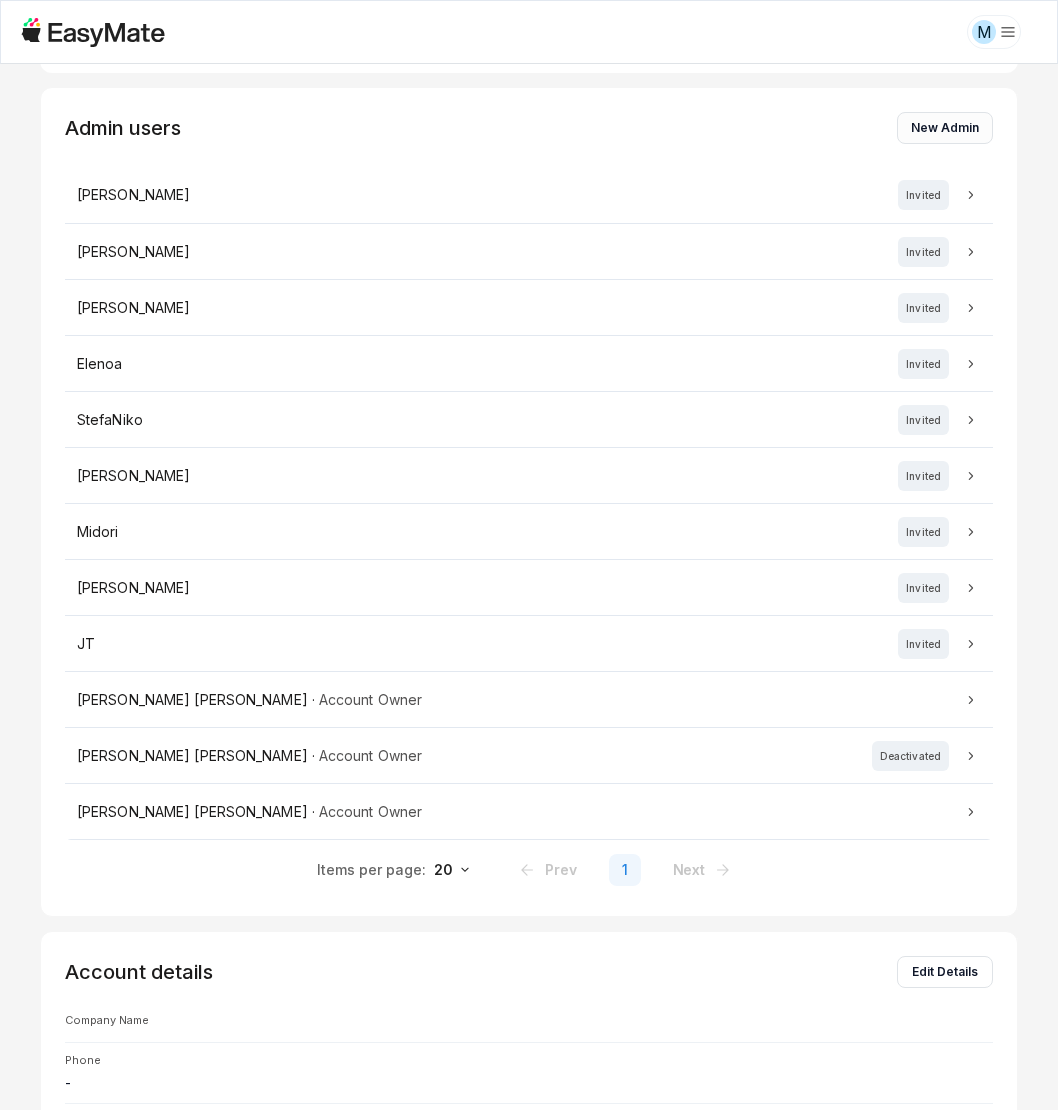 click on "New Admin" at bounding box center [945, 128] 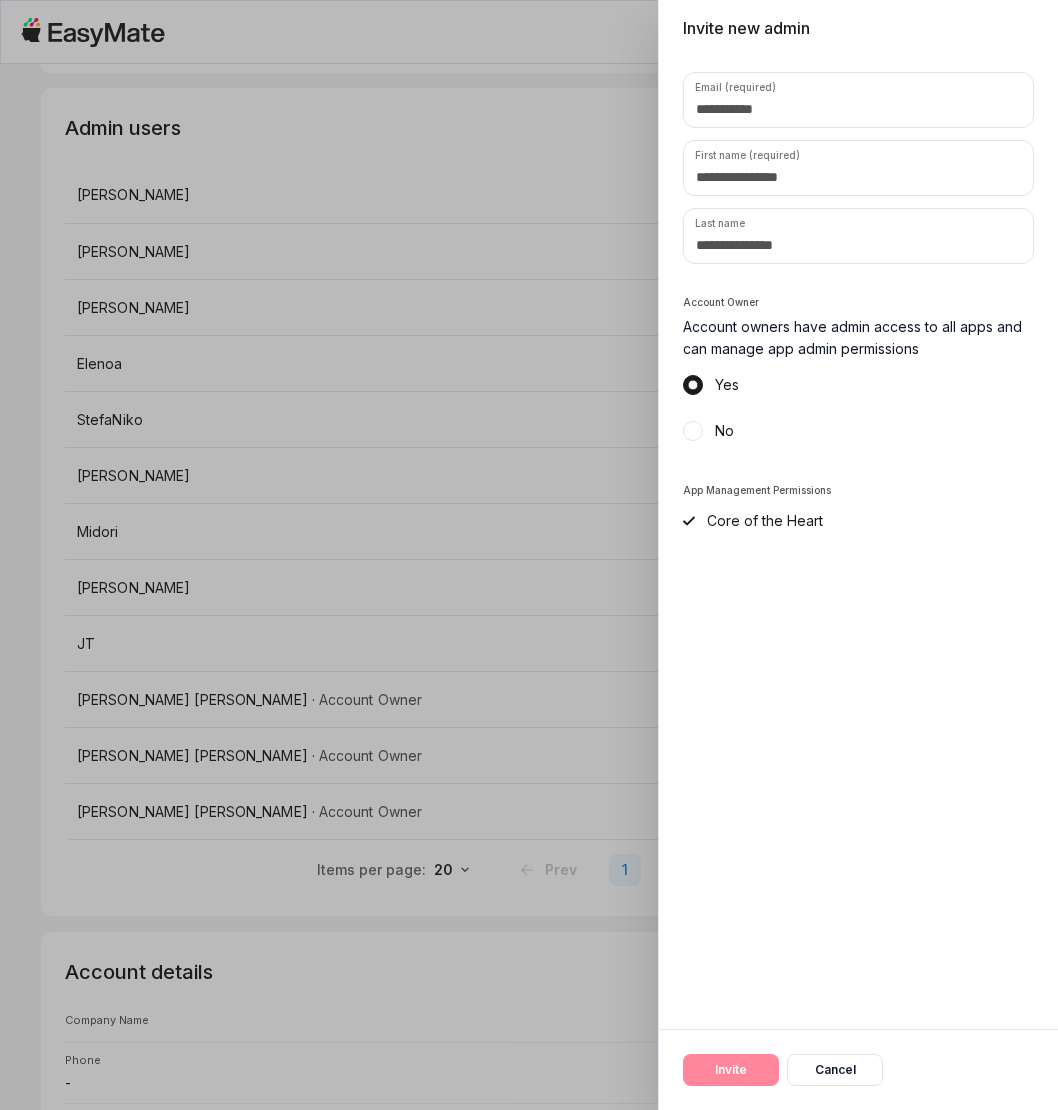 click on "Email (required) First name (required) Last name" at bounding box center [858, 168] 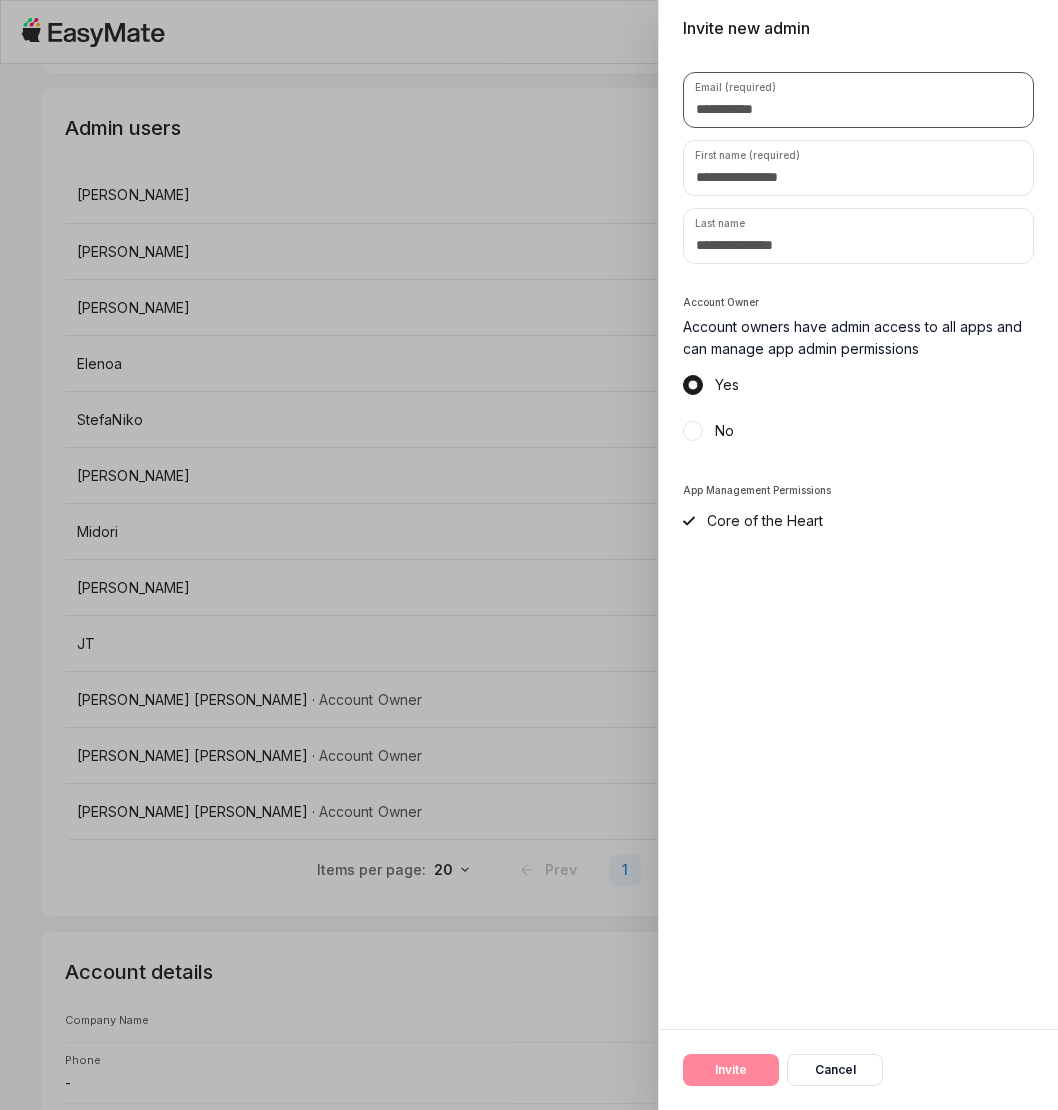 click at bounding box center (858, 100) 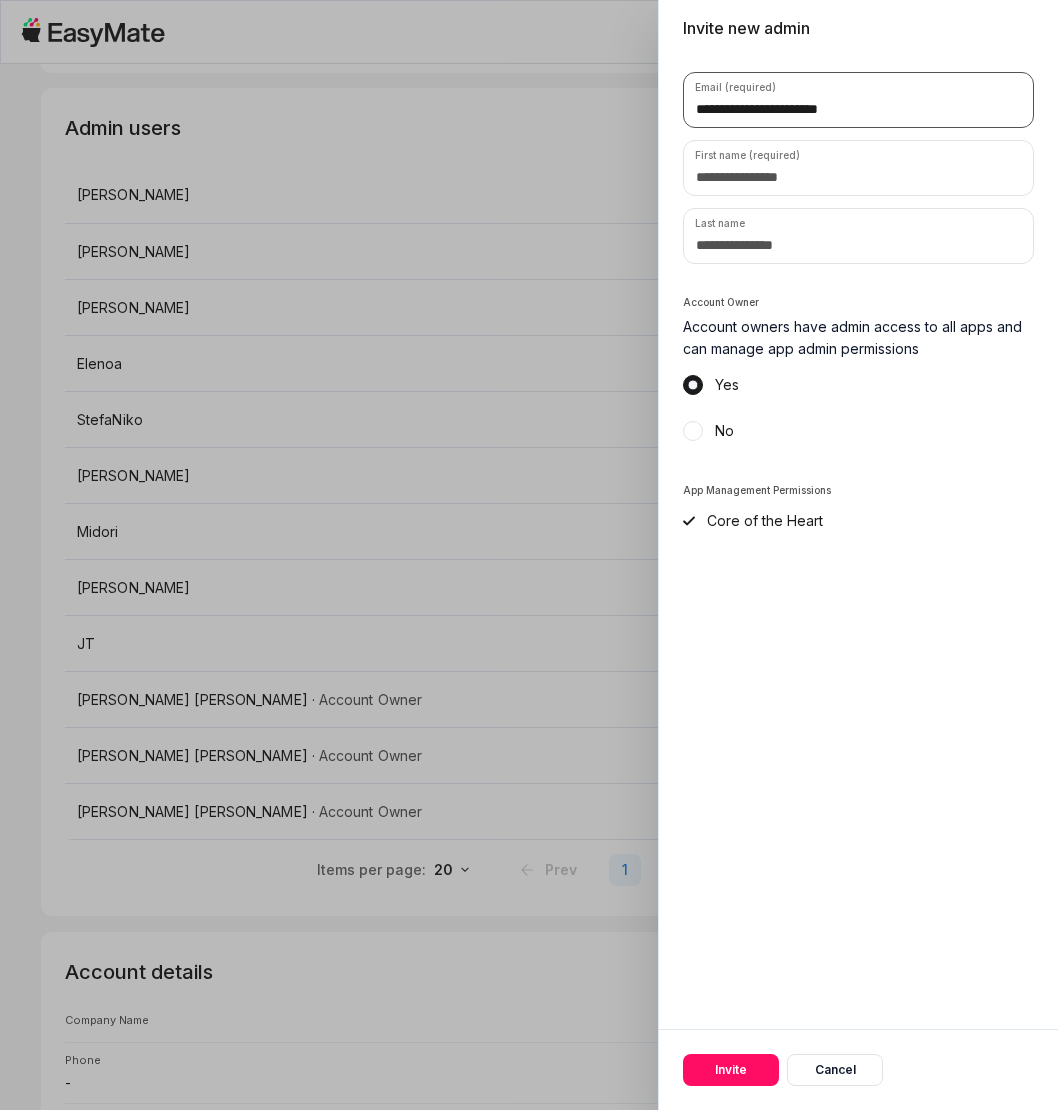type on "**********" 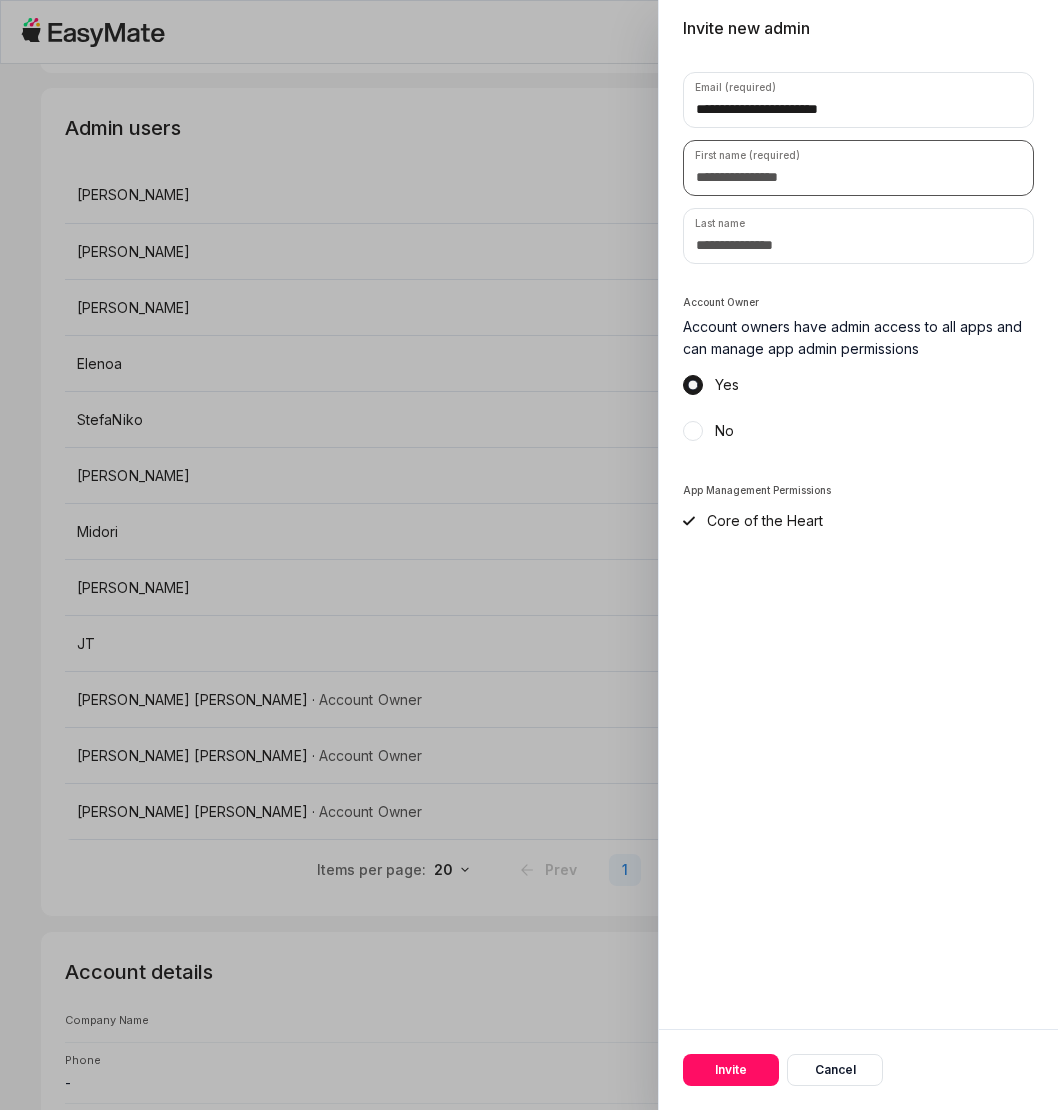 click at bounding box center (858, 168) 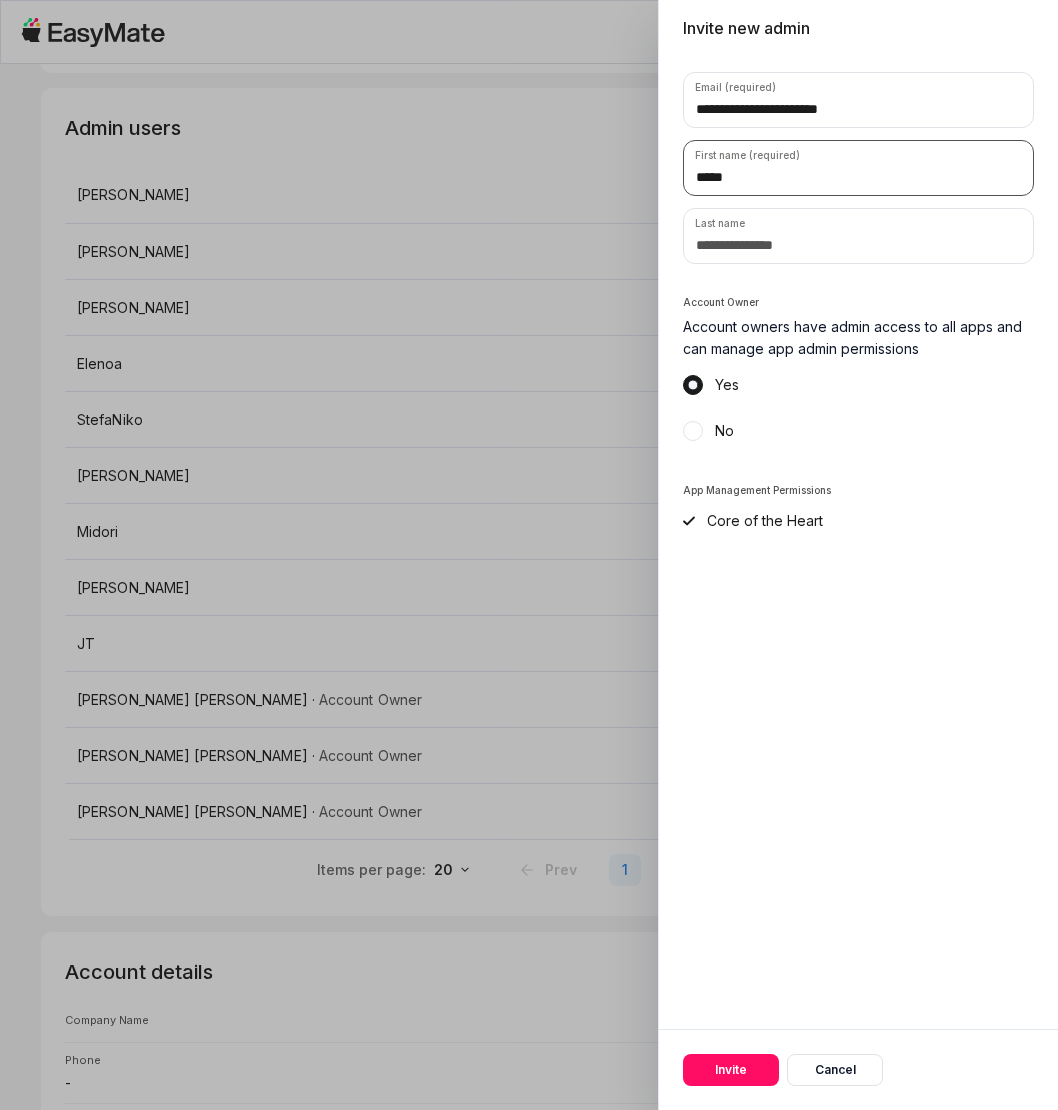 type on "*****" 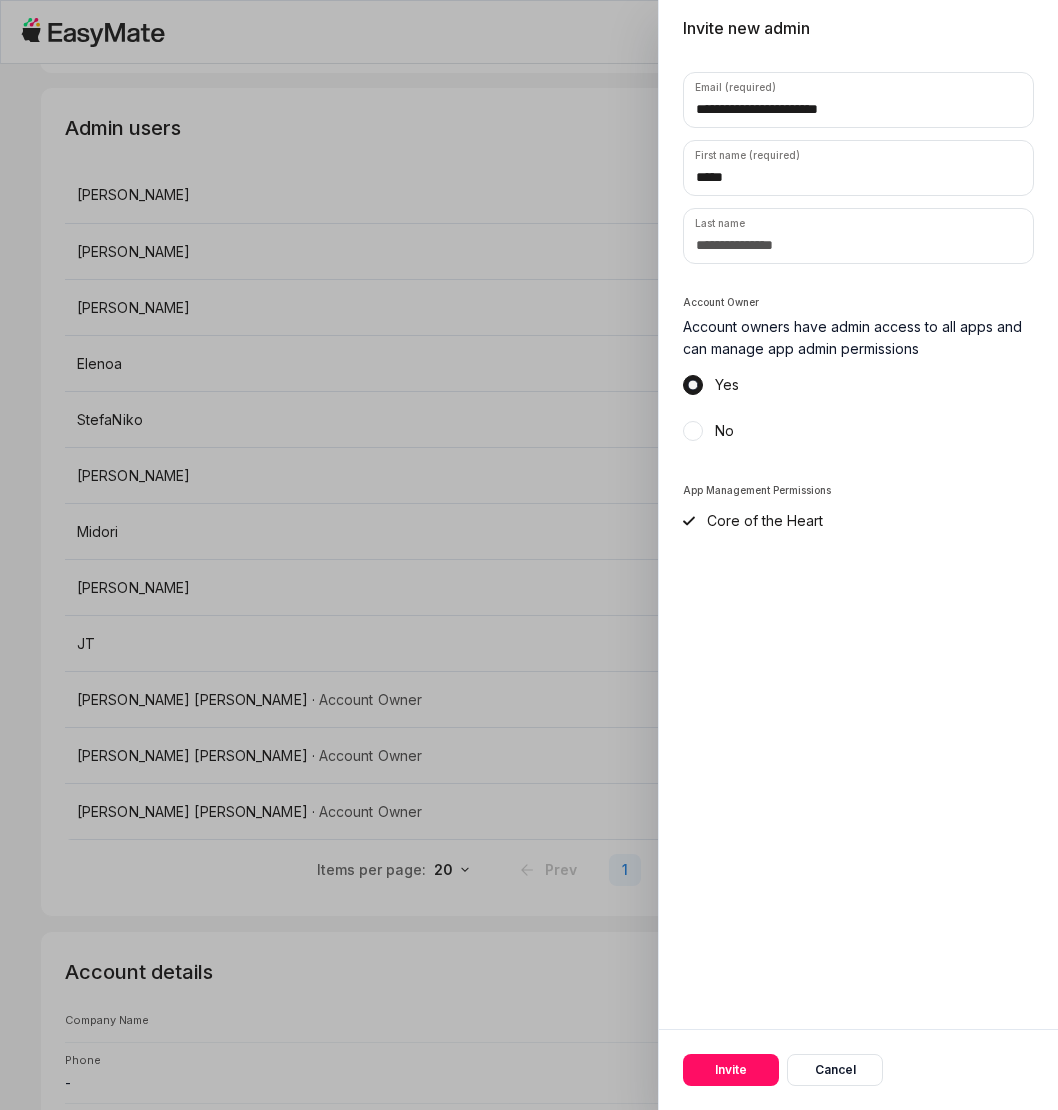 click on "No" at bounding box center (724, 431) 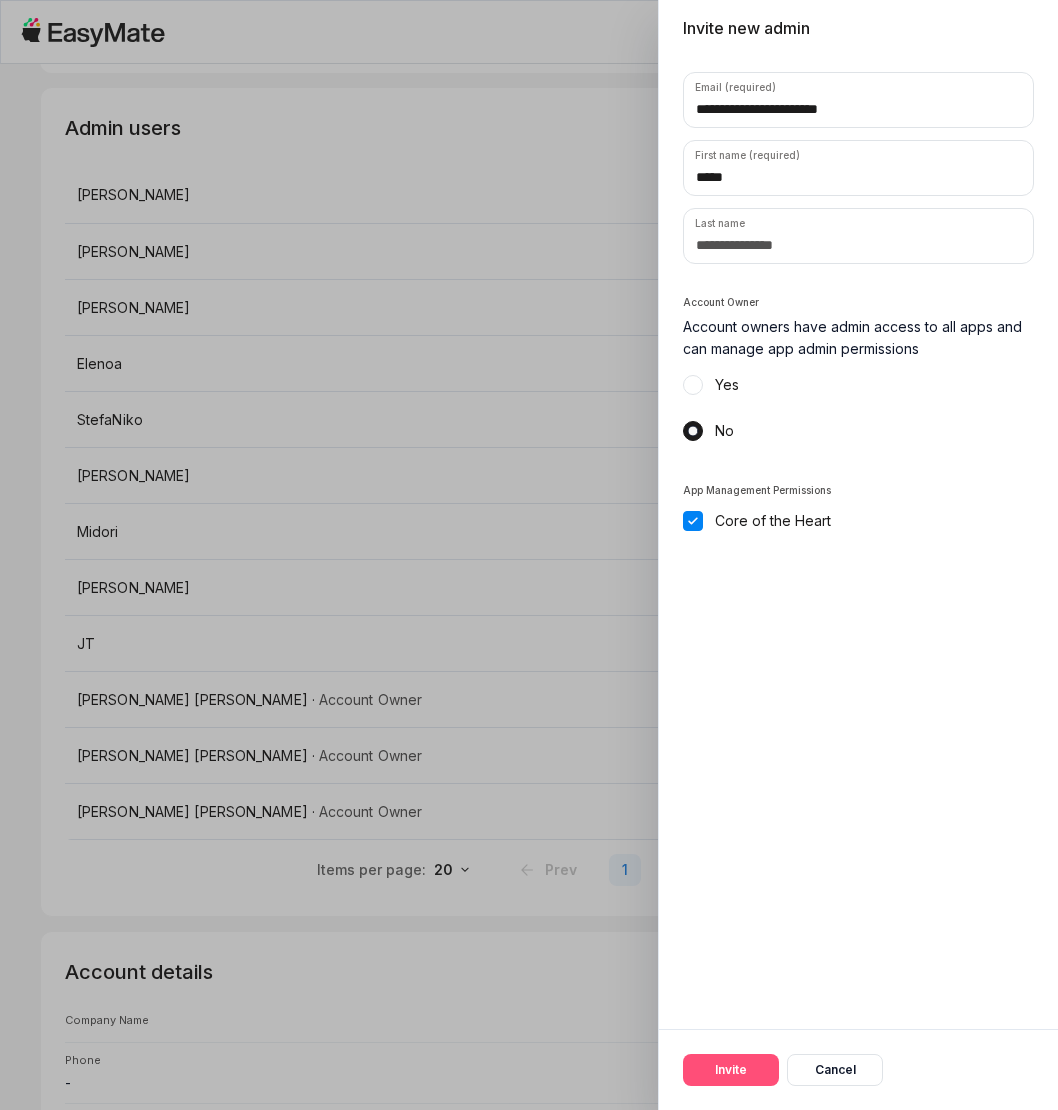 click on "Invite" at bounding box center [731, 1070] 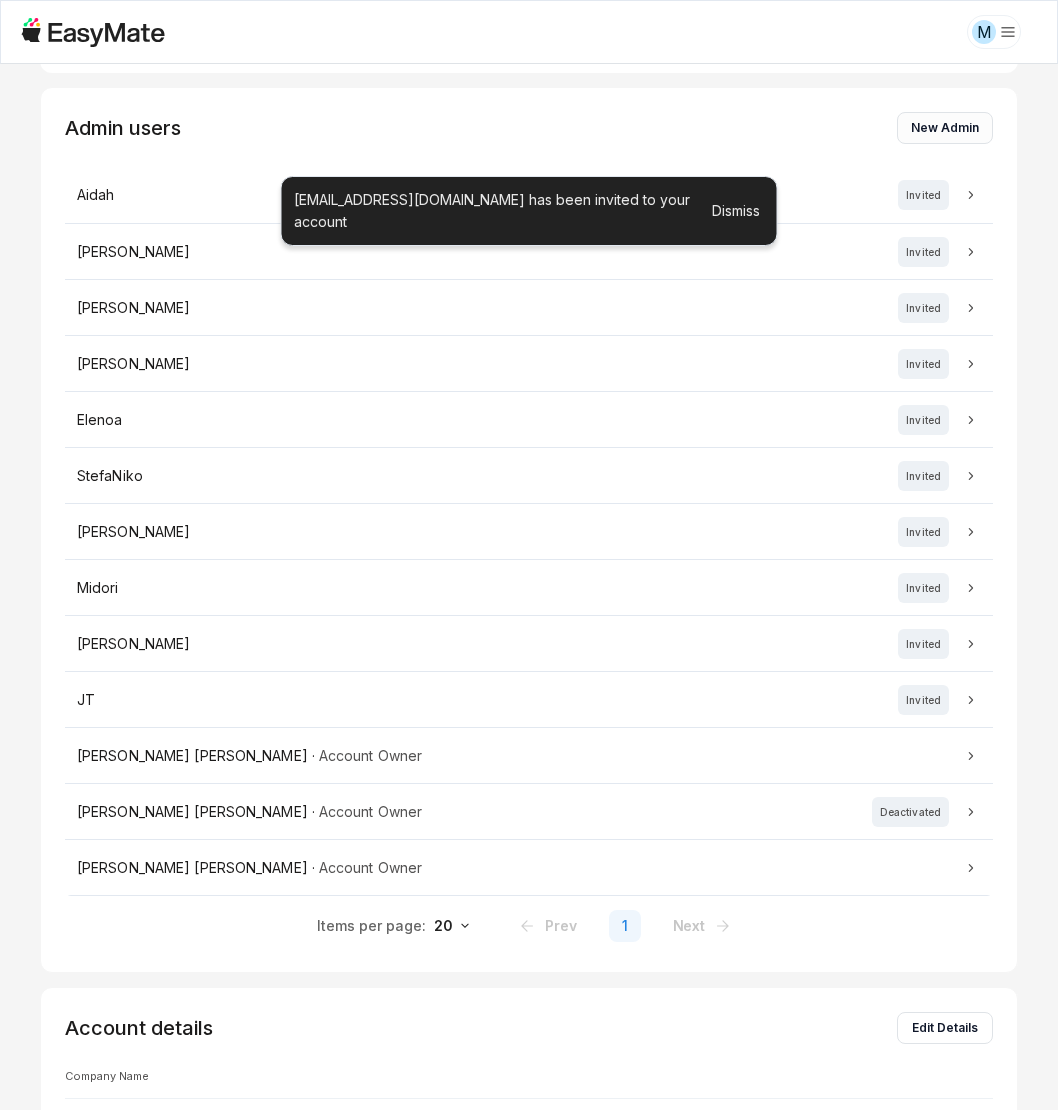 click on "New Admin" at bounding box center [945, 128] 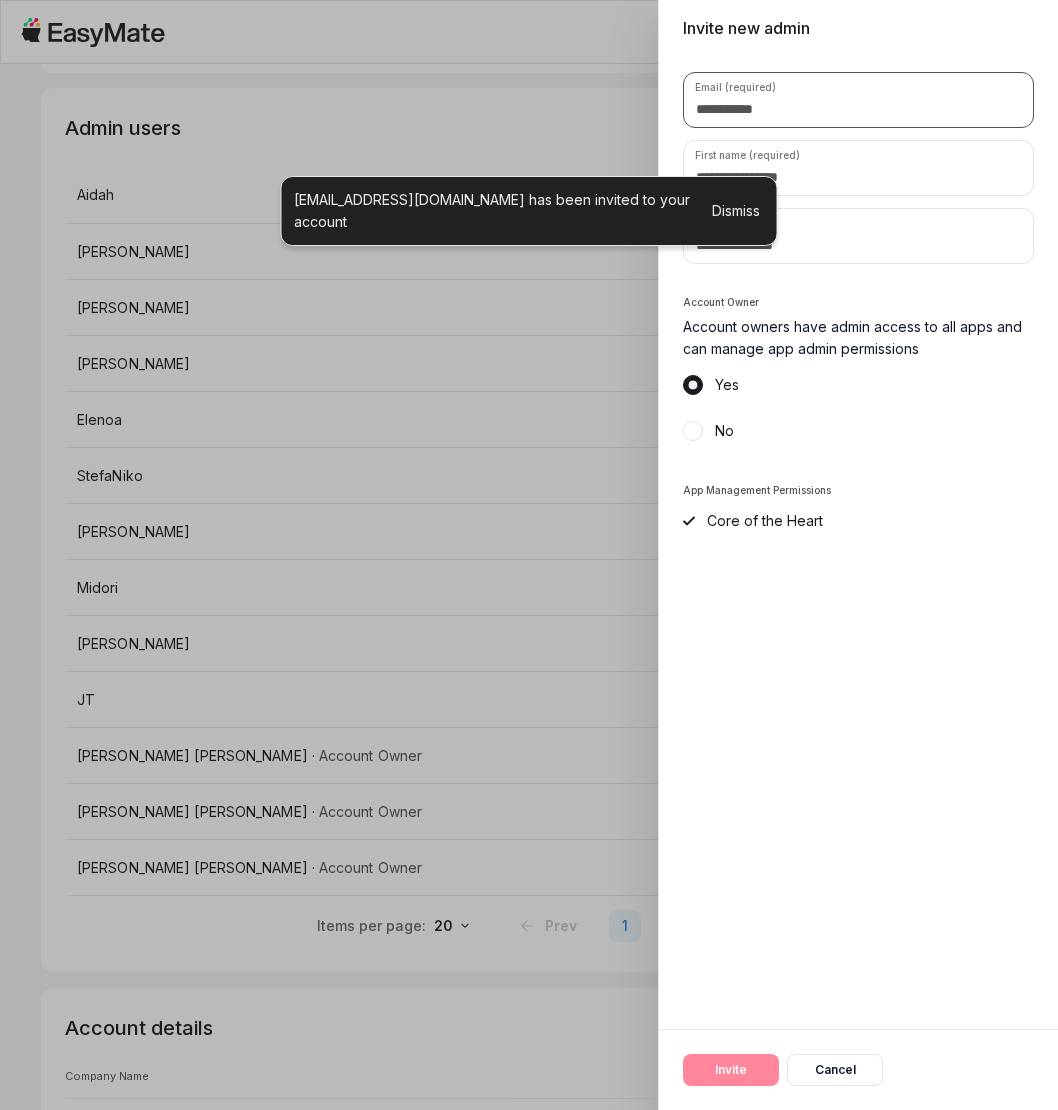 click at bounding box center [858, 100] 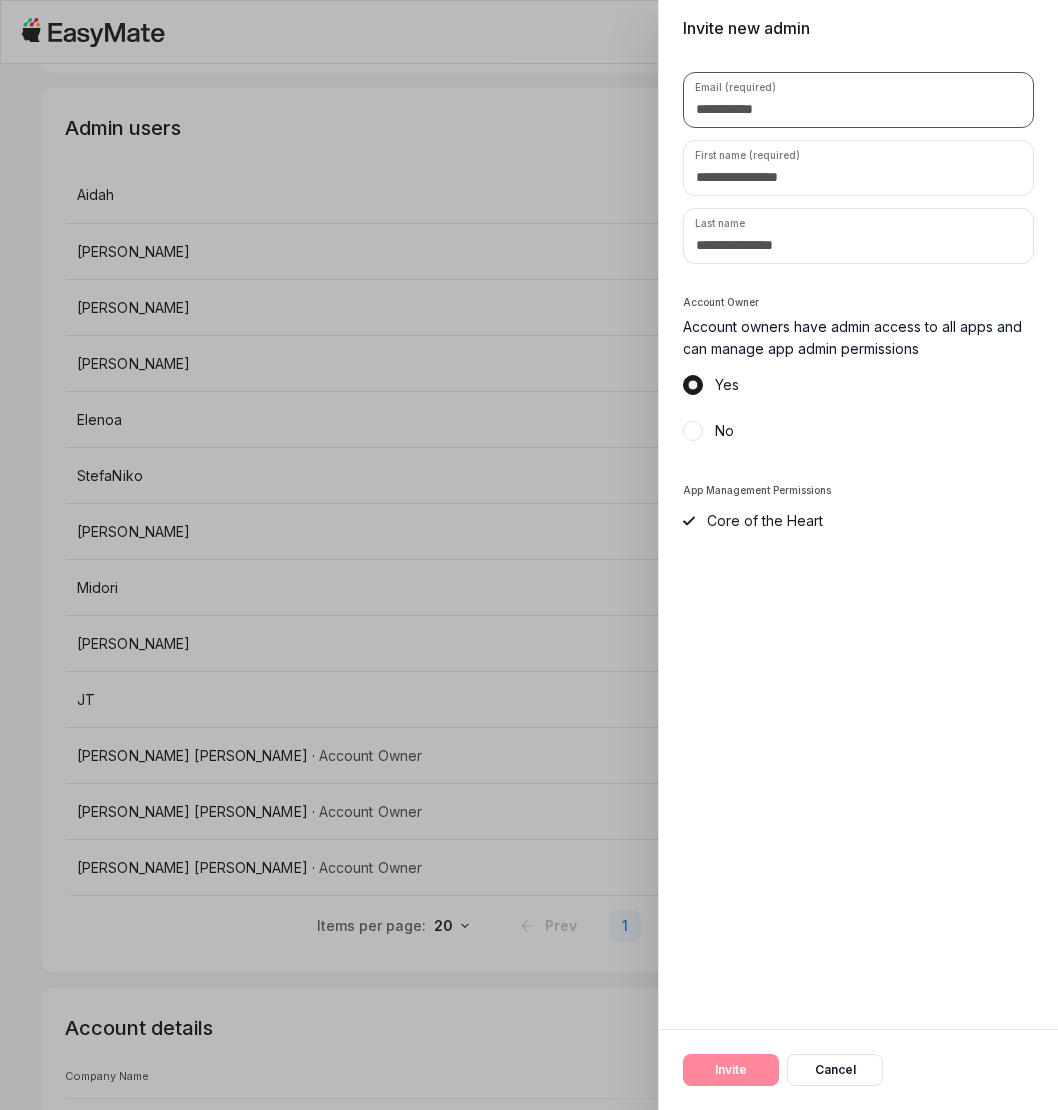 paste on "**********" 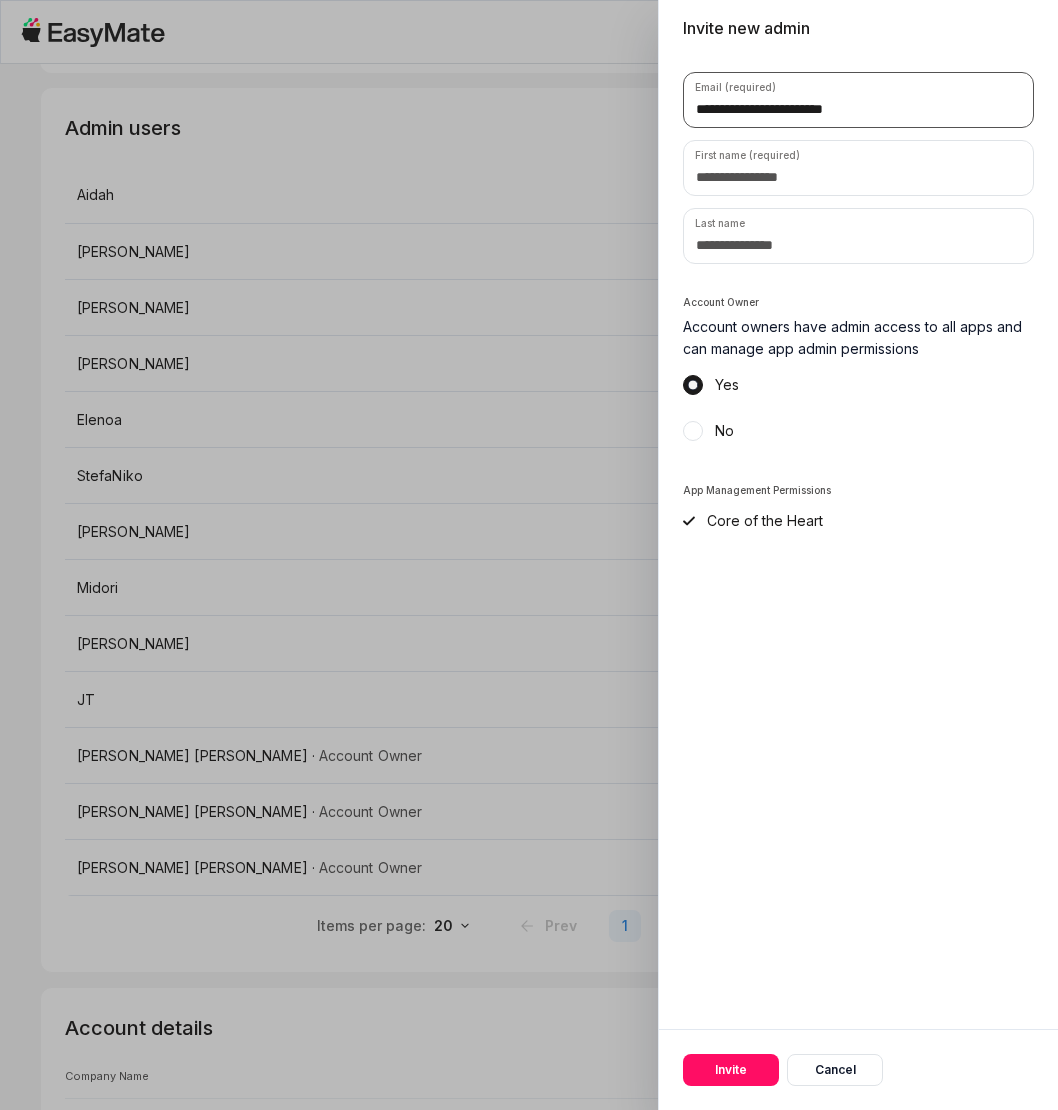 type on "**********" 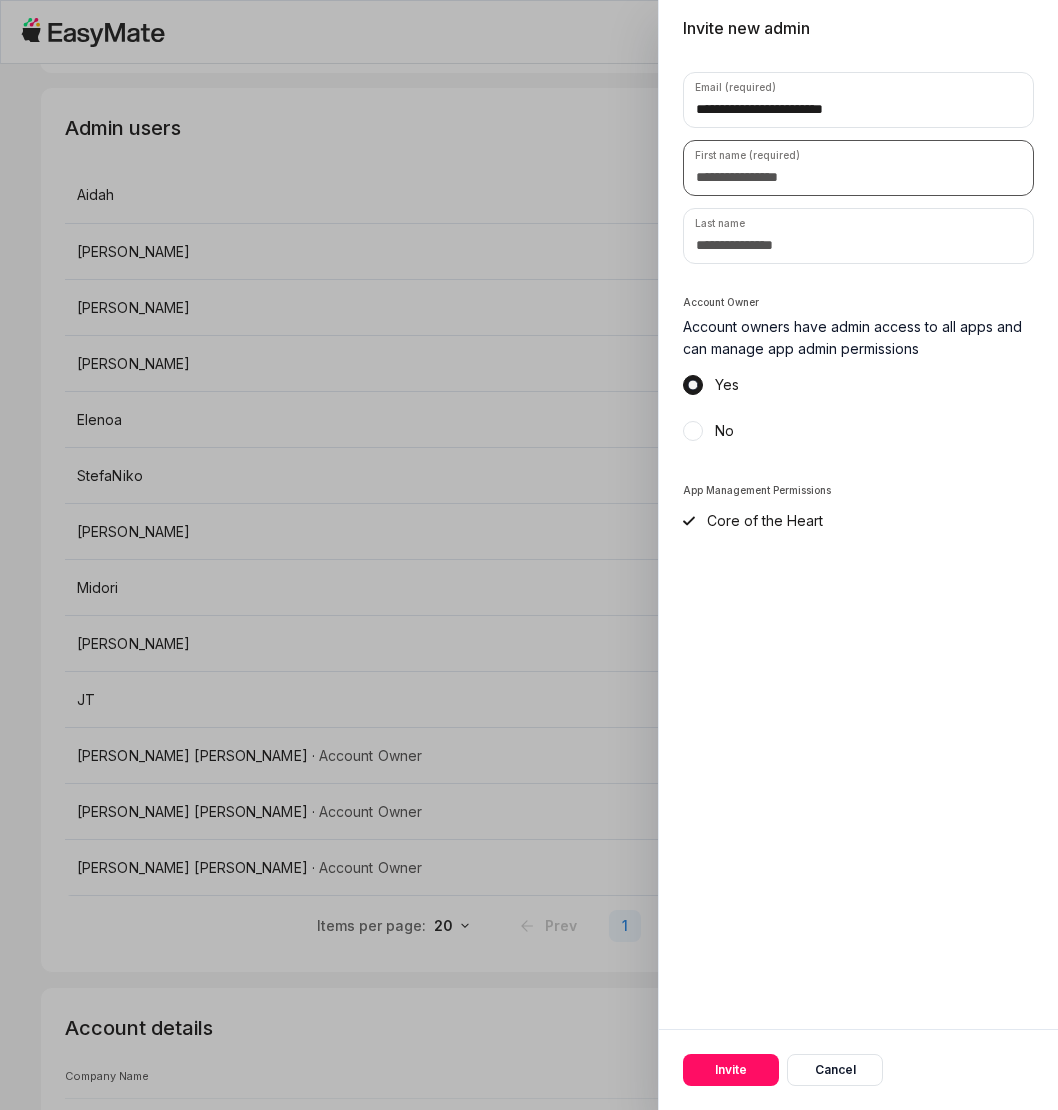 click at bounding box center (858, 168) 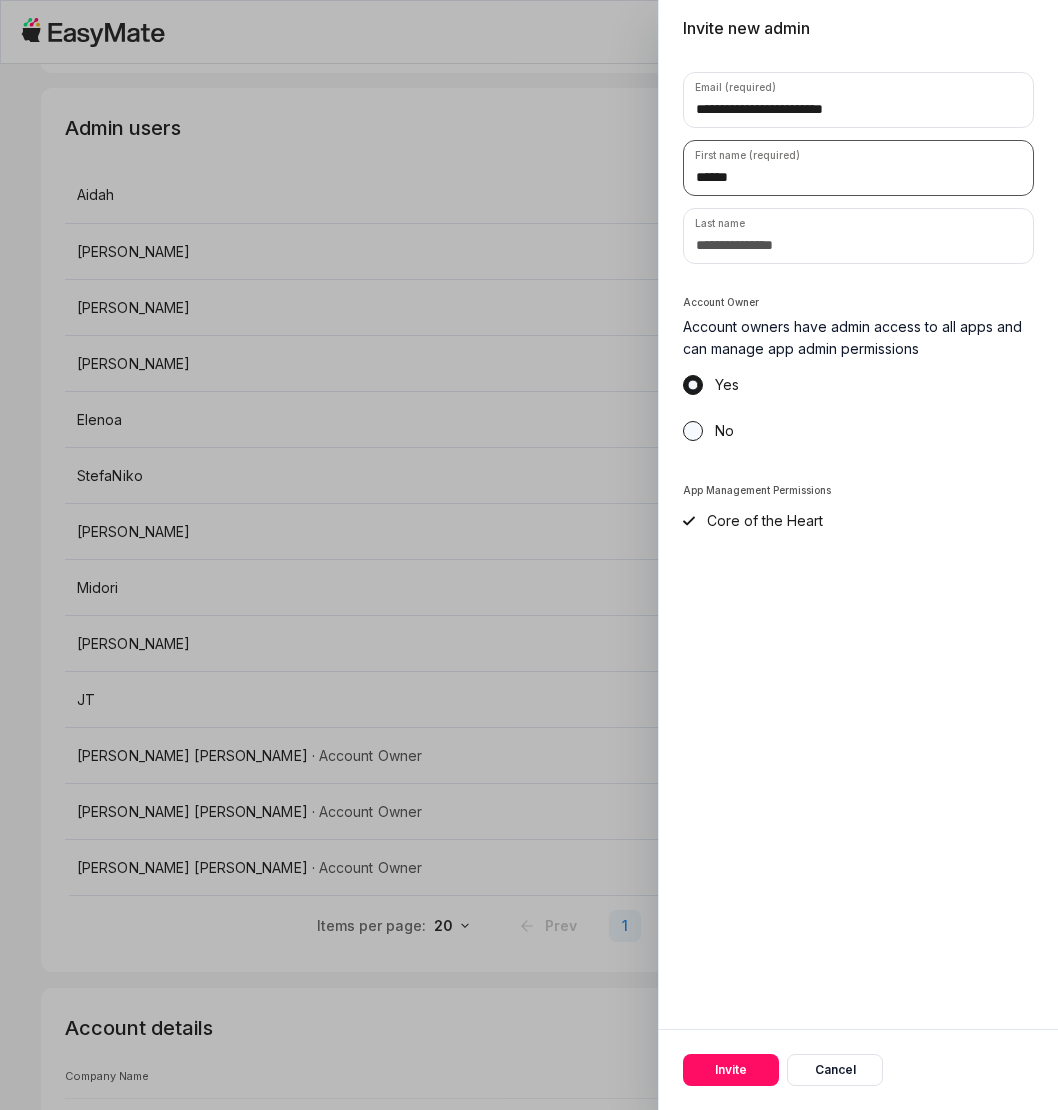 type on "******" 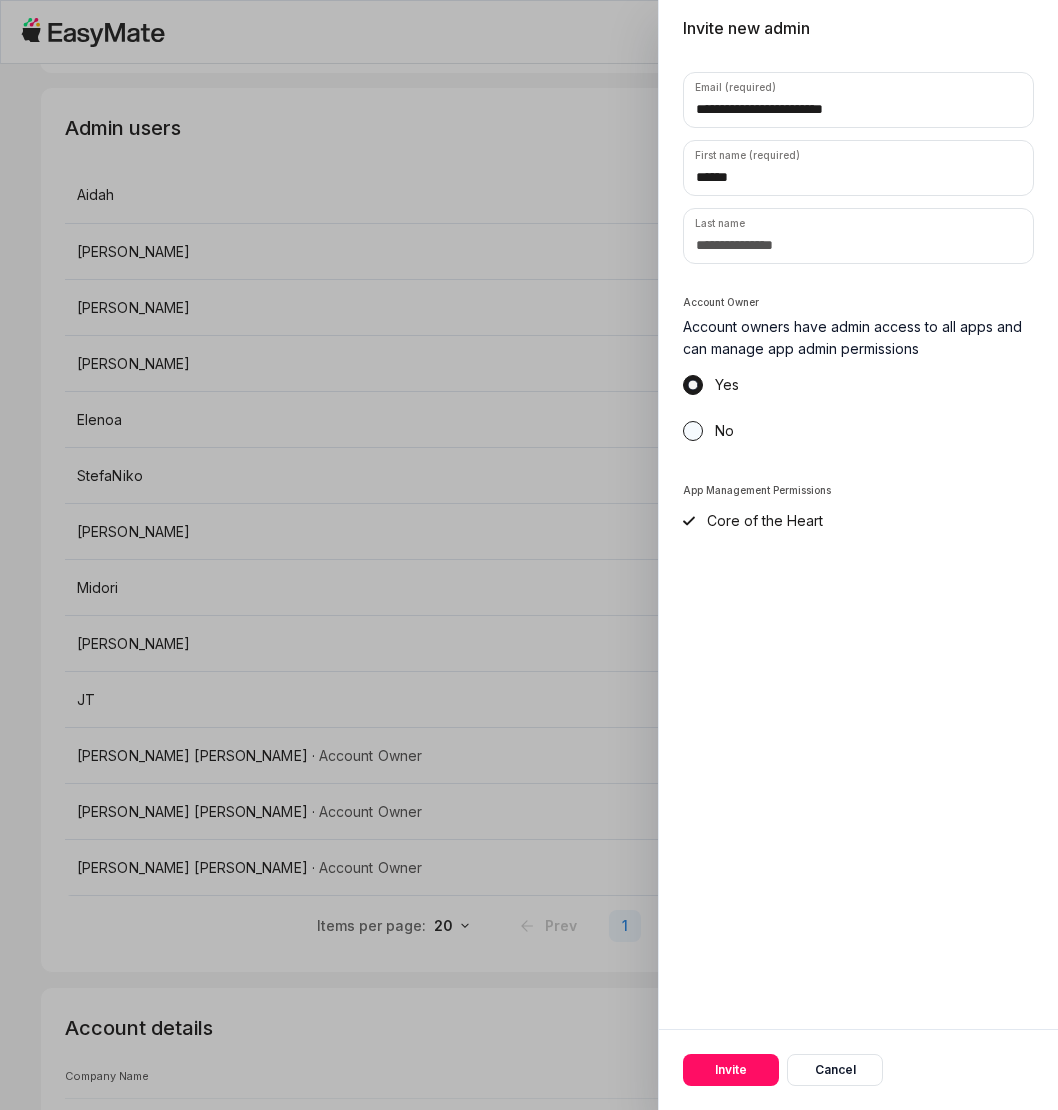 click on "No" at bounding box center [693, 431] 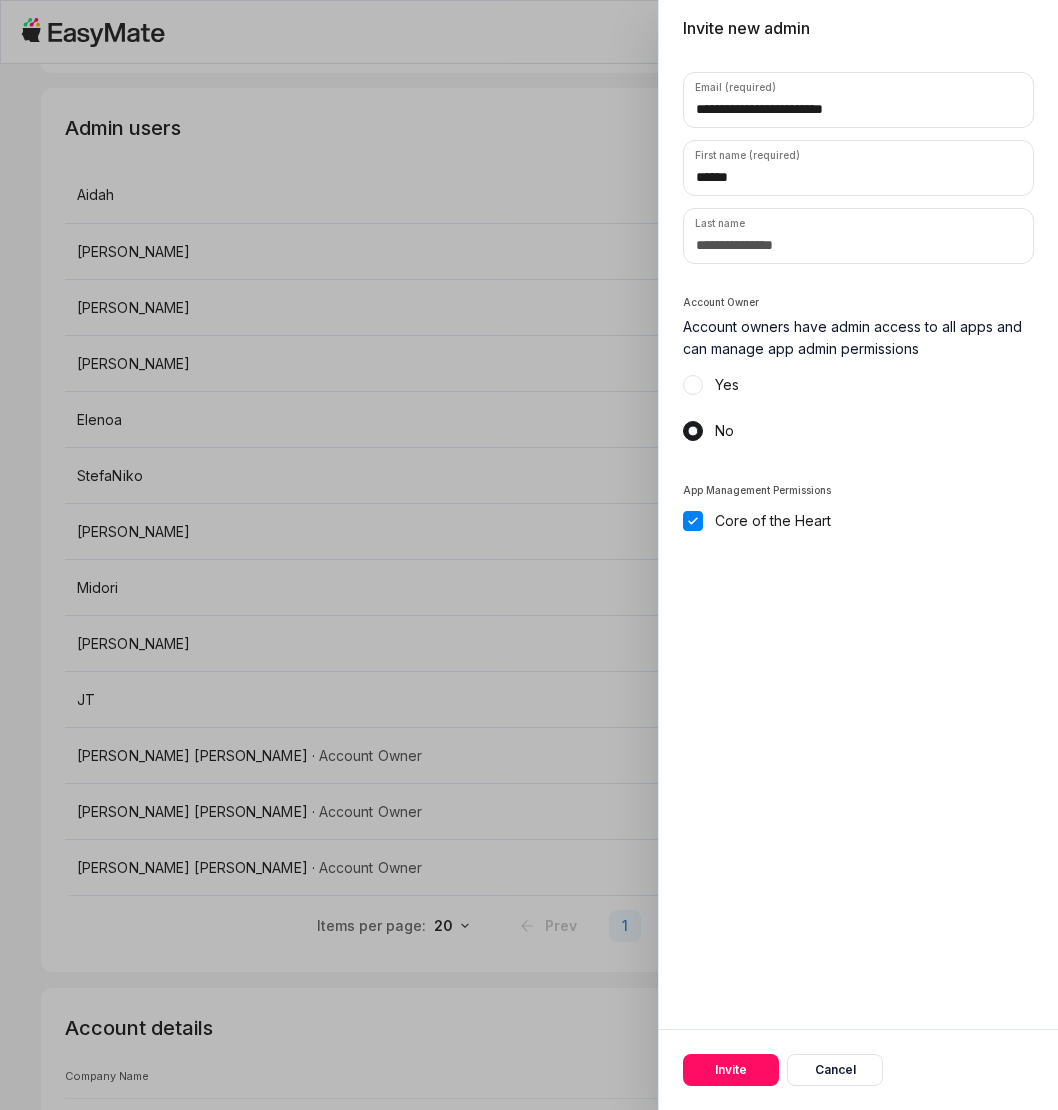 drag, startPoint x: 743, startPoint y: 1073, endPoint x: 798, endPoint y: 943, distance: 141.15594 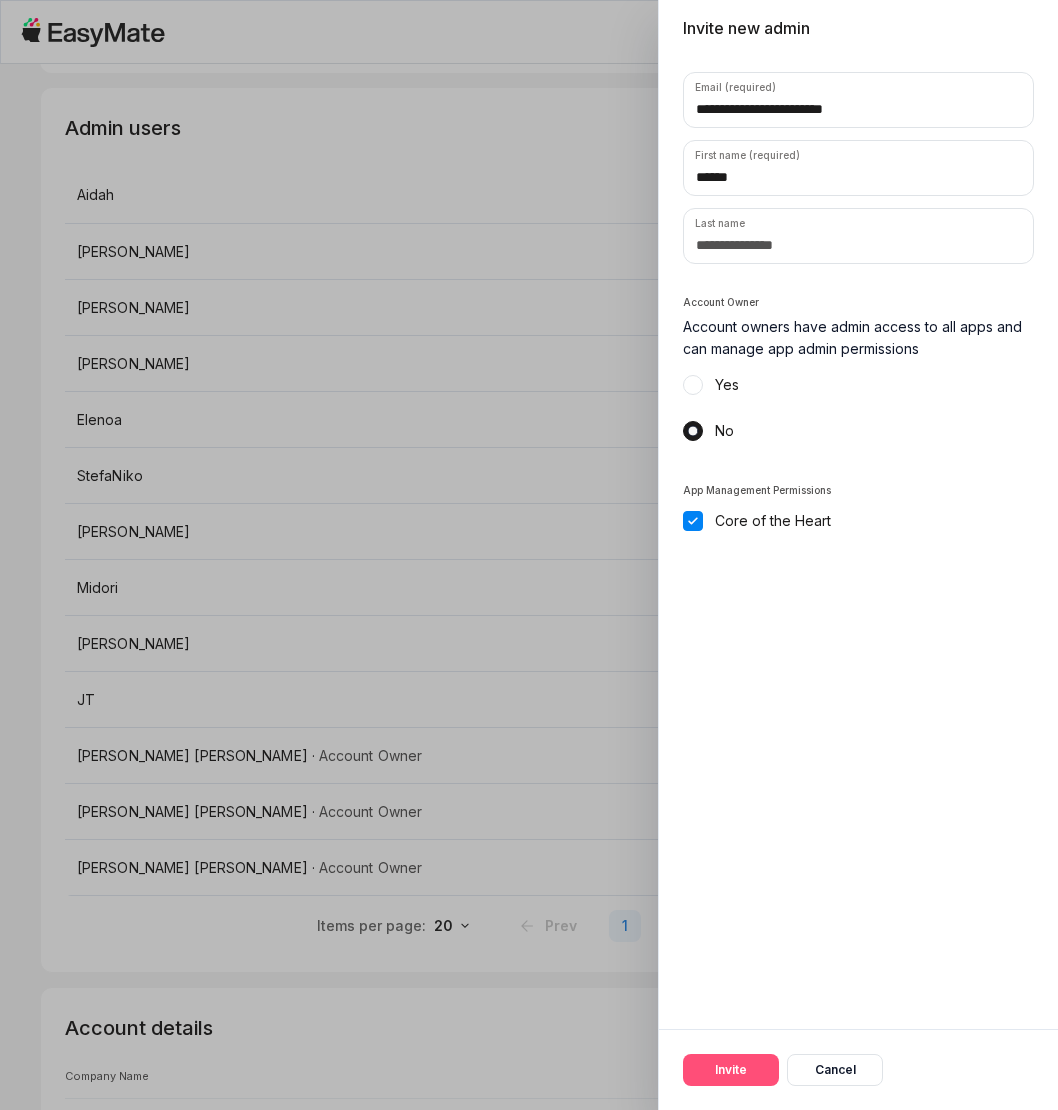 click on "Invite" at bounding box center [731, 1070] 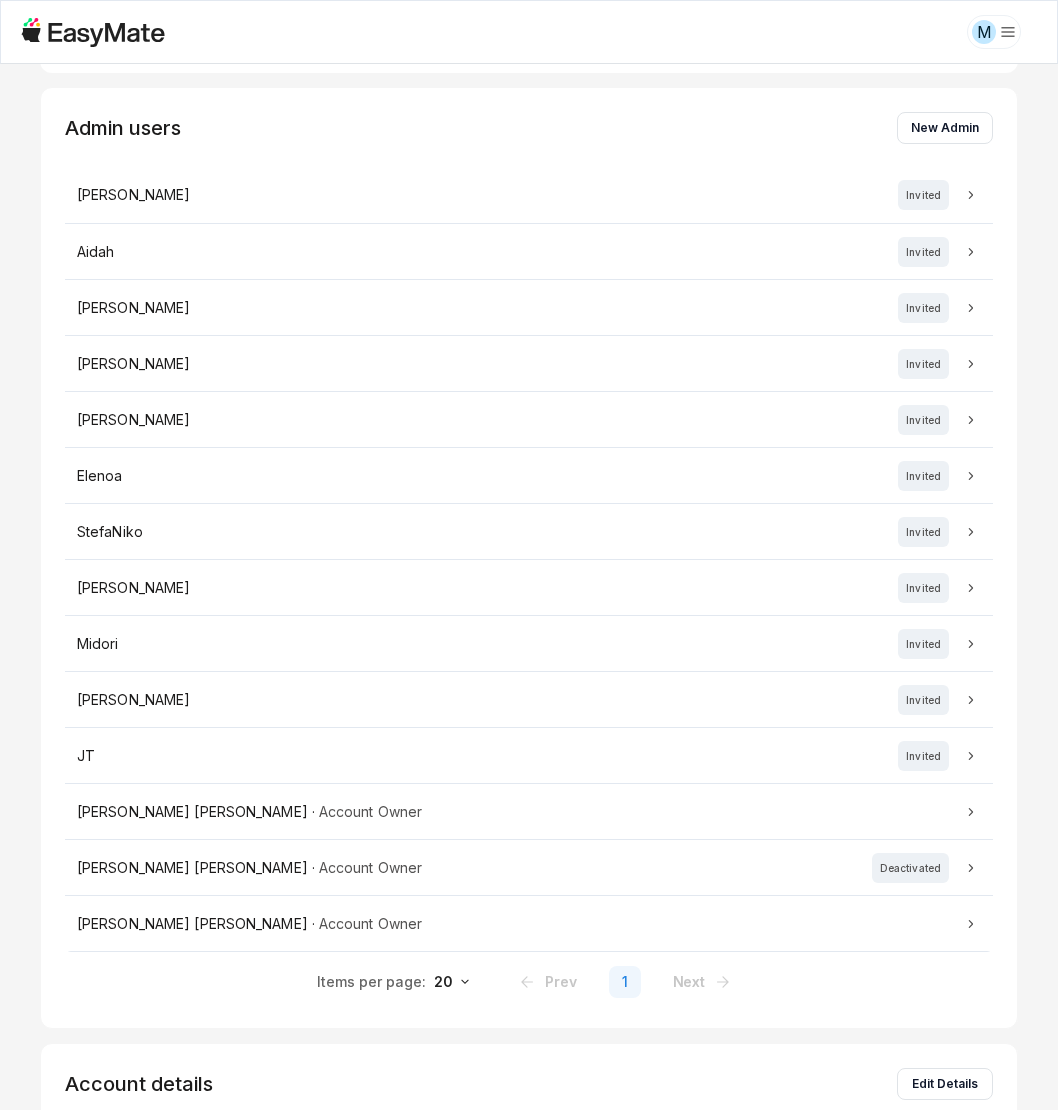 drag, startPoint x: 842, startPoint y: 1023, endPoint x: 798, endPoint y: 1020, distance: 44.102154 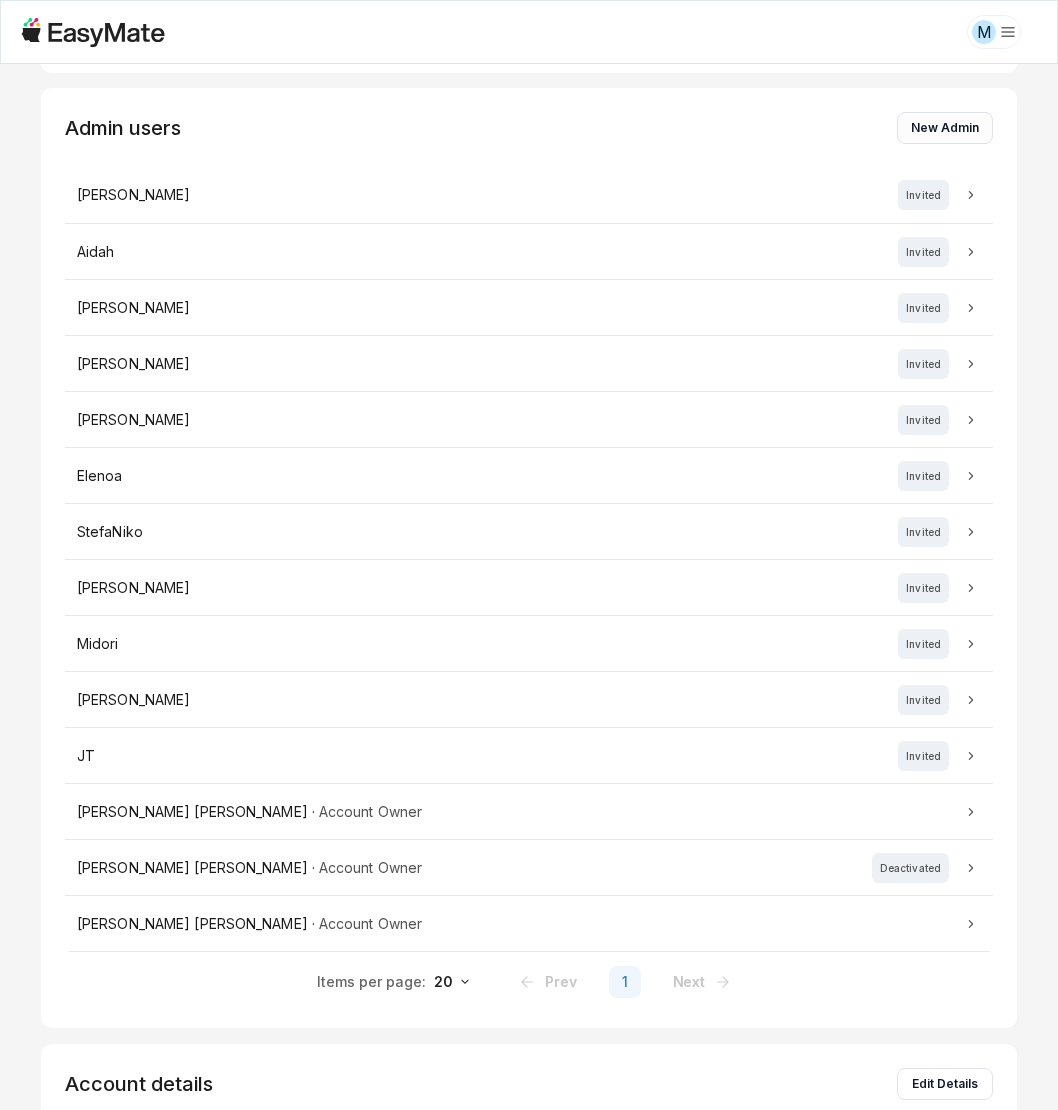 click on "New Admin" at bounding box center [945, 128] 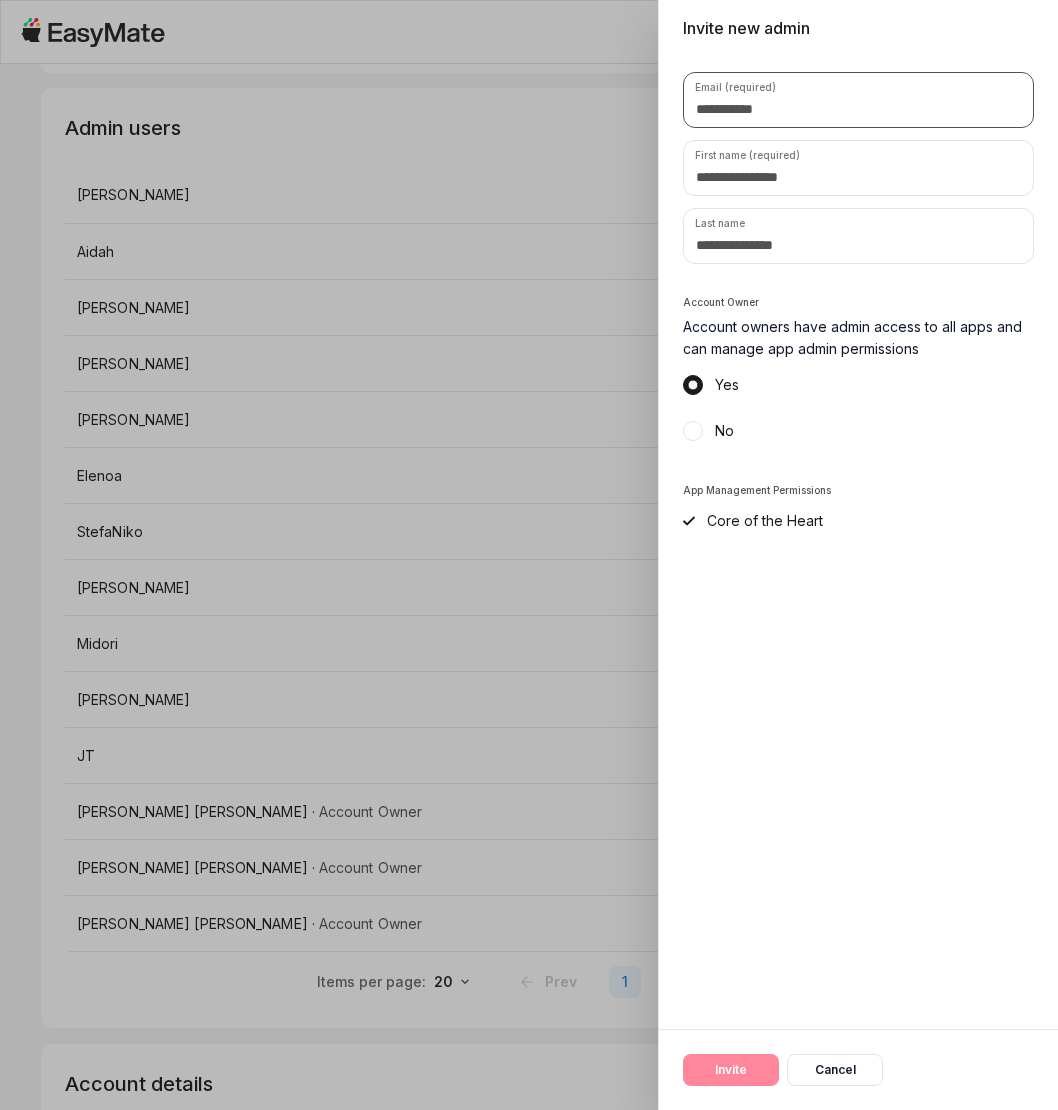 drag, startPoint x: 778, startPoint y: 112, endPoint x: 775, endPoint y: 125, distance: 13.341664 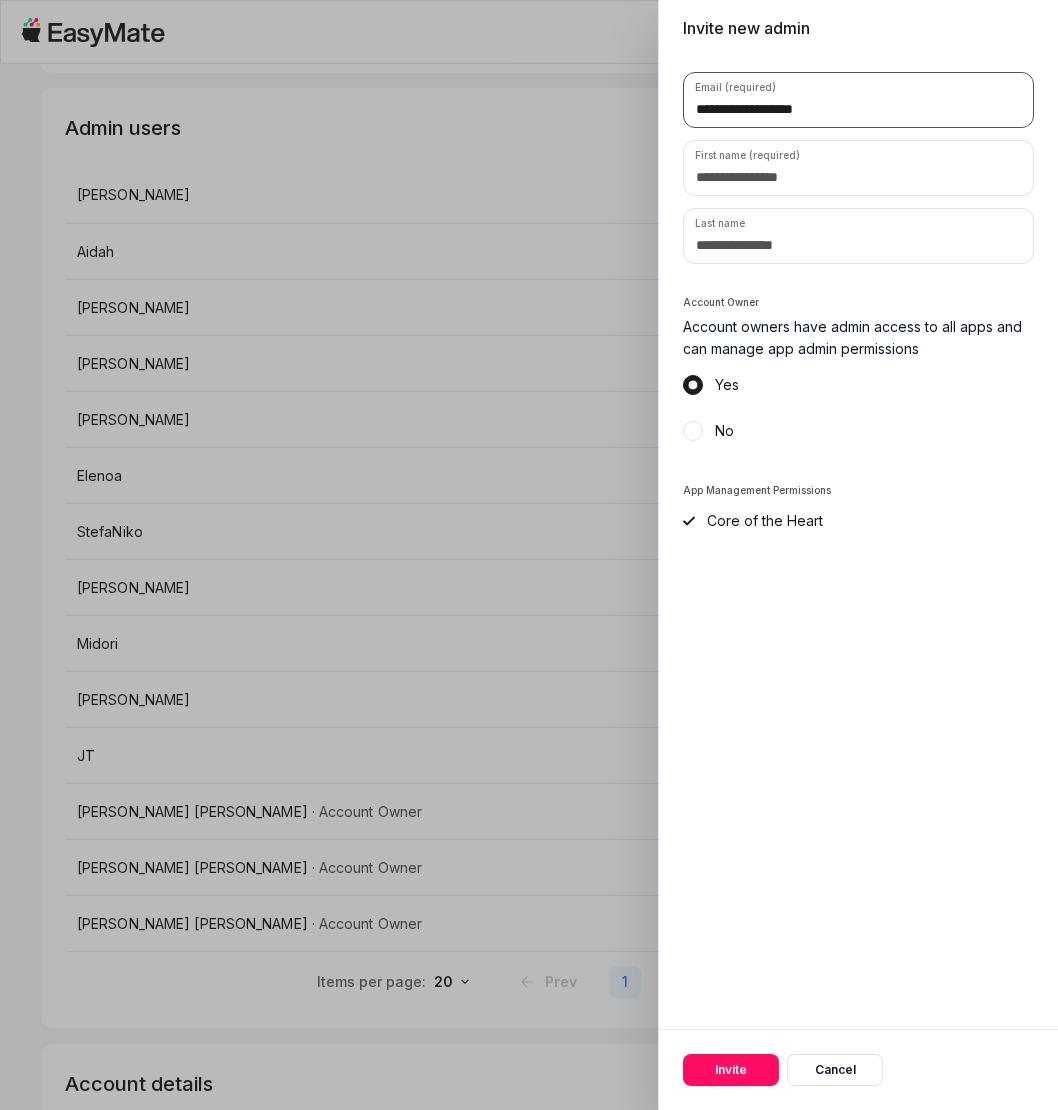 type on "**********" 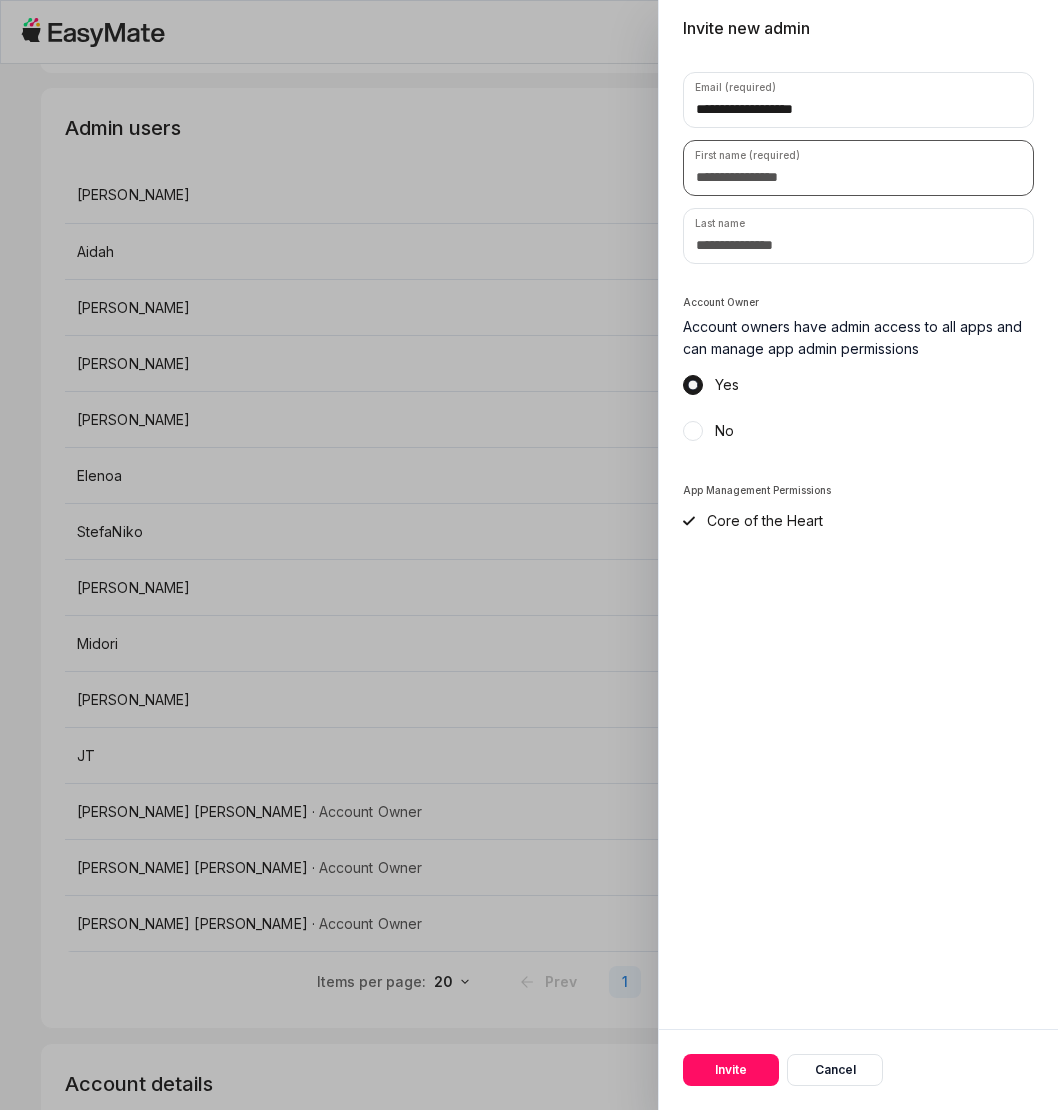 click at bounding box center (858, 168) 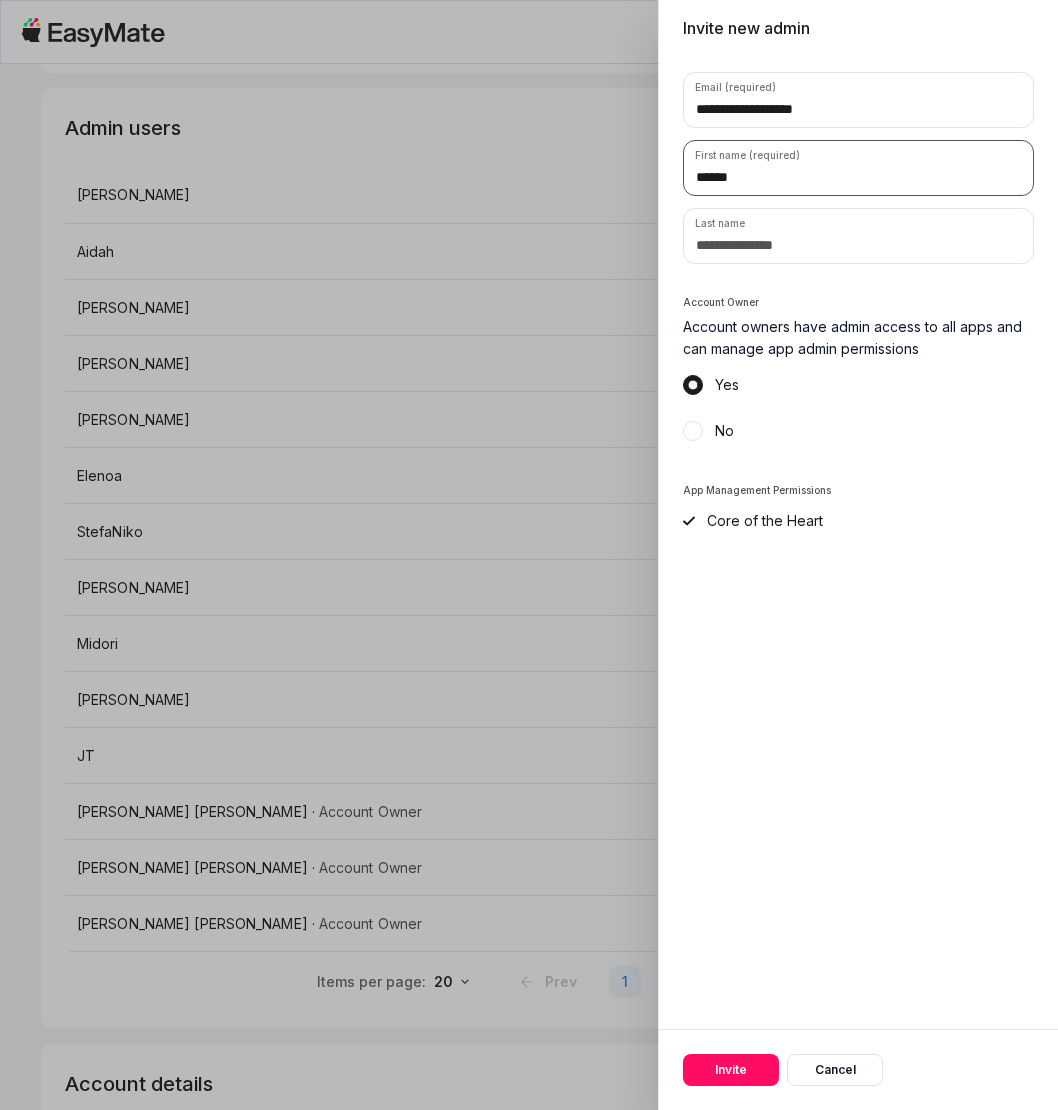 type on "******" 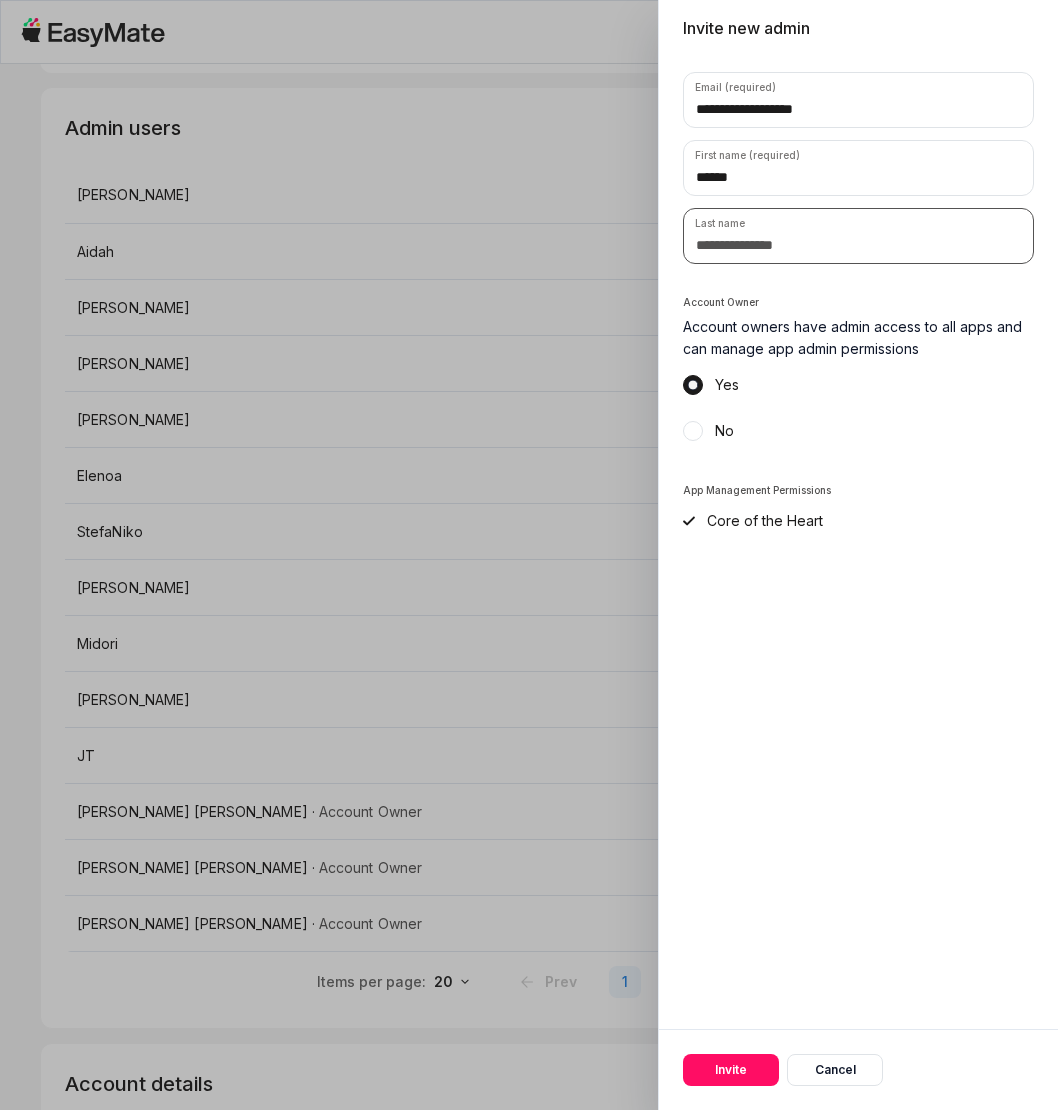 click at bounding box center [858, 236] 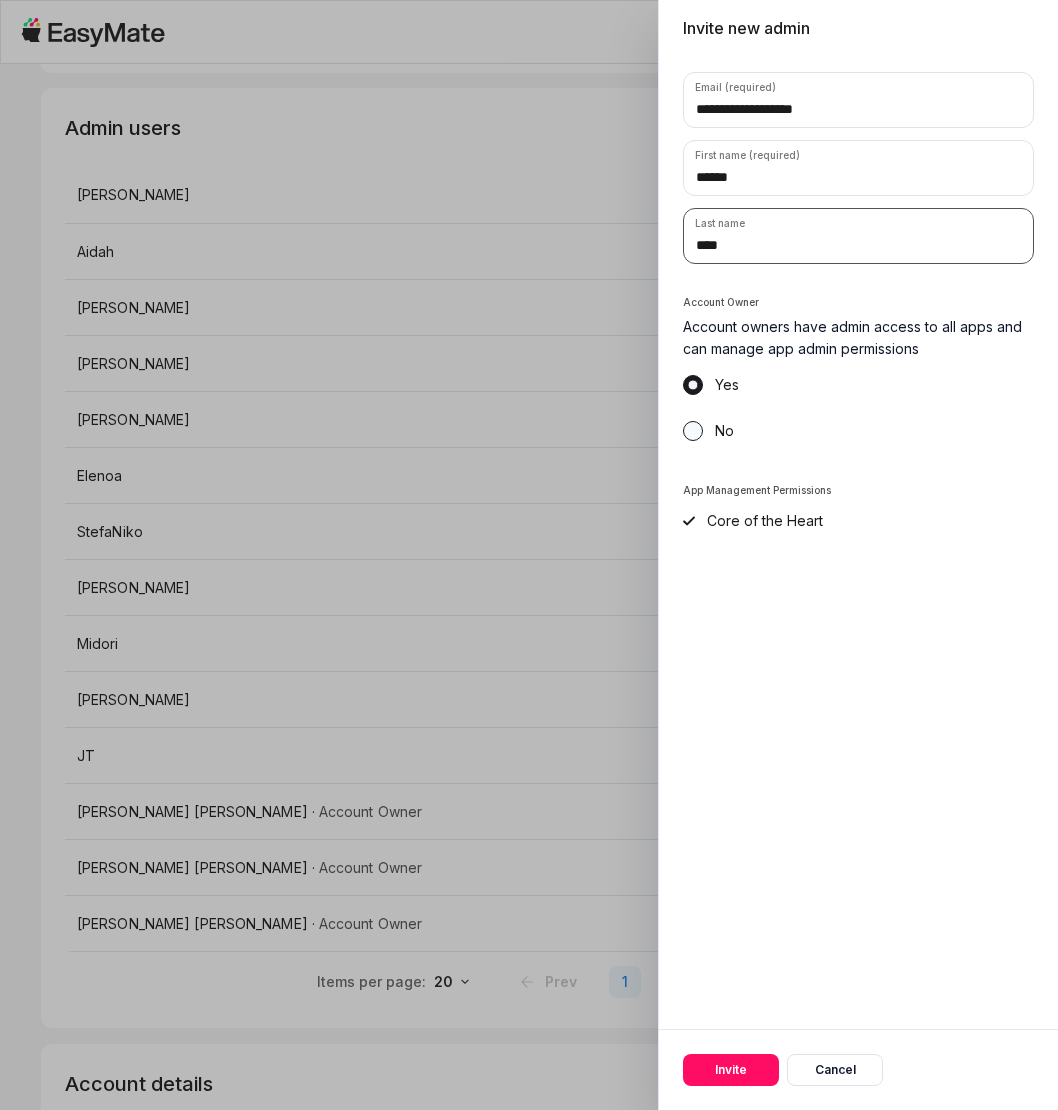 type on "****" 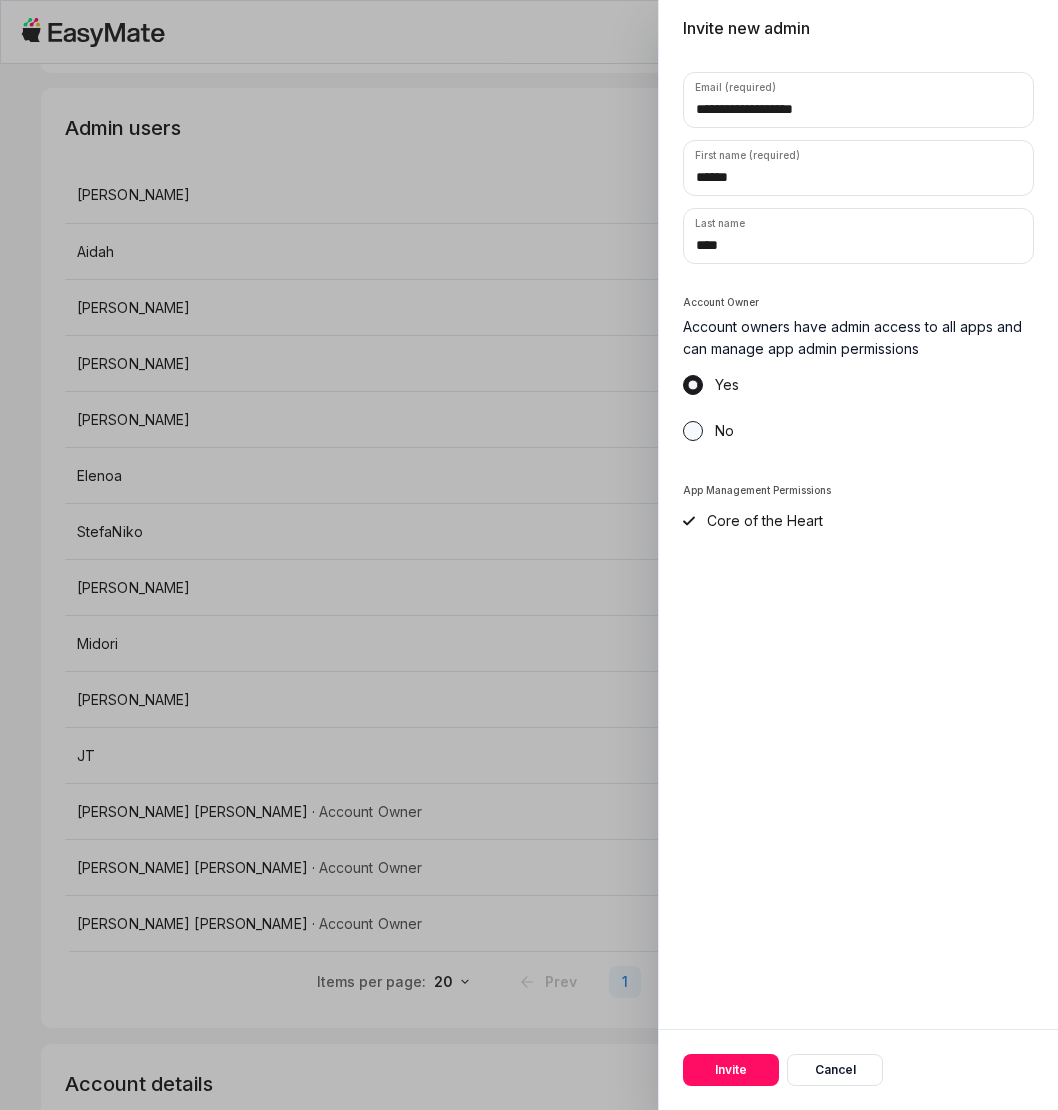 click on "No" at bounding box center (693, 431) 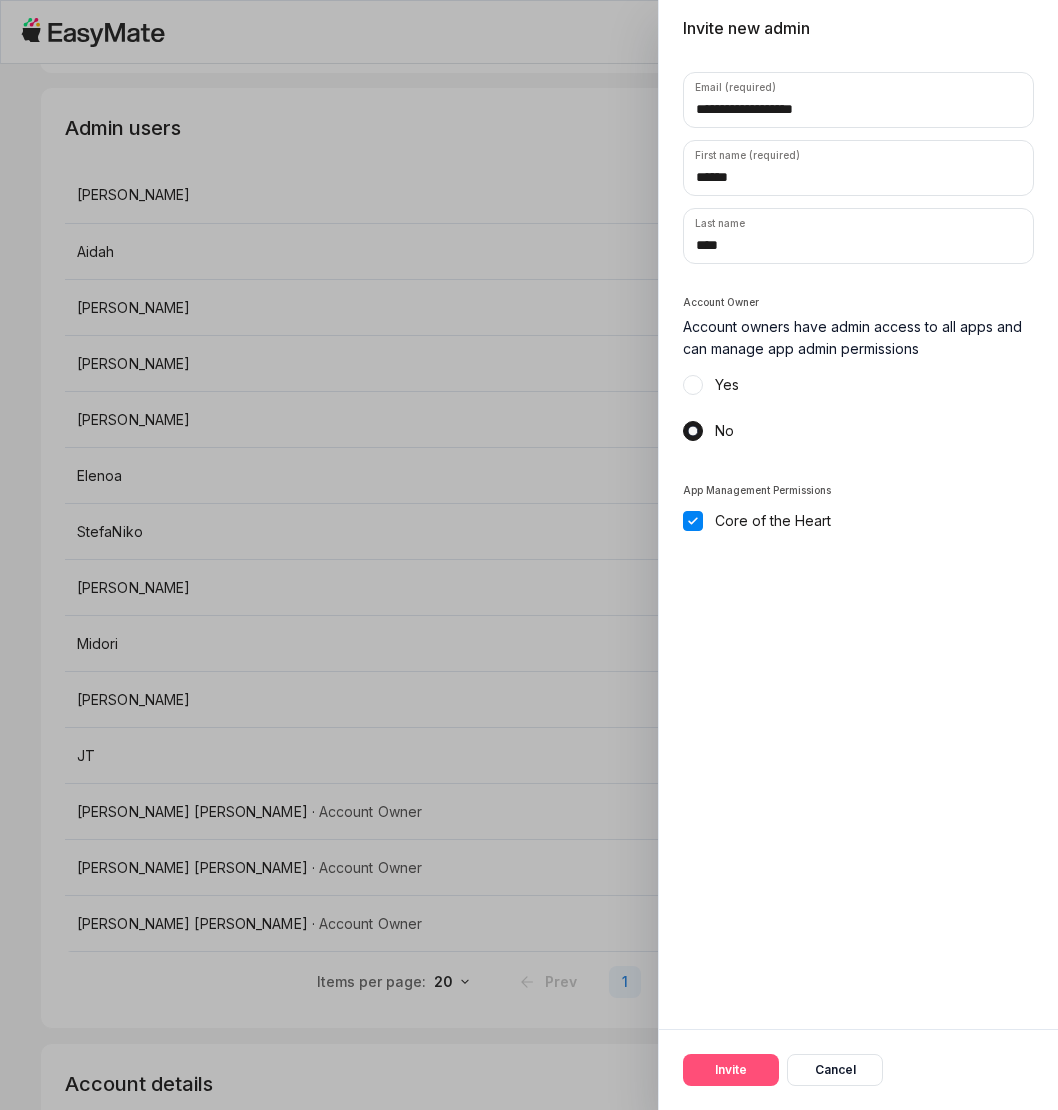 click on "Invite" at bounding box center (731, 1070) 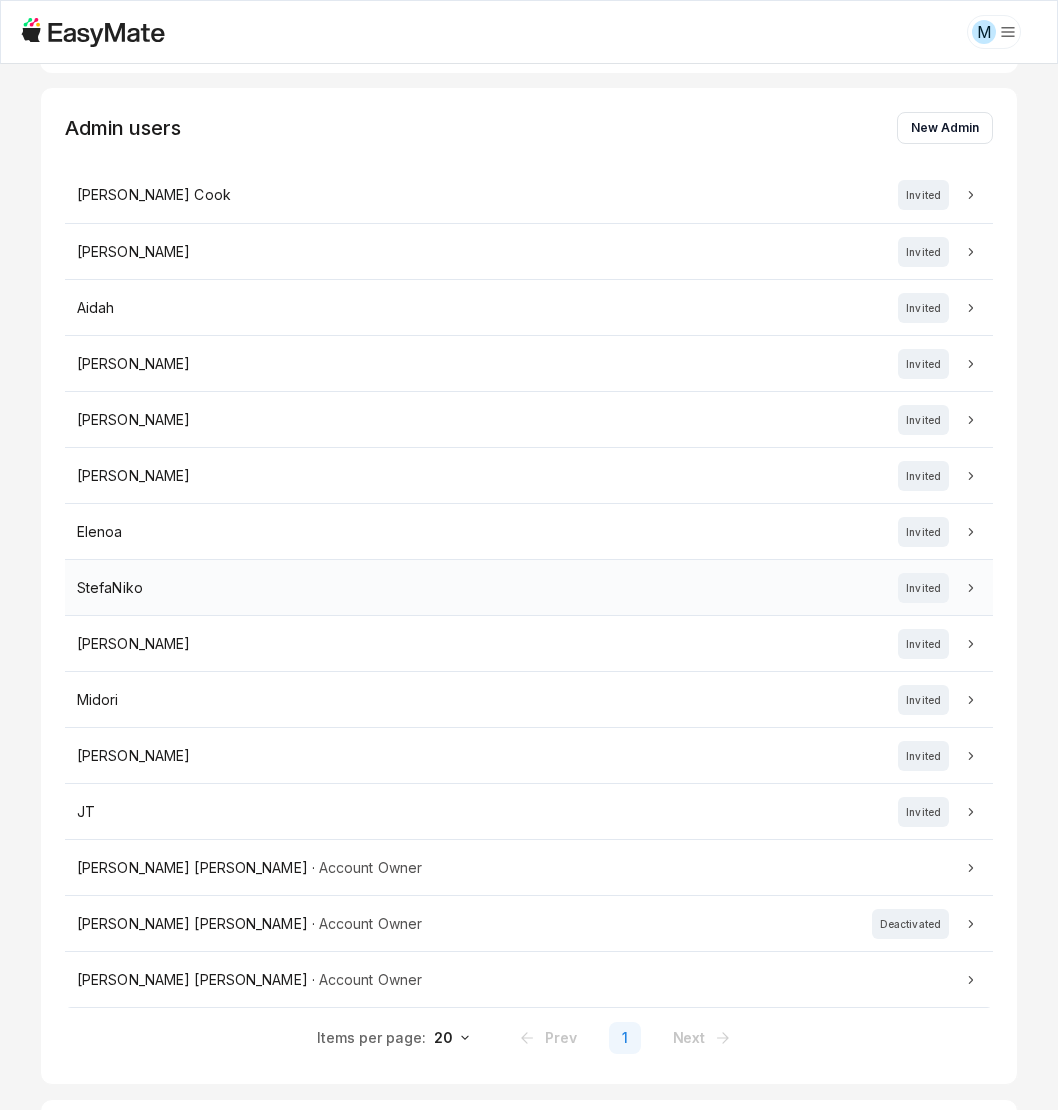 click on "StefaNiko   Invited" at bounding box center [529, 588] 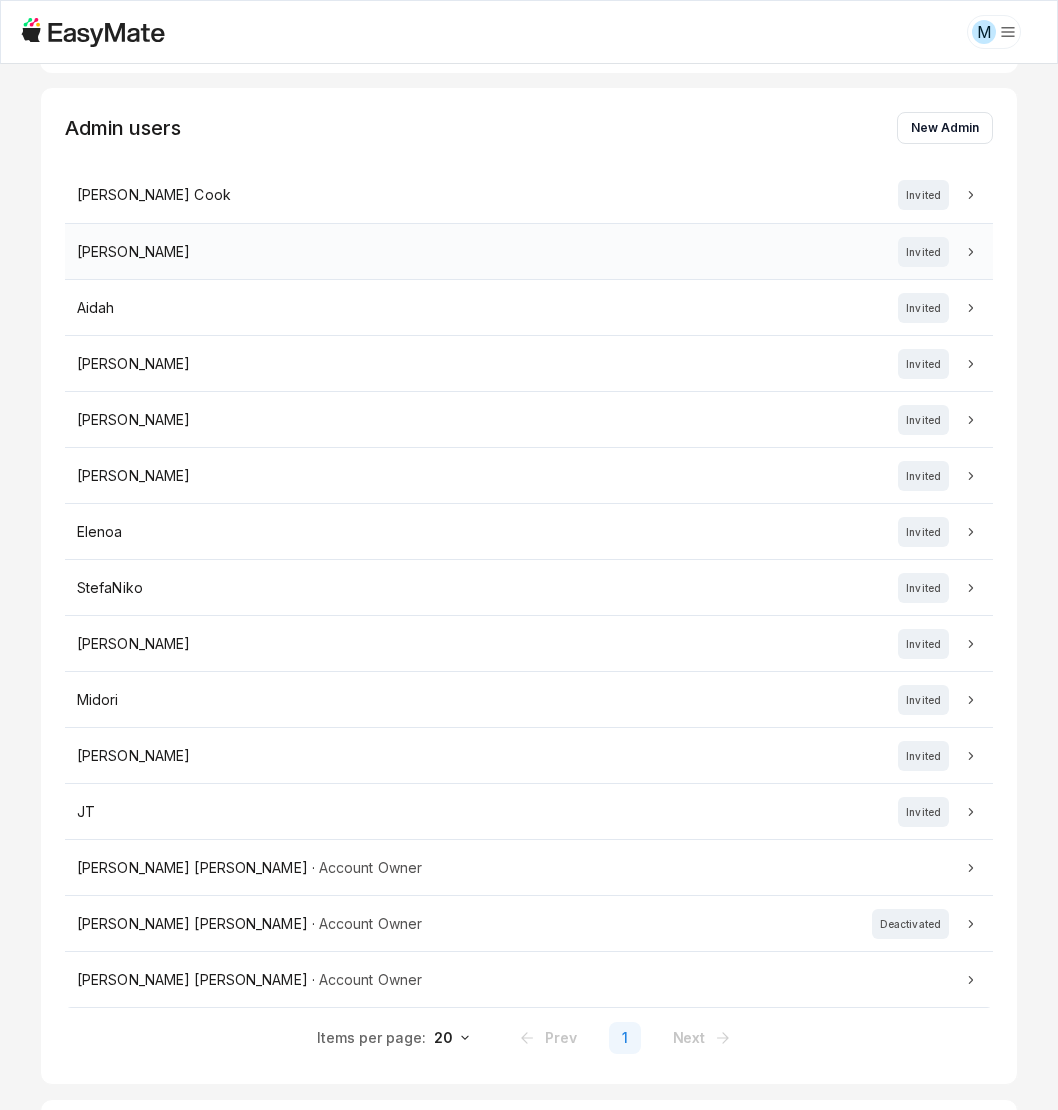 click on "[PERSON_NAME]" at bounding box center [529, 252] 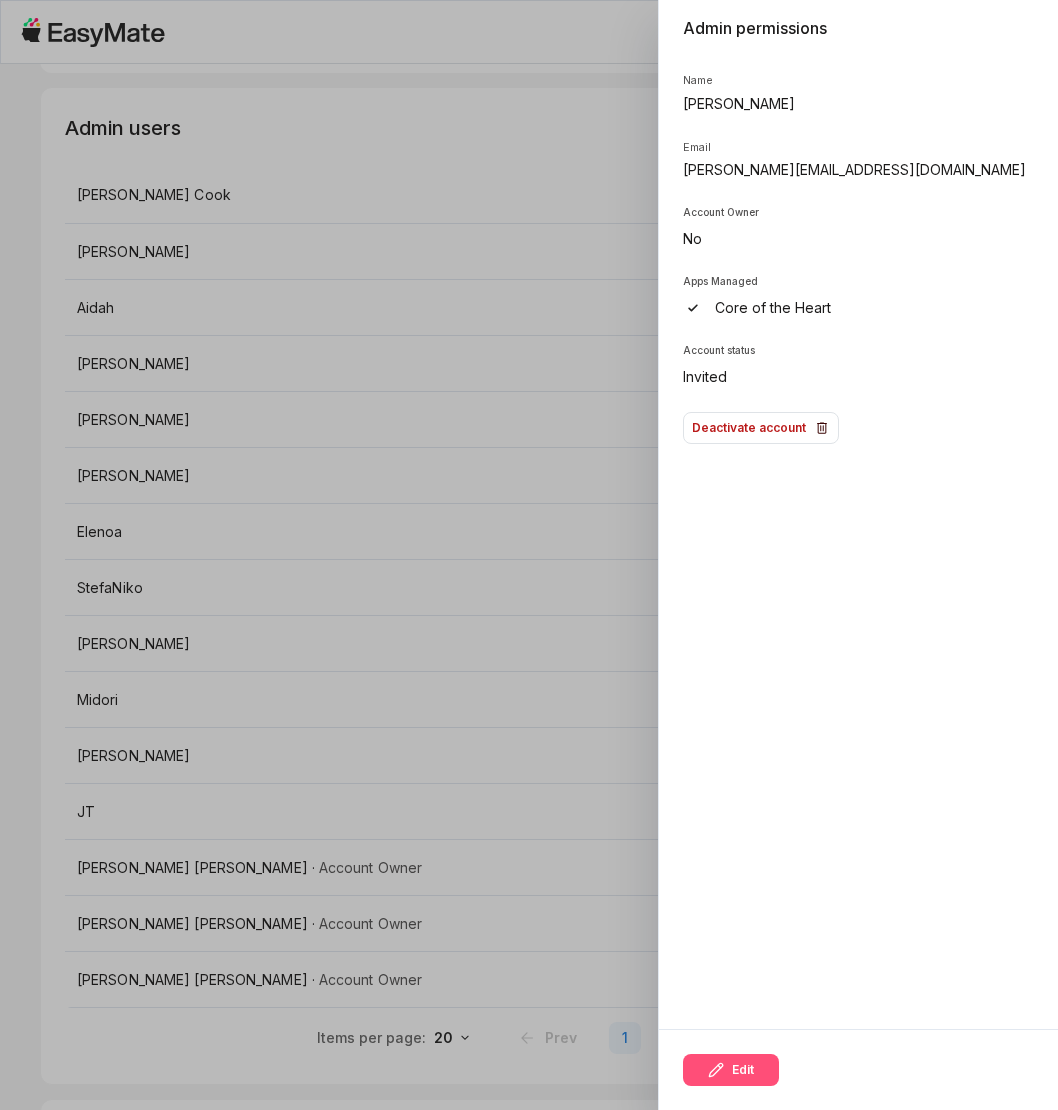 click on "Edit" at bounding box center [731, 1070] 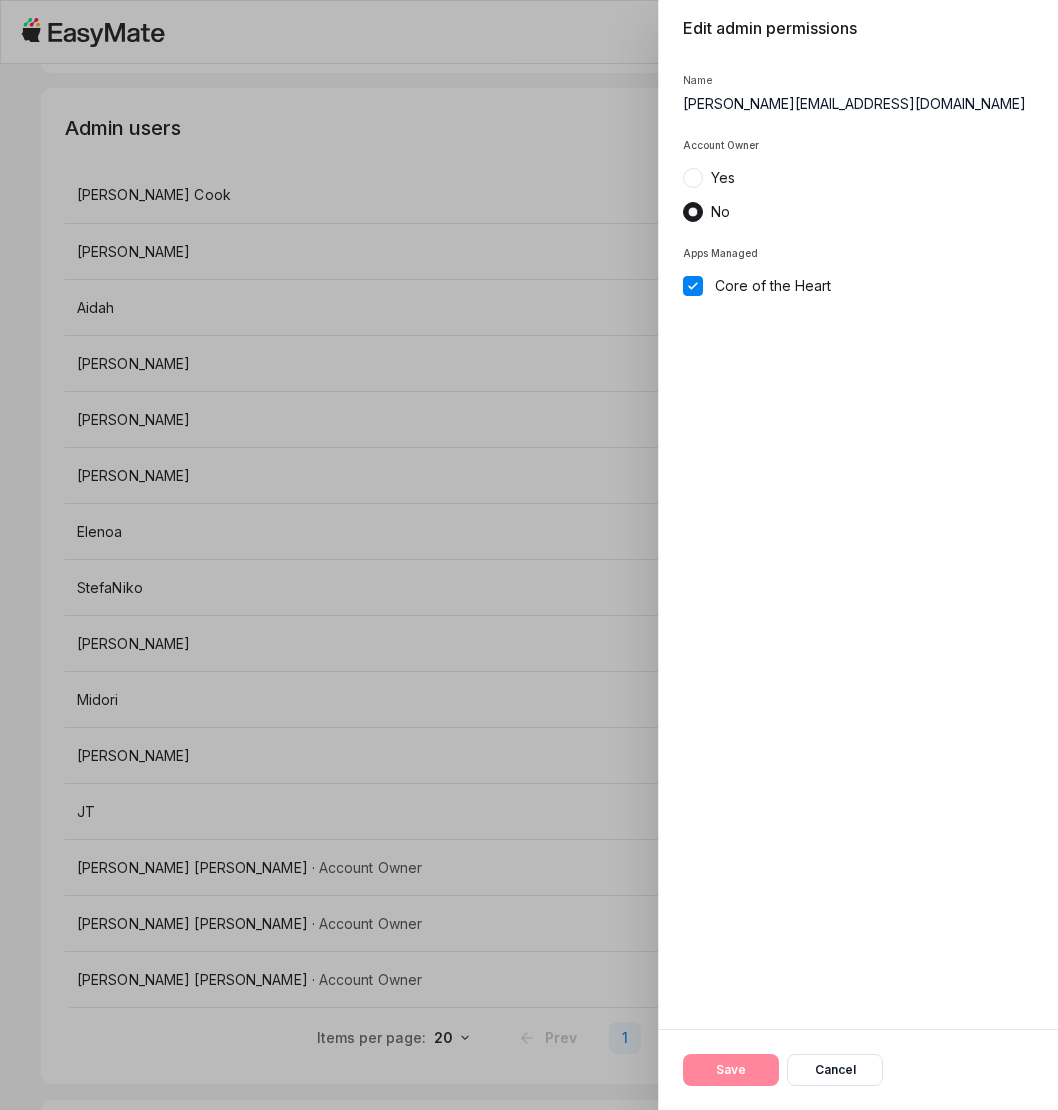 click on "[PERSON_NAME][EMAIL_ADDRESS][DOMAIN_NAME]" at bounding box center (854, 104) 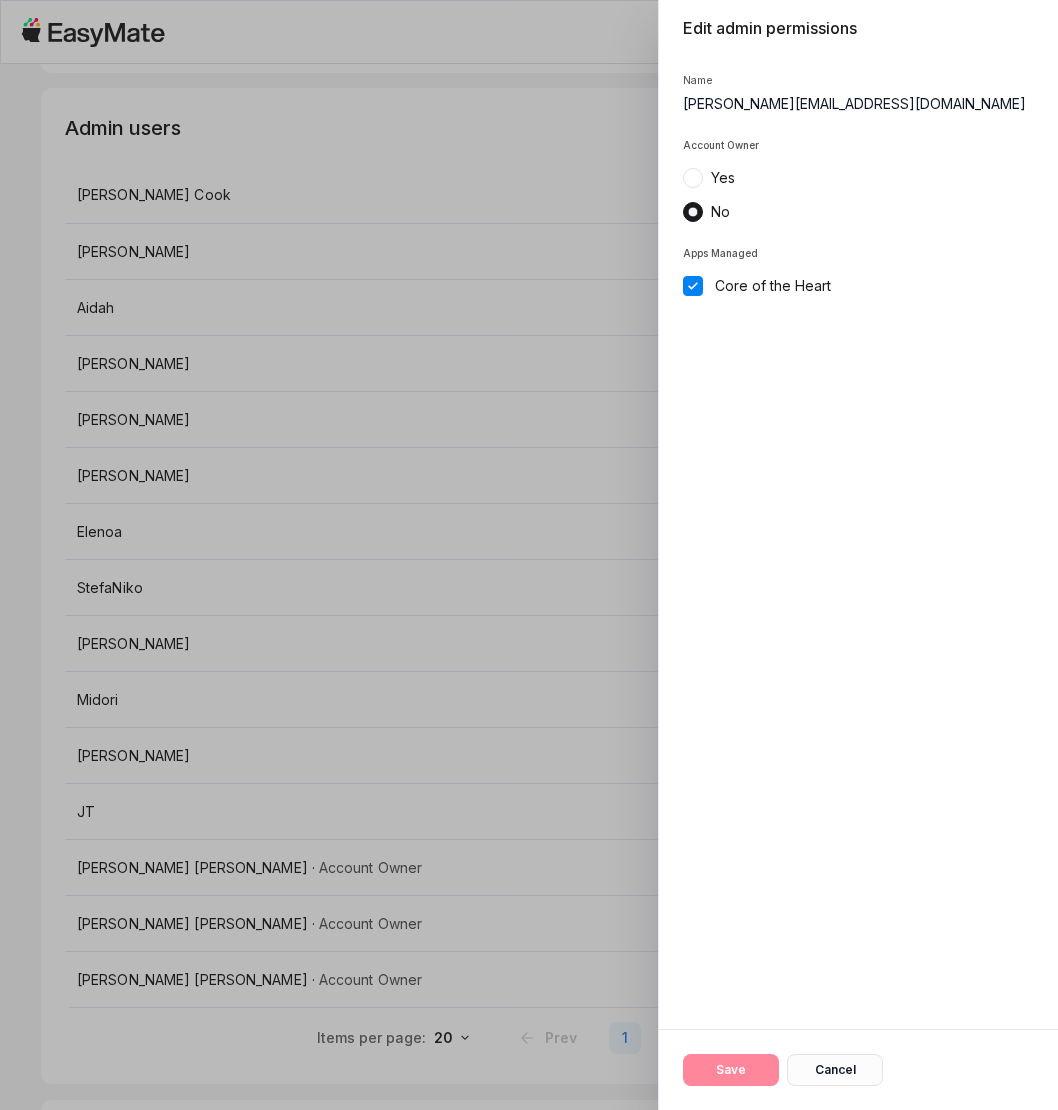 click on "Cancel" at bounding box center [835, 1070] 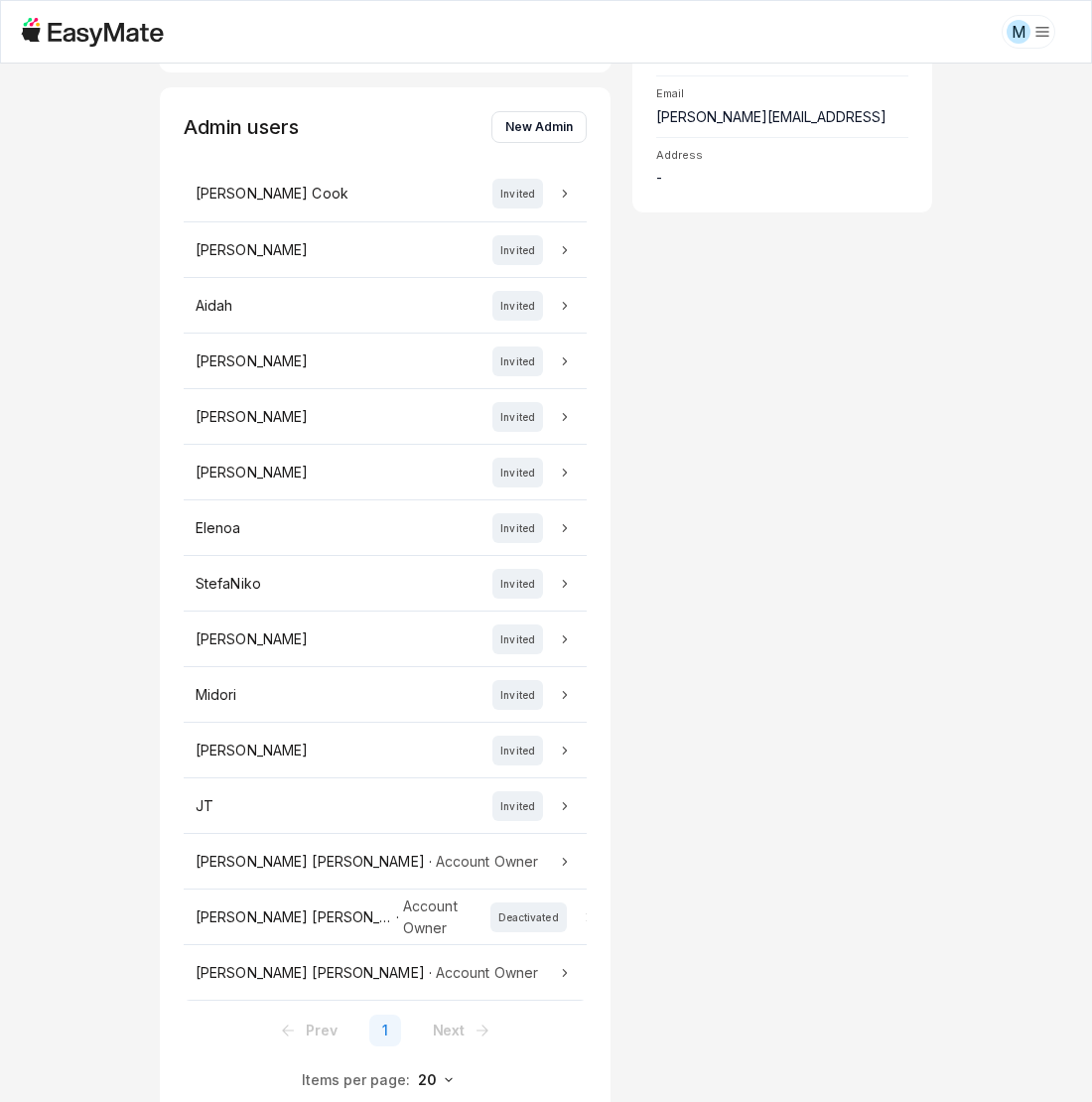click on "M" at bounding box center (546, 32) 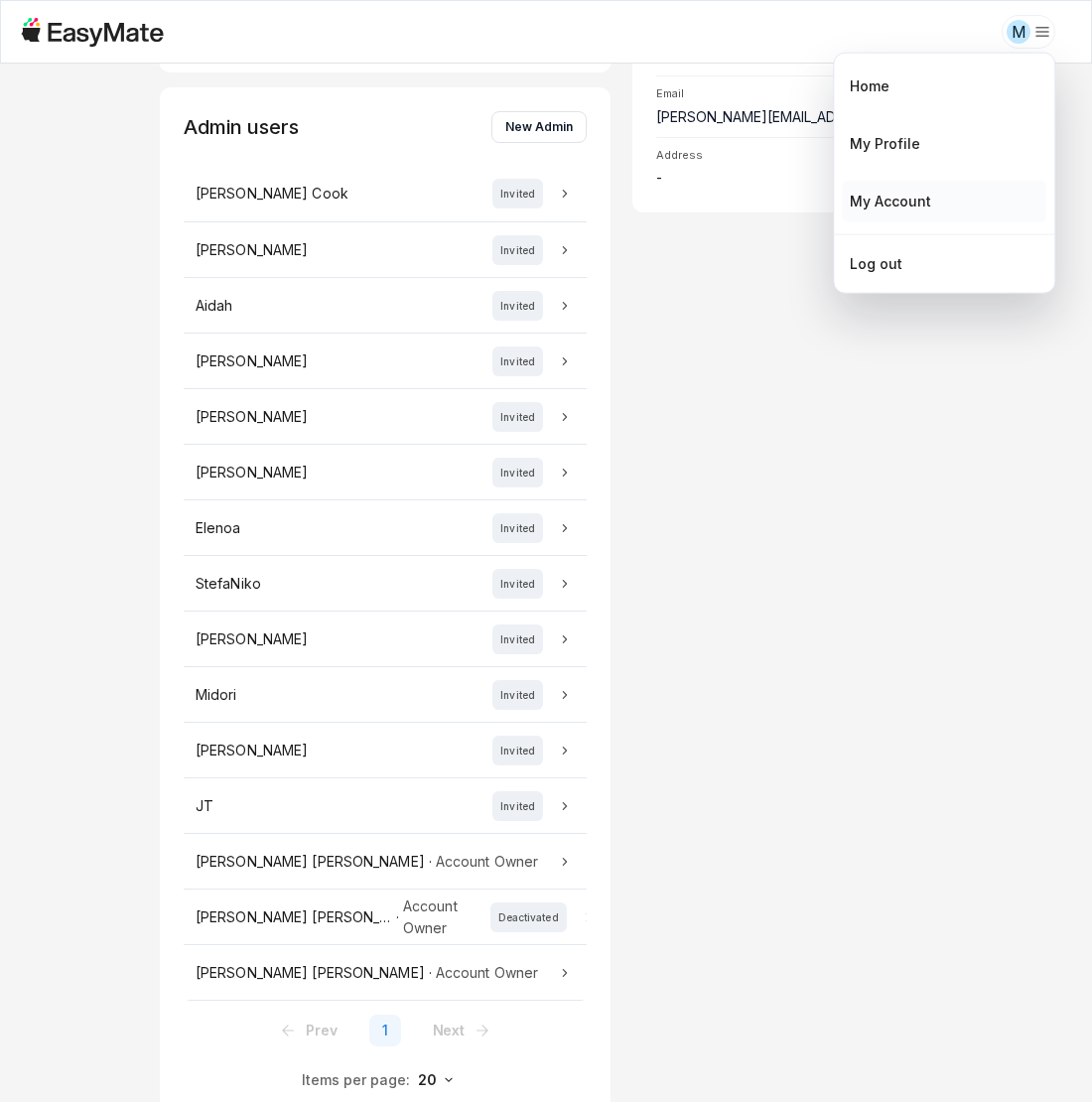 click on "My Account" at bounding box center [944, 202] 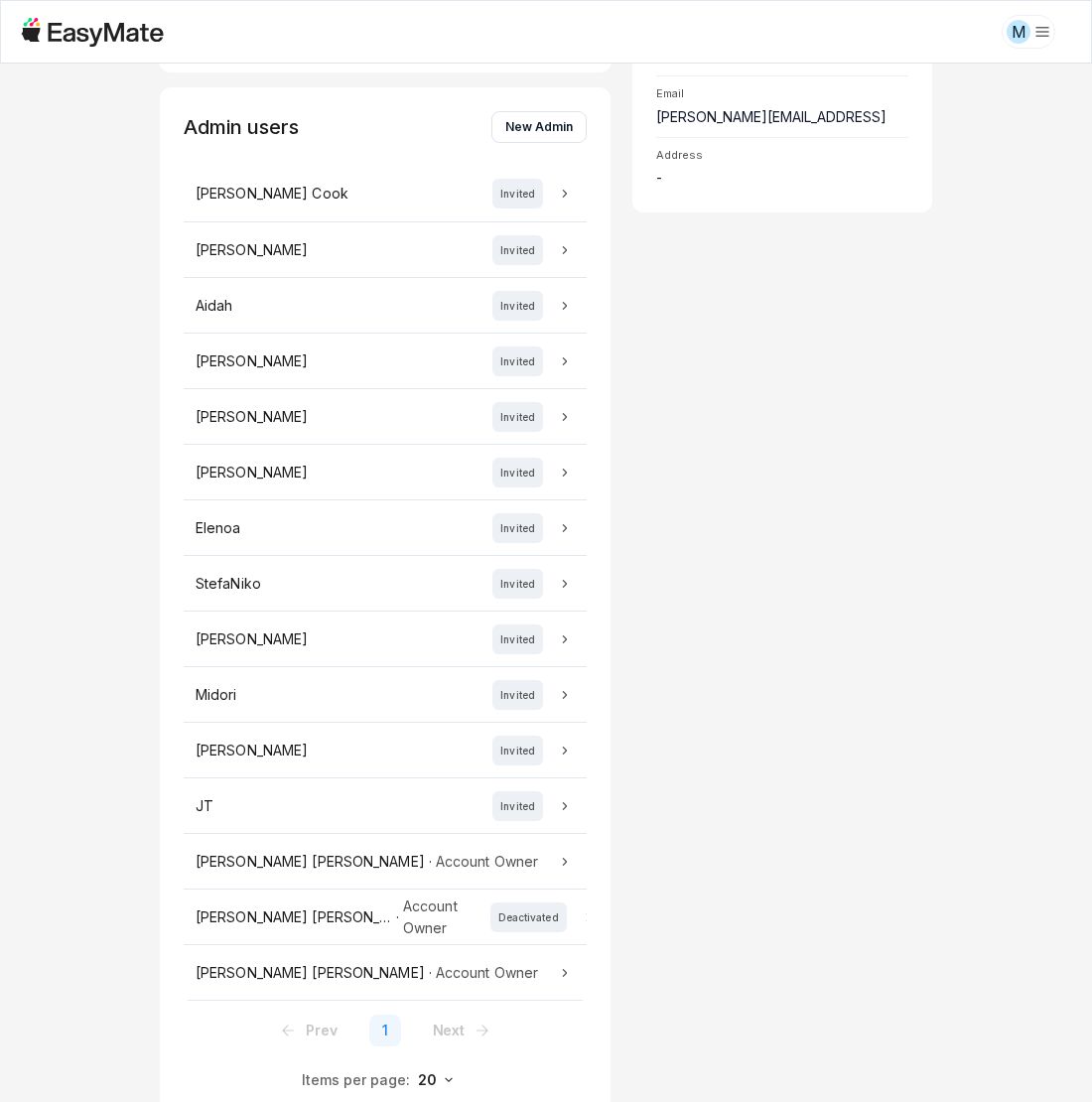 click on "Apps Create app Core of the Heart Private Admin users New Admin [PERSON_NAME] Invited [PERSON_NAME] [PERSON_NAME]   Invited [PERSON_NAME] [PERSON_NAME] [PERSON_NAME]   Invited Elenoa   Invited StefaNiko   Invited [PERSON_NAME]   Invited Midori   Invited [PERSON_NAME]   Invited JT   Invited [PERSON_NAME] · Account Owner [PERSON_NAME] · Account Owner Deactivated [PERSON_NAME] · Account Owner Items per page: 20 Prev 1 Next Account details Edit Details Company Name Phone - Email [PERSON_NAME][EMAIL_ADDRESS] Address -" at bounding box center [546, 583] 